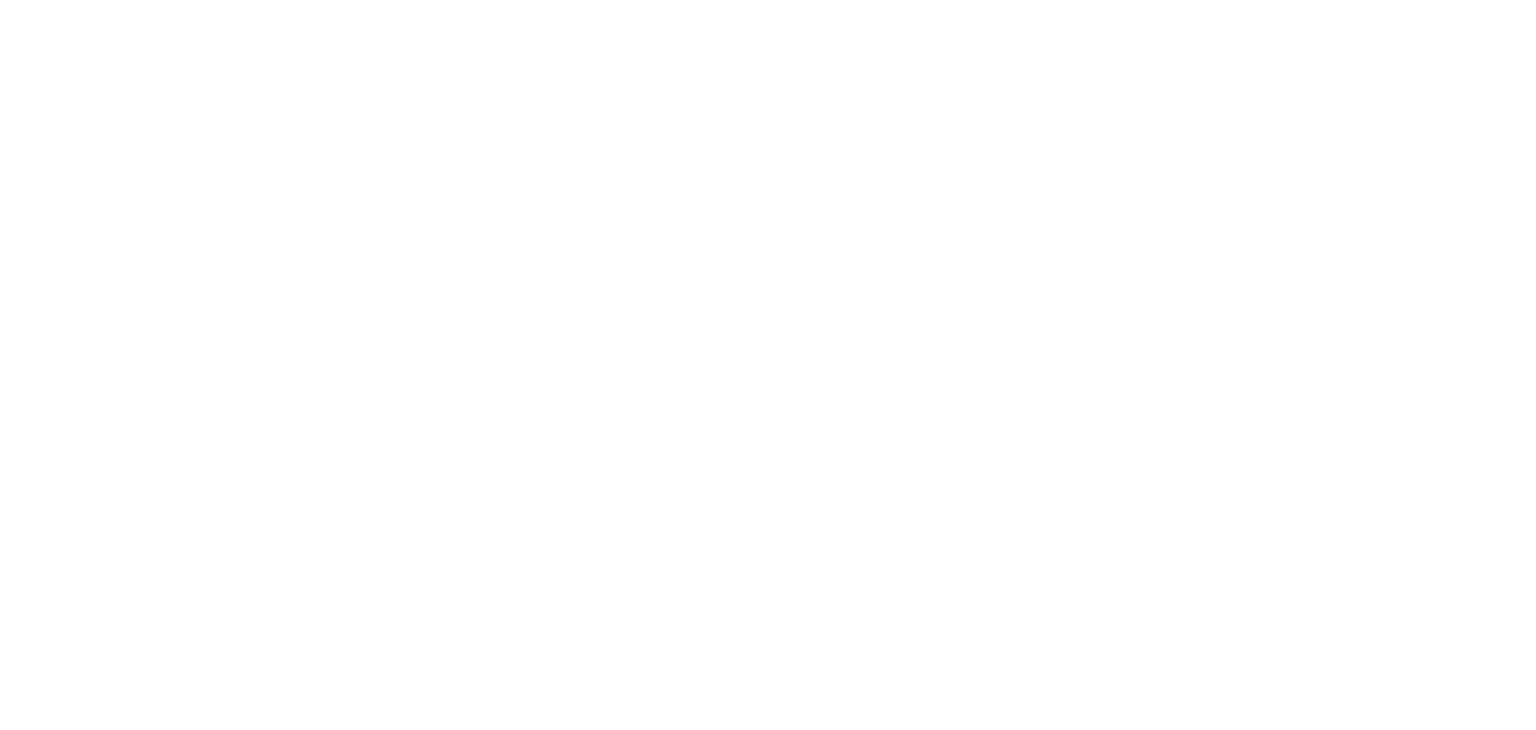 scroll, scrollTop: 0, scrollLeft: 0, axis: both 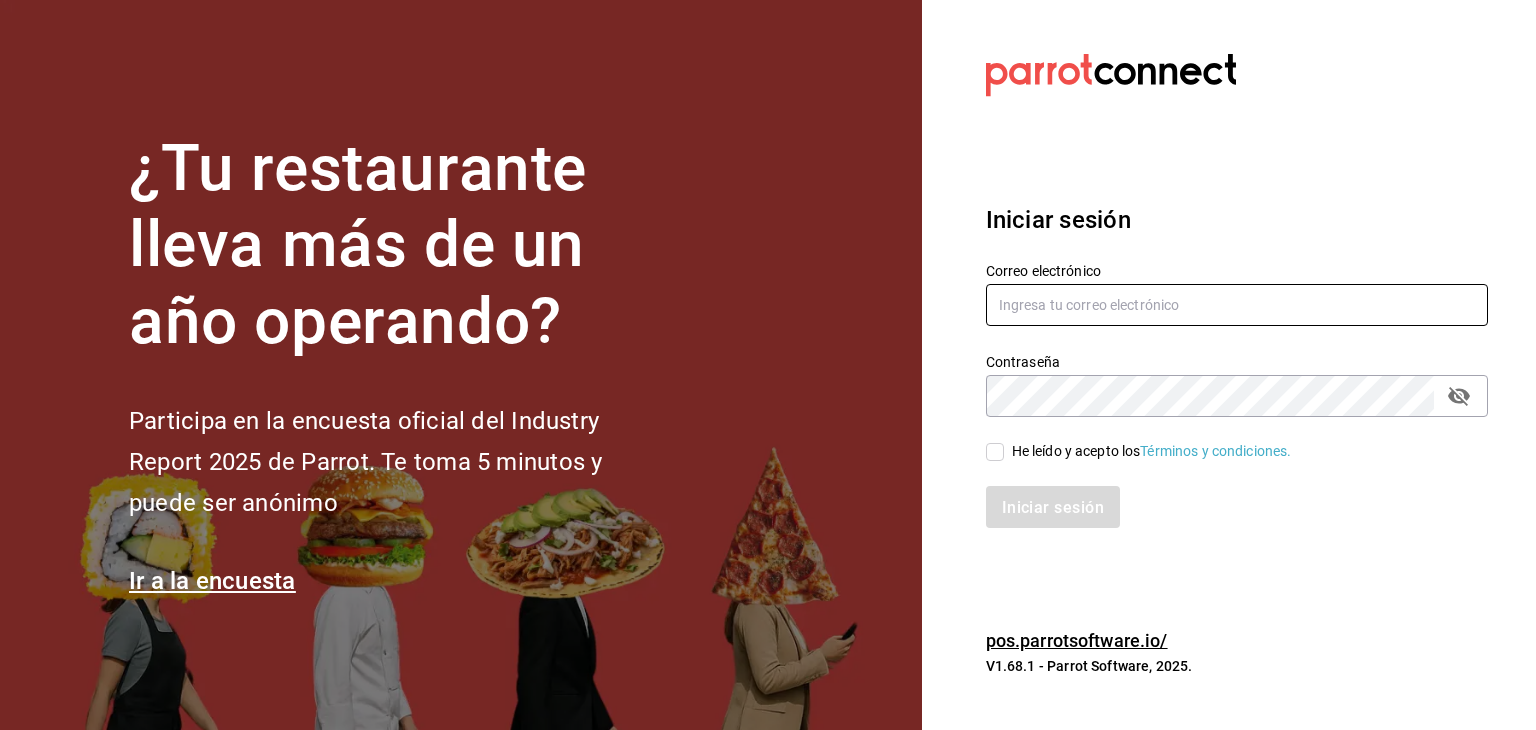 click at bounding box center (1237, 305) 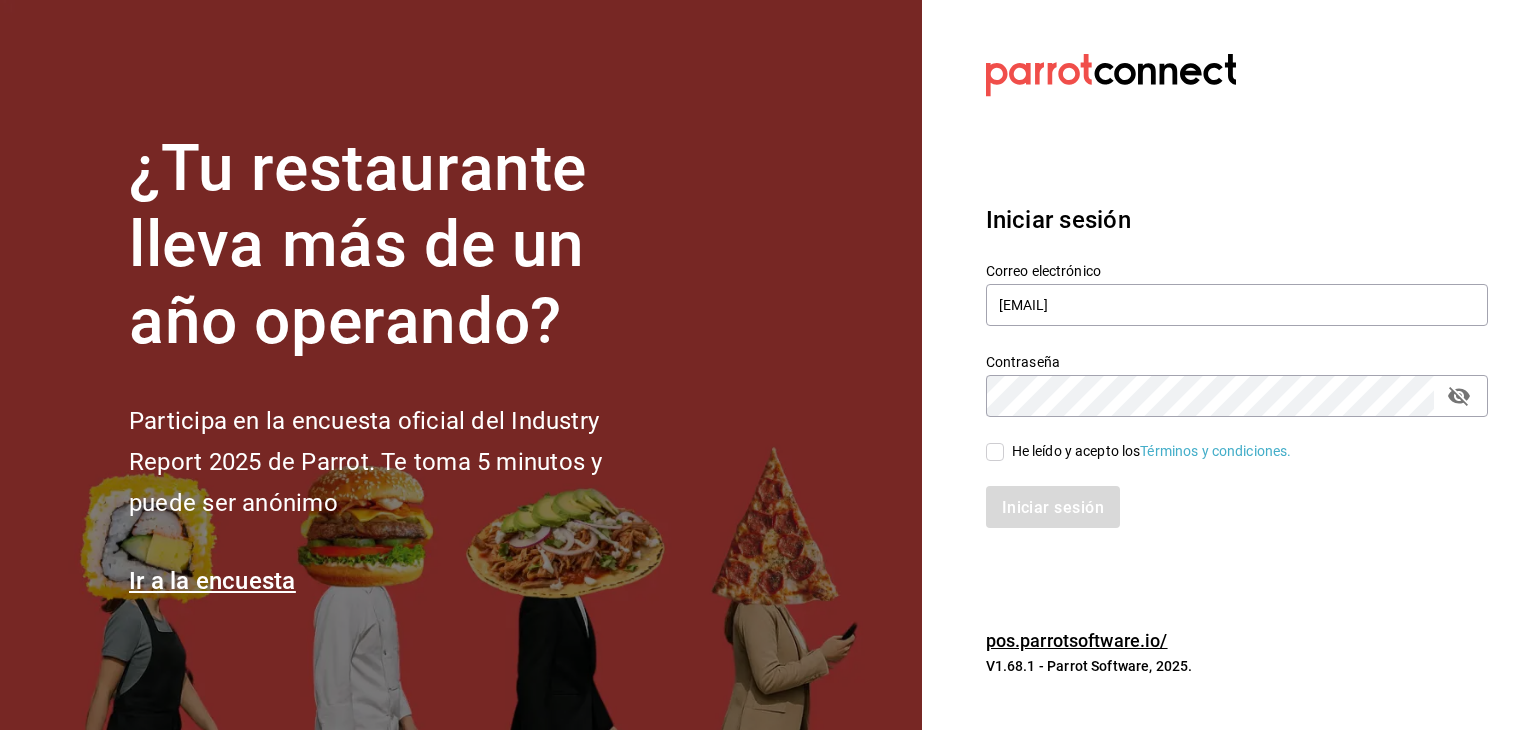 click on "Iniciar sesión" at bounding box center (1237, 507) 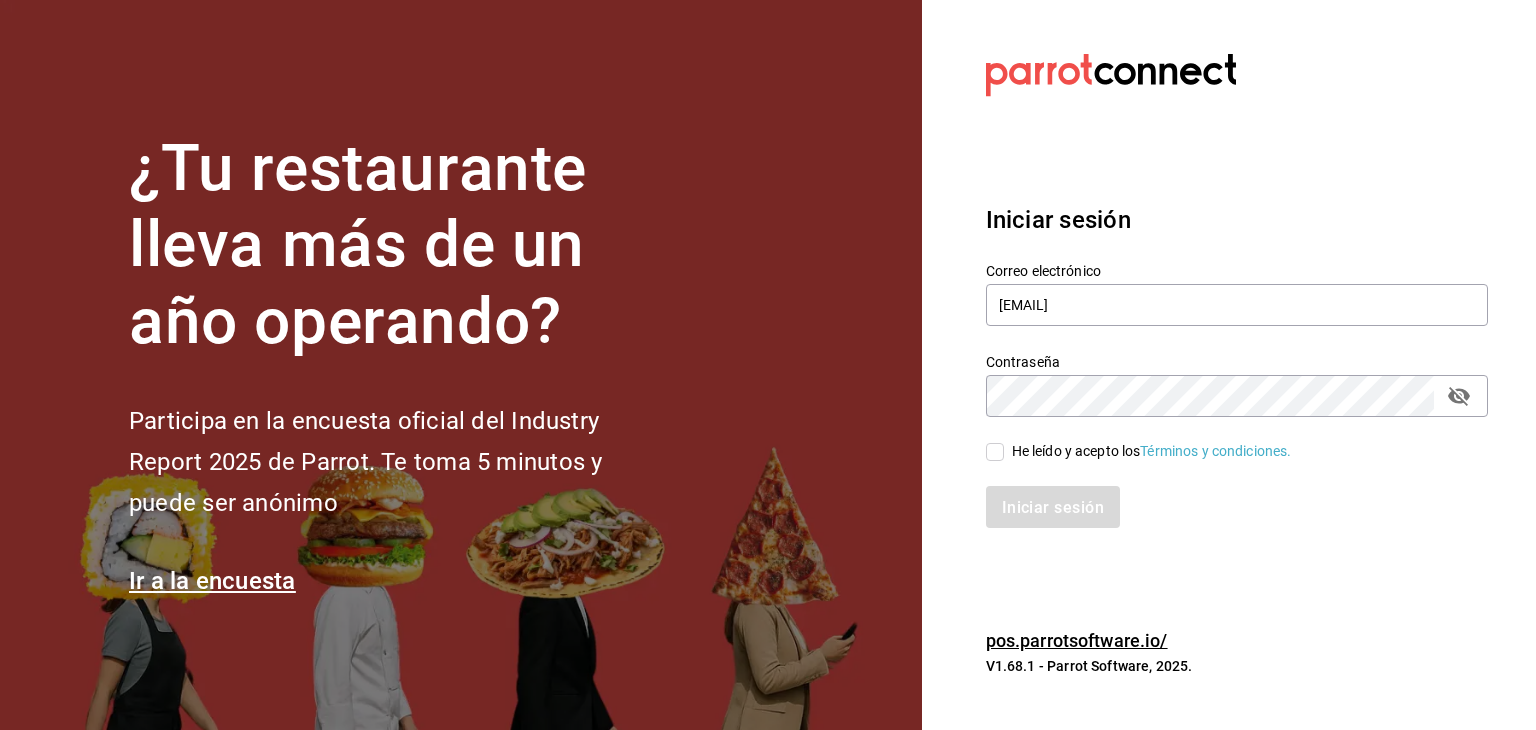 checkbox on "true" 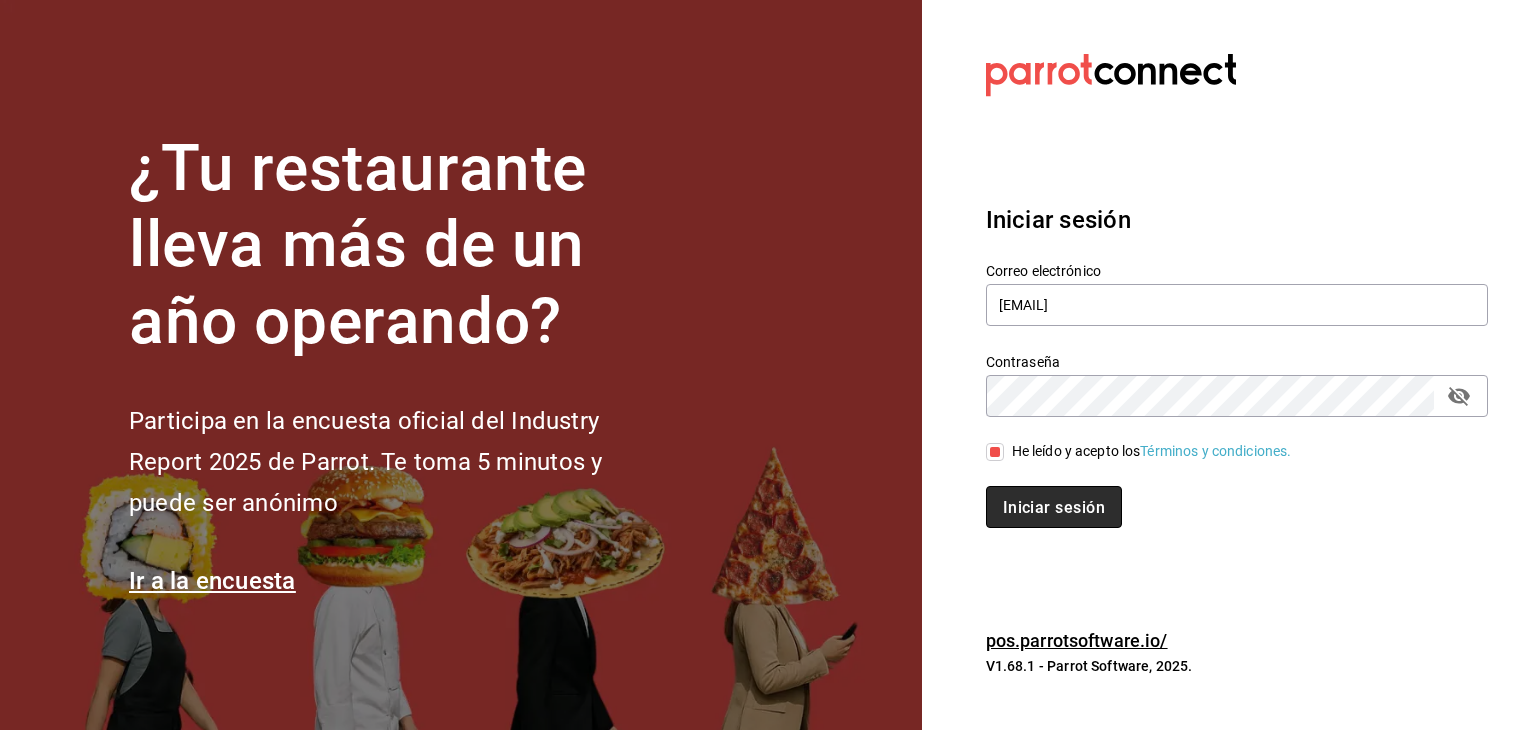 click on "Iniciar sesión" at bounding box center [1054, 507] 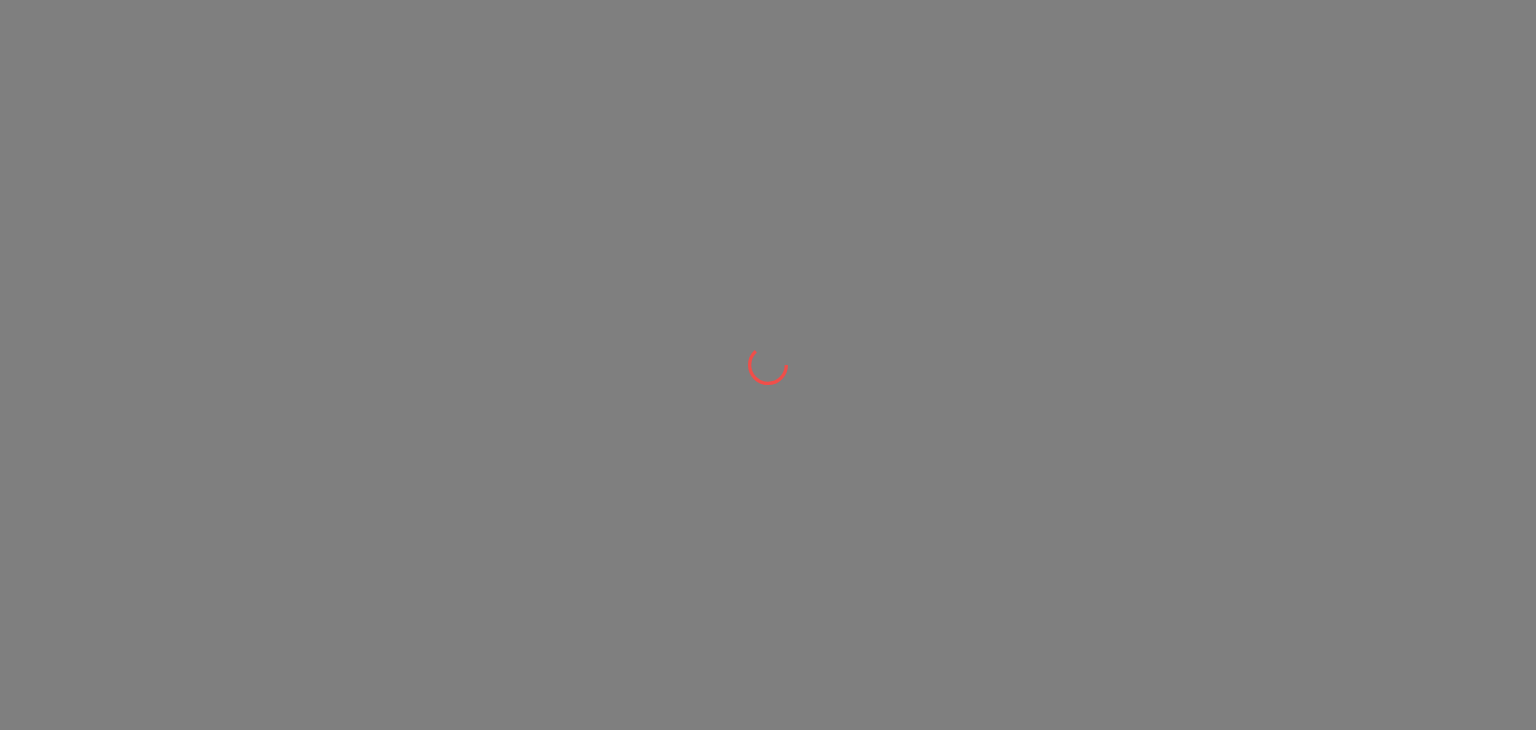 scroll, scrollTop: 0, scrollLeft: 0, axis: both 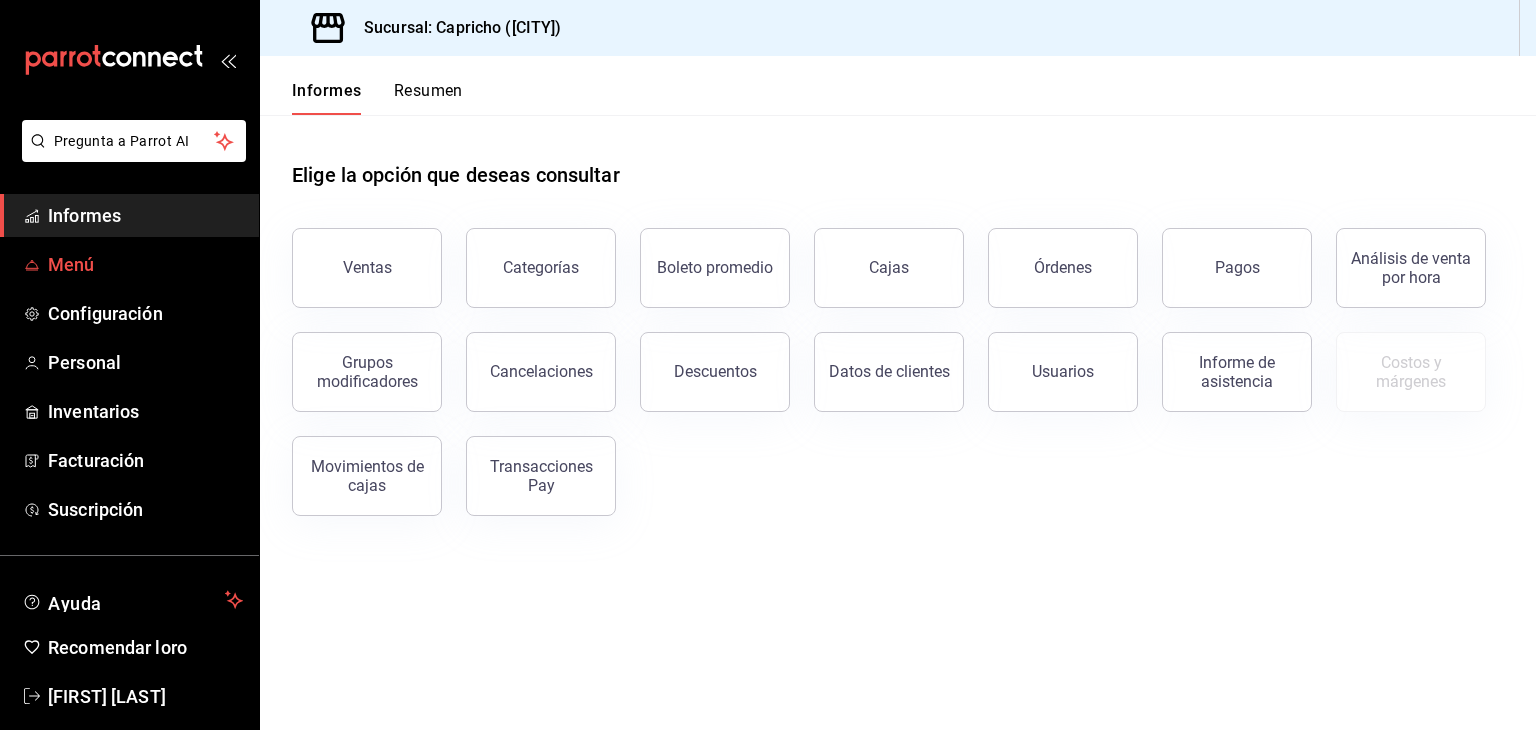 click on "Menú" at bounding box center (71, 264) 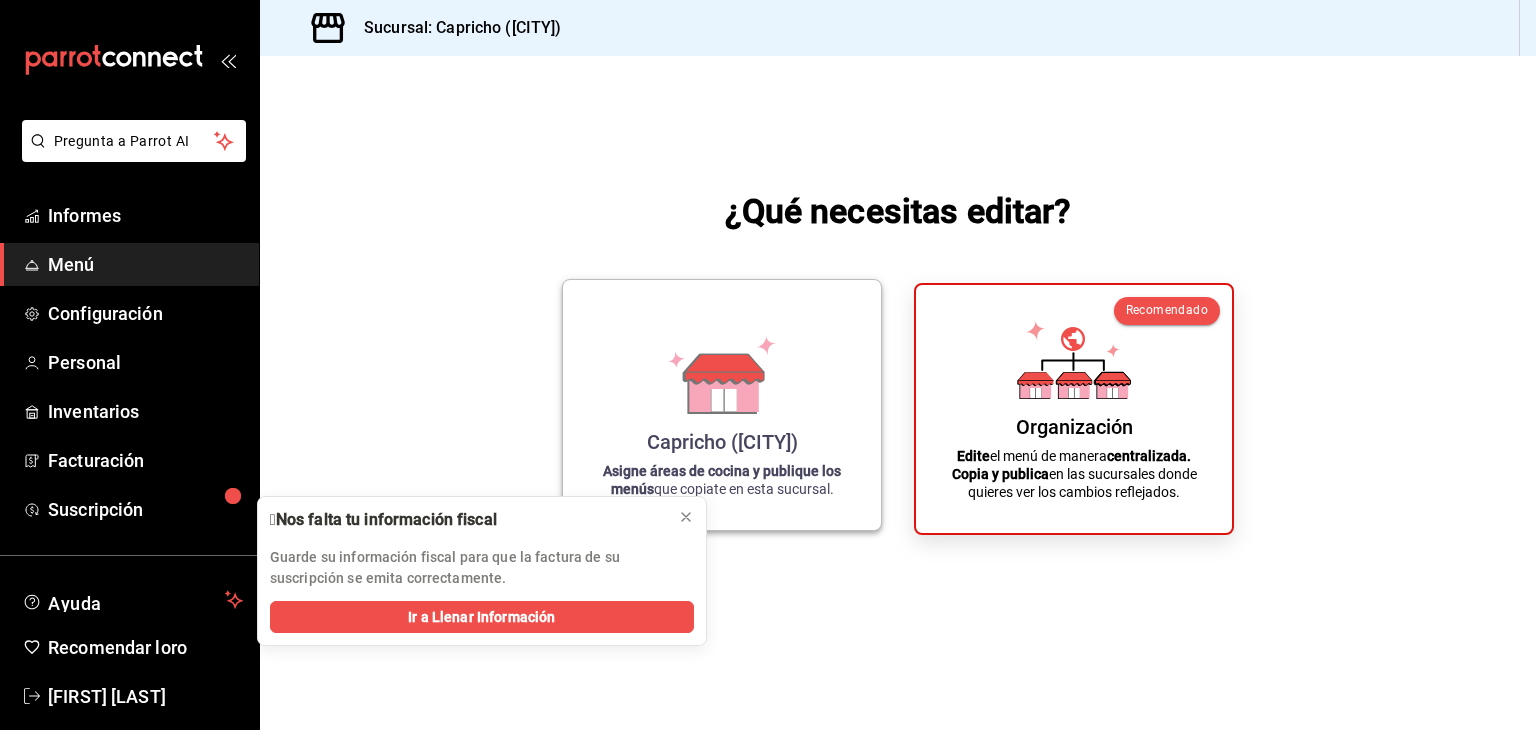 click 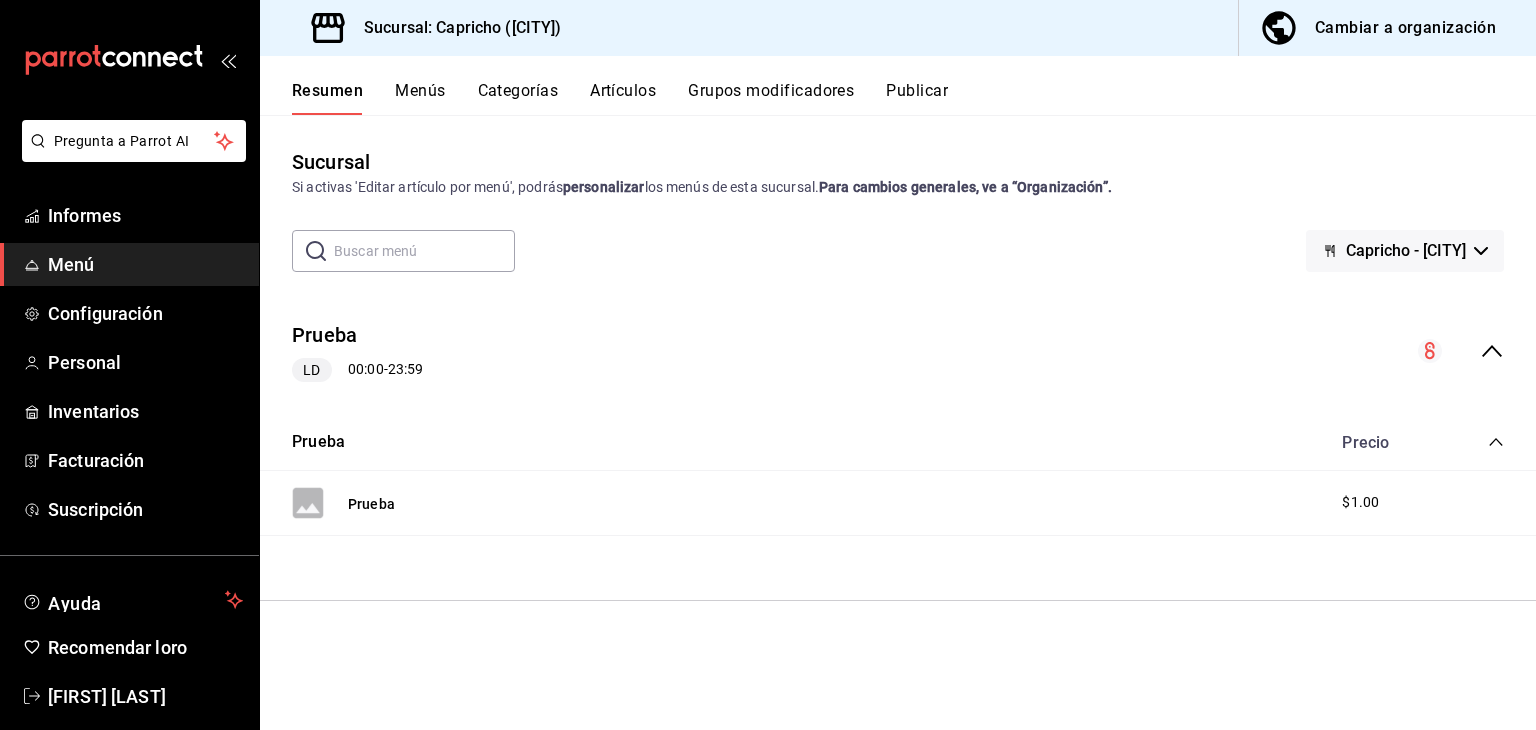 click on "Menú" at bounding box center [71, 264] 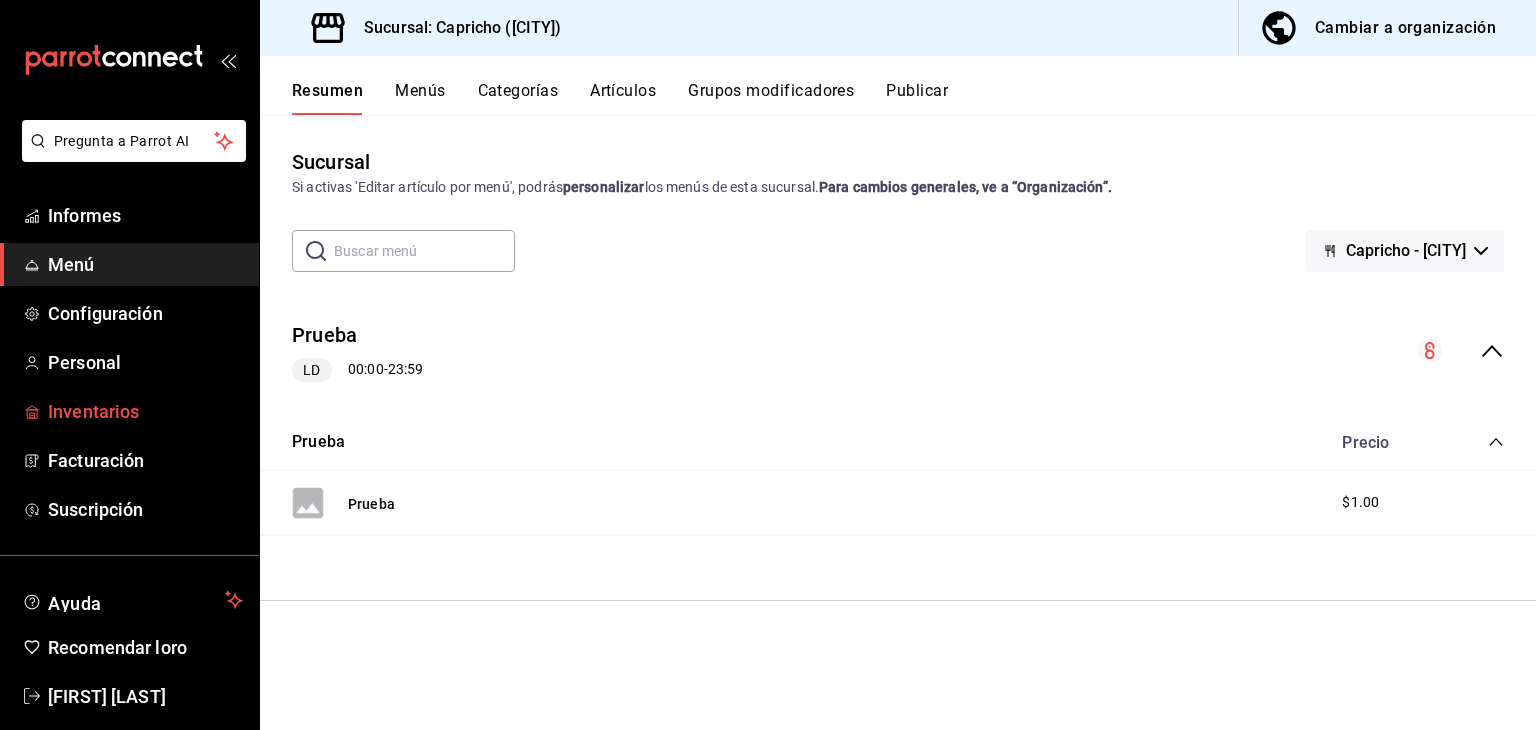 click on "Inventarios" at bounding box center [93, 411] 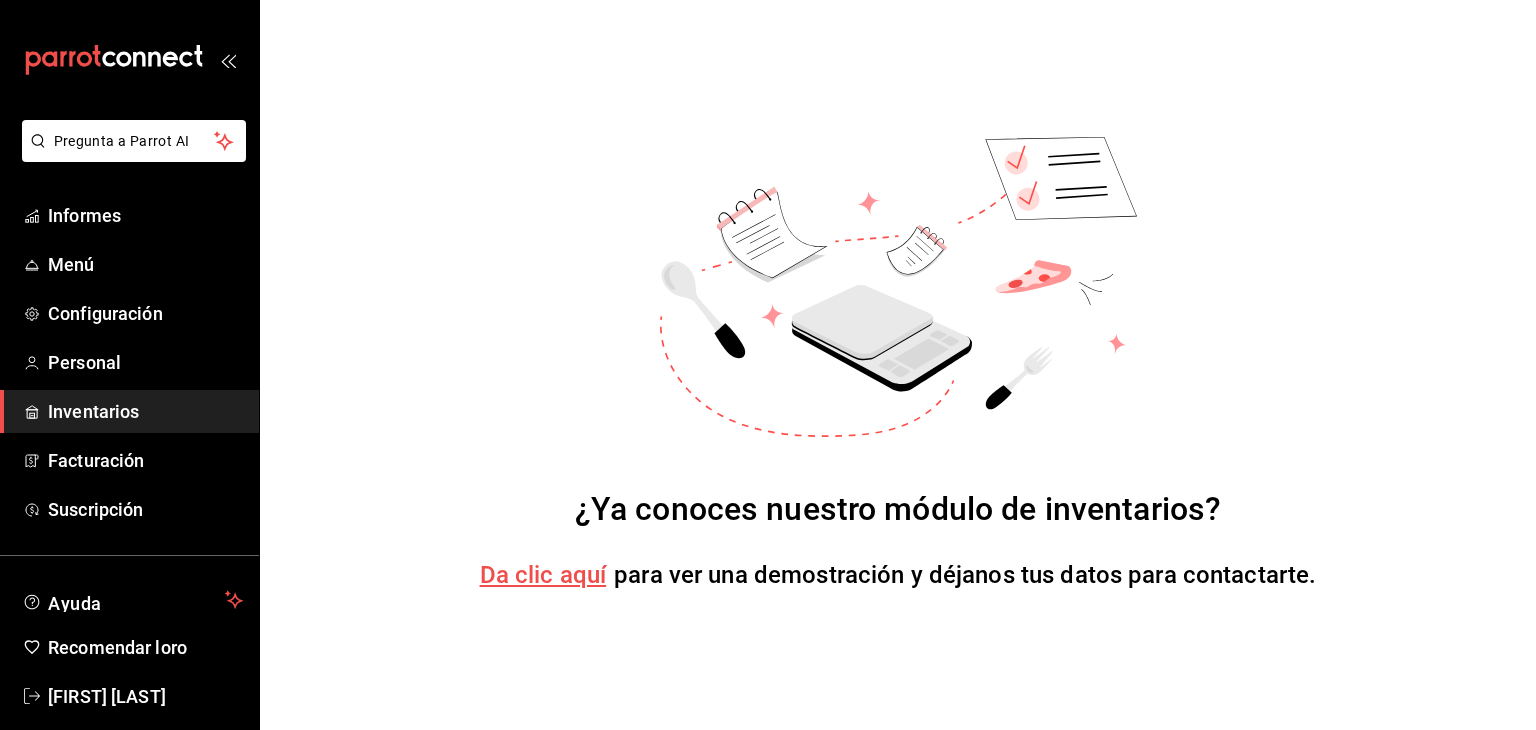 click on "Da clic aquí" at bounding box center (543, 575) 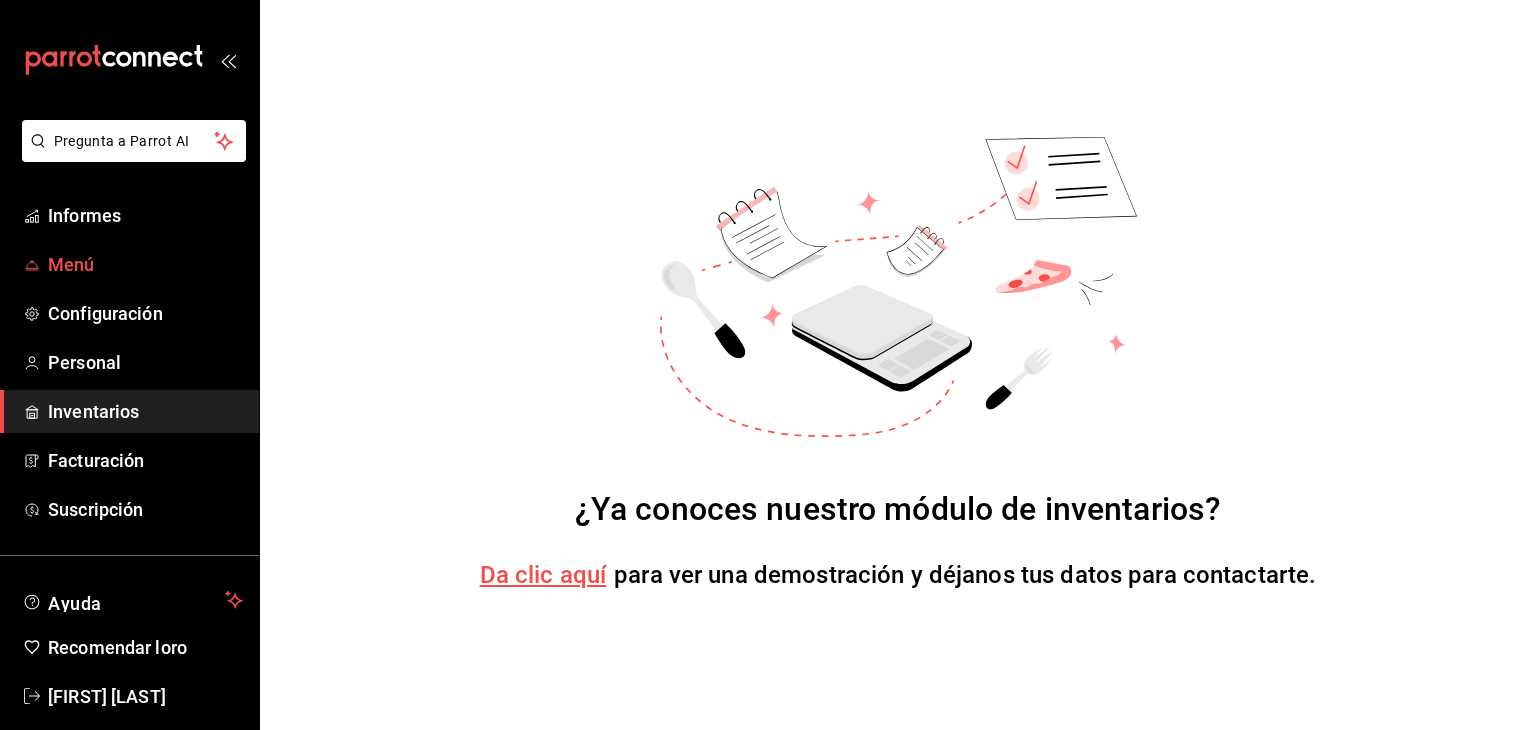 click on "Menú" at bounding box center [71, 264] 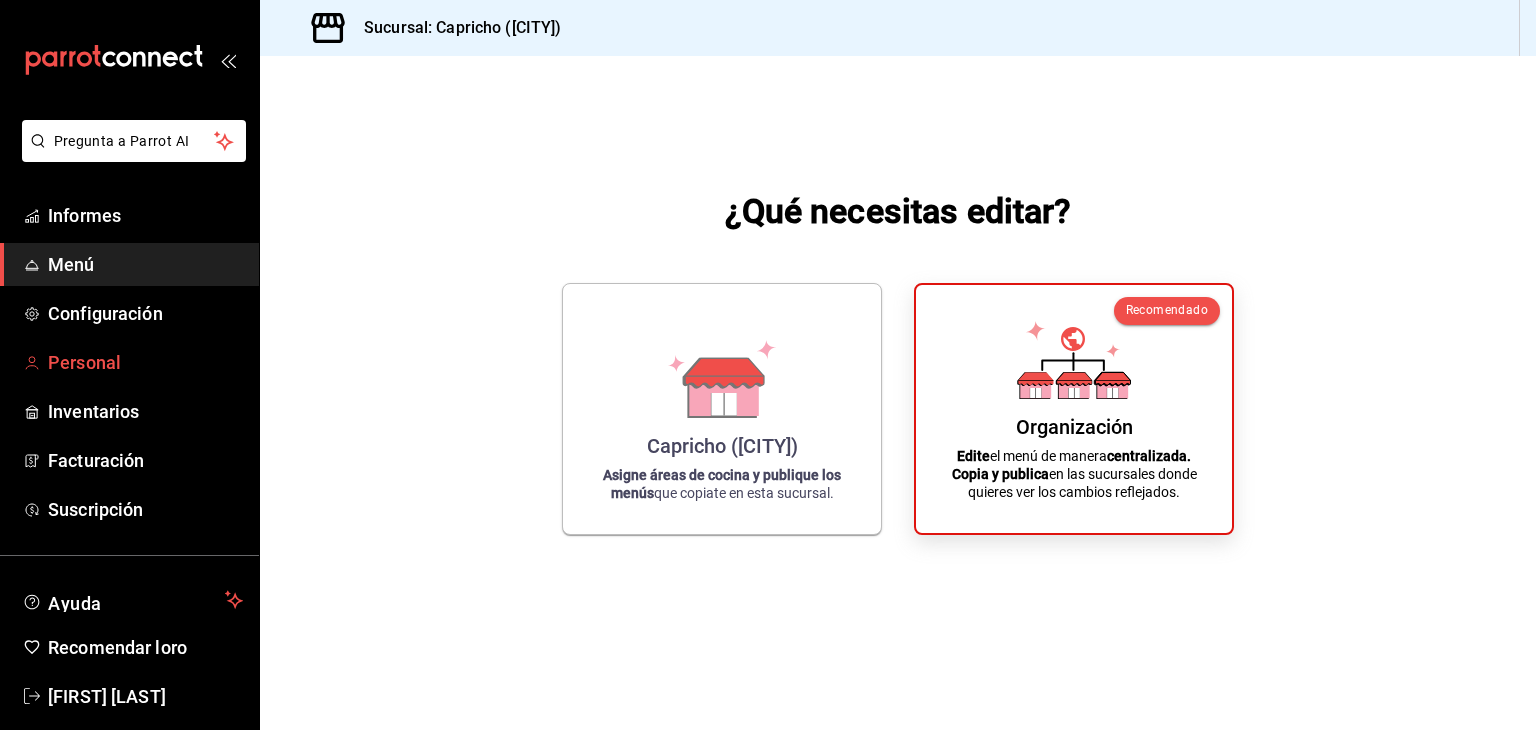 click on "Personal" at bounding box center (129, 362) 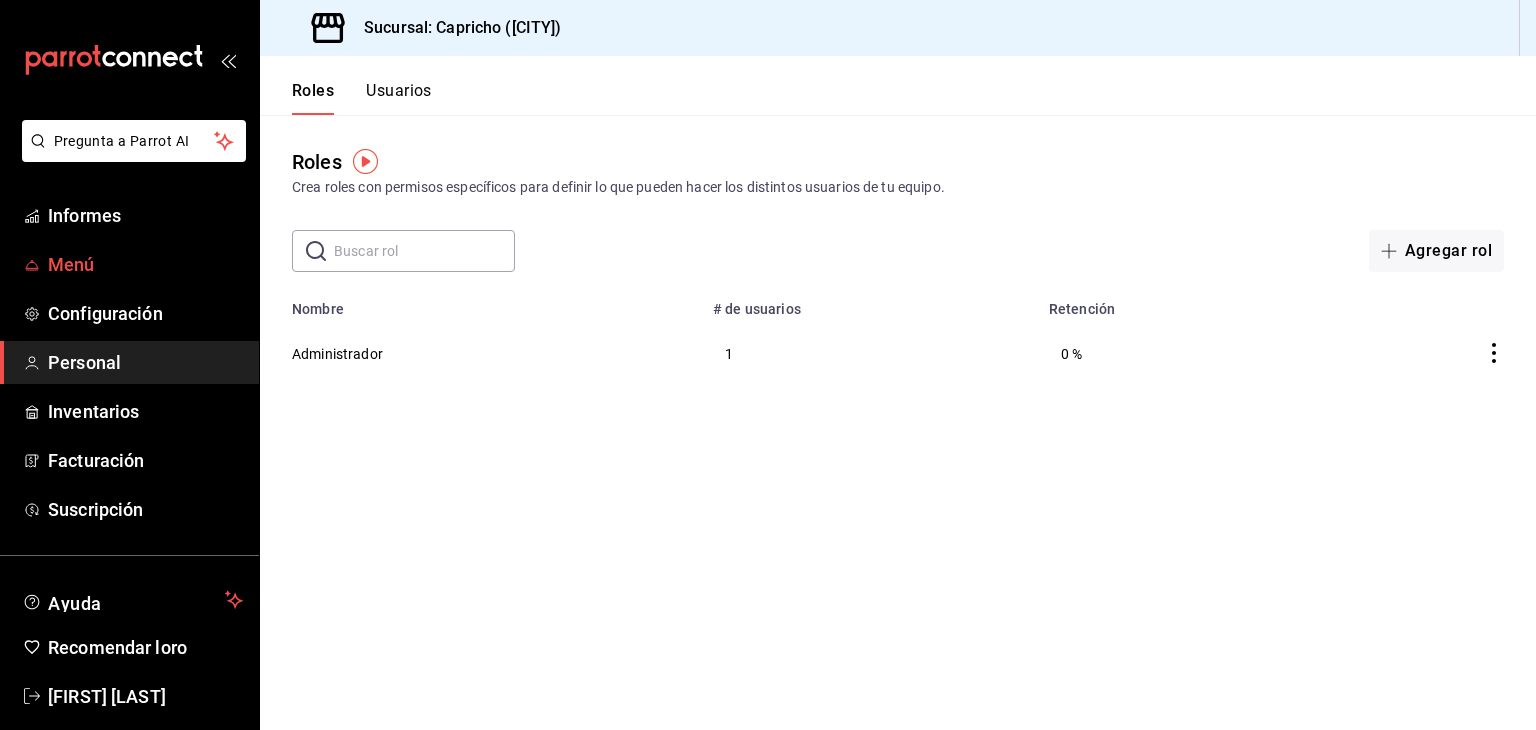 click on "Menú" at bounding box center (71, 264) 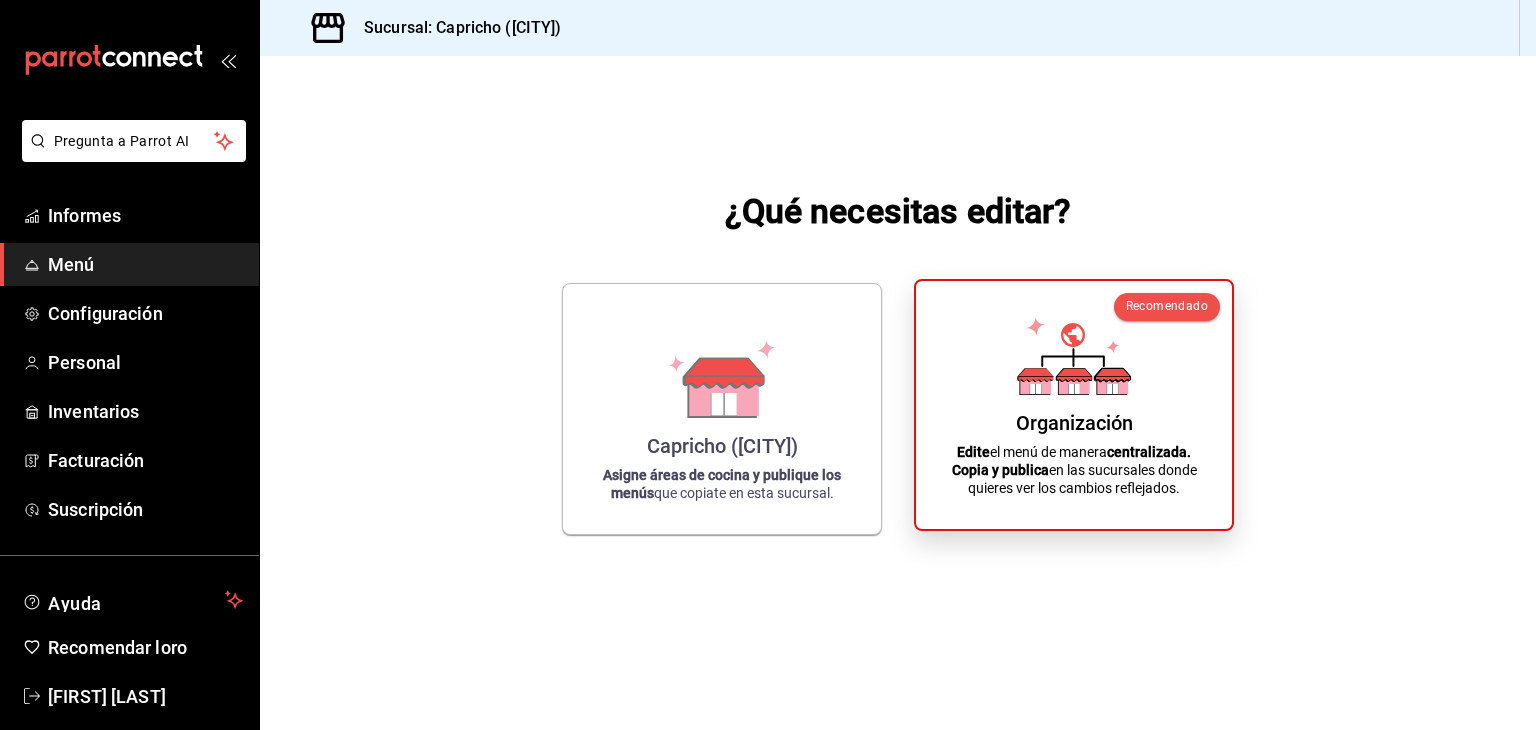 click 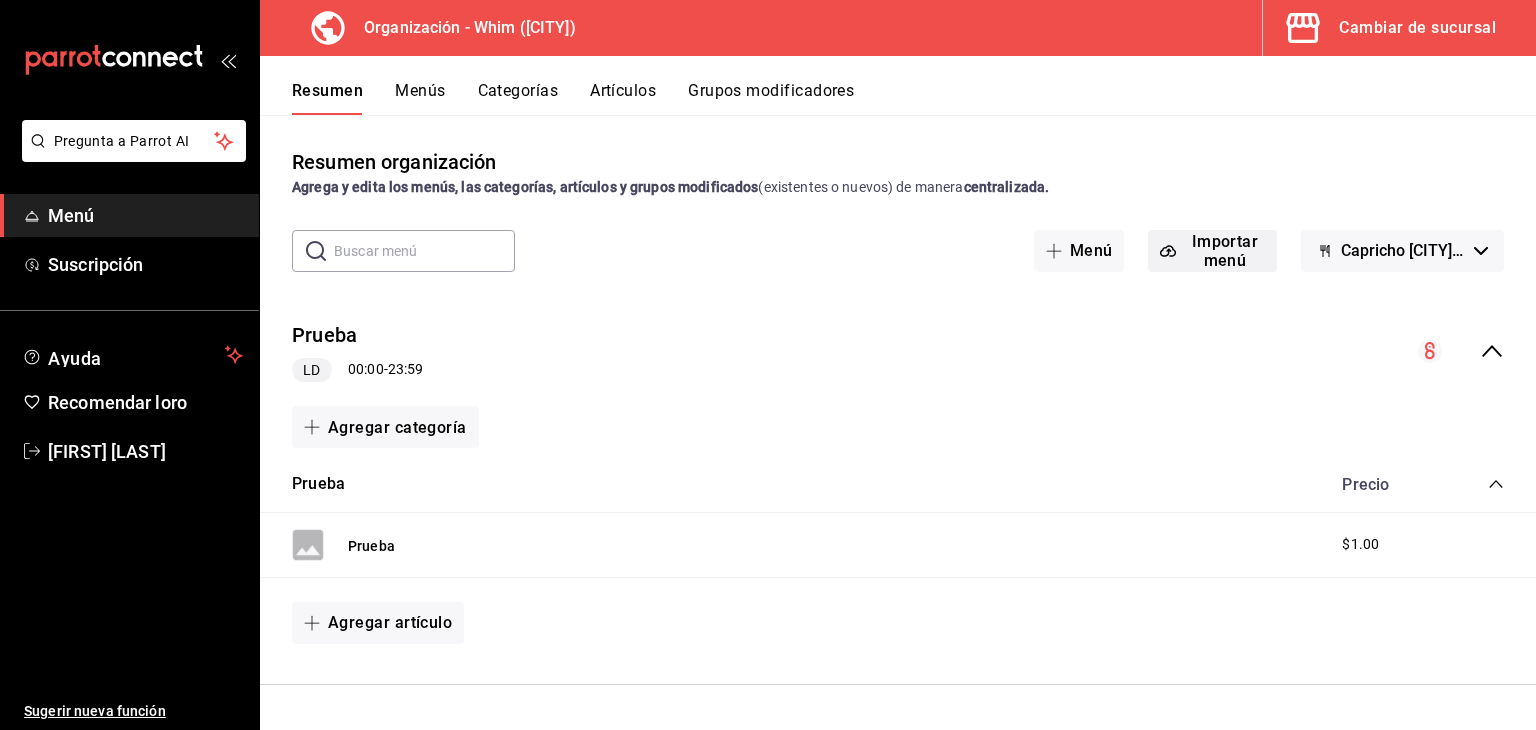 click on "Importar menú" at bounding box center [1225, 251] 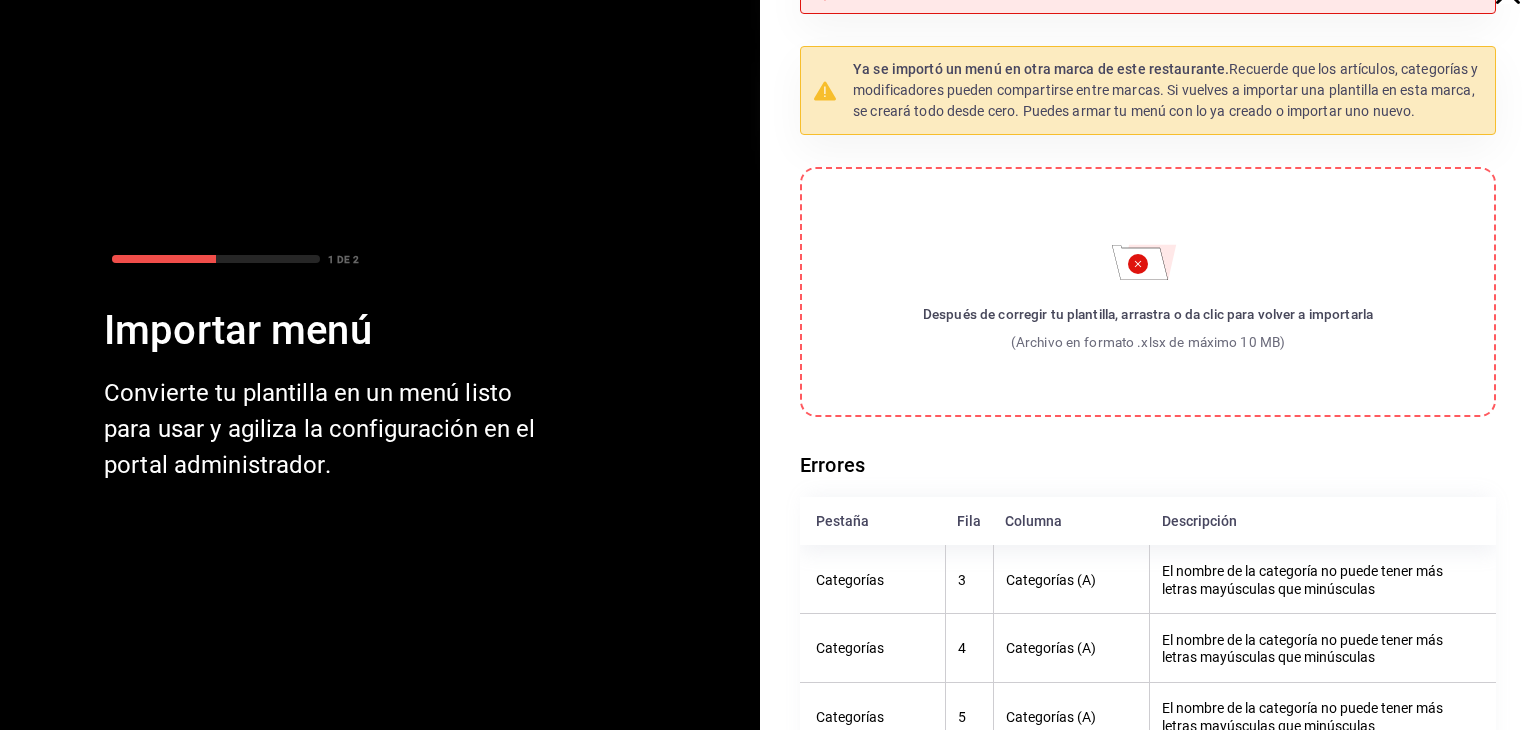 scroll, scrollTop: 0, scrollLeft: 0, axis: both 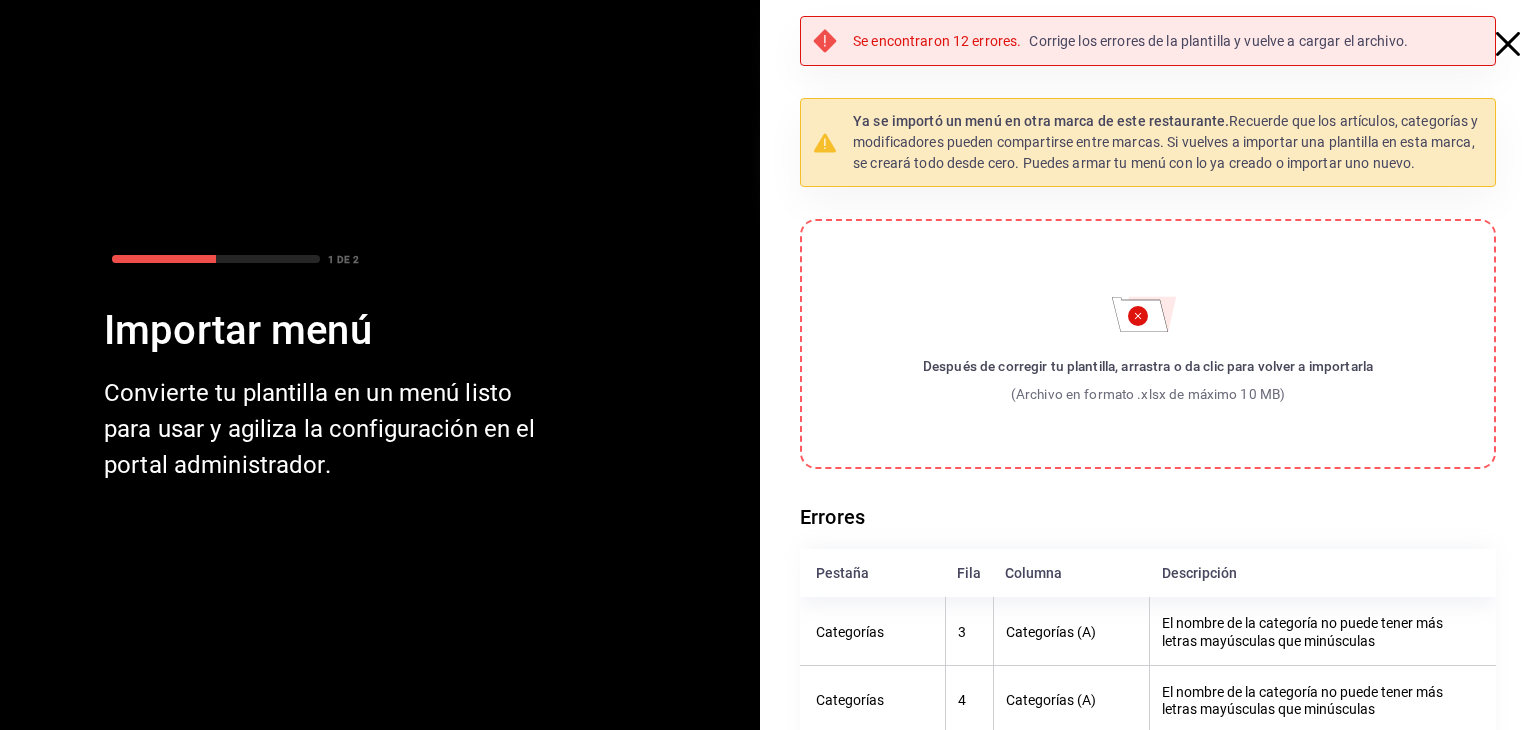 click 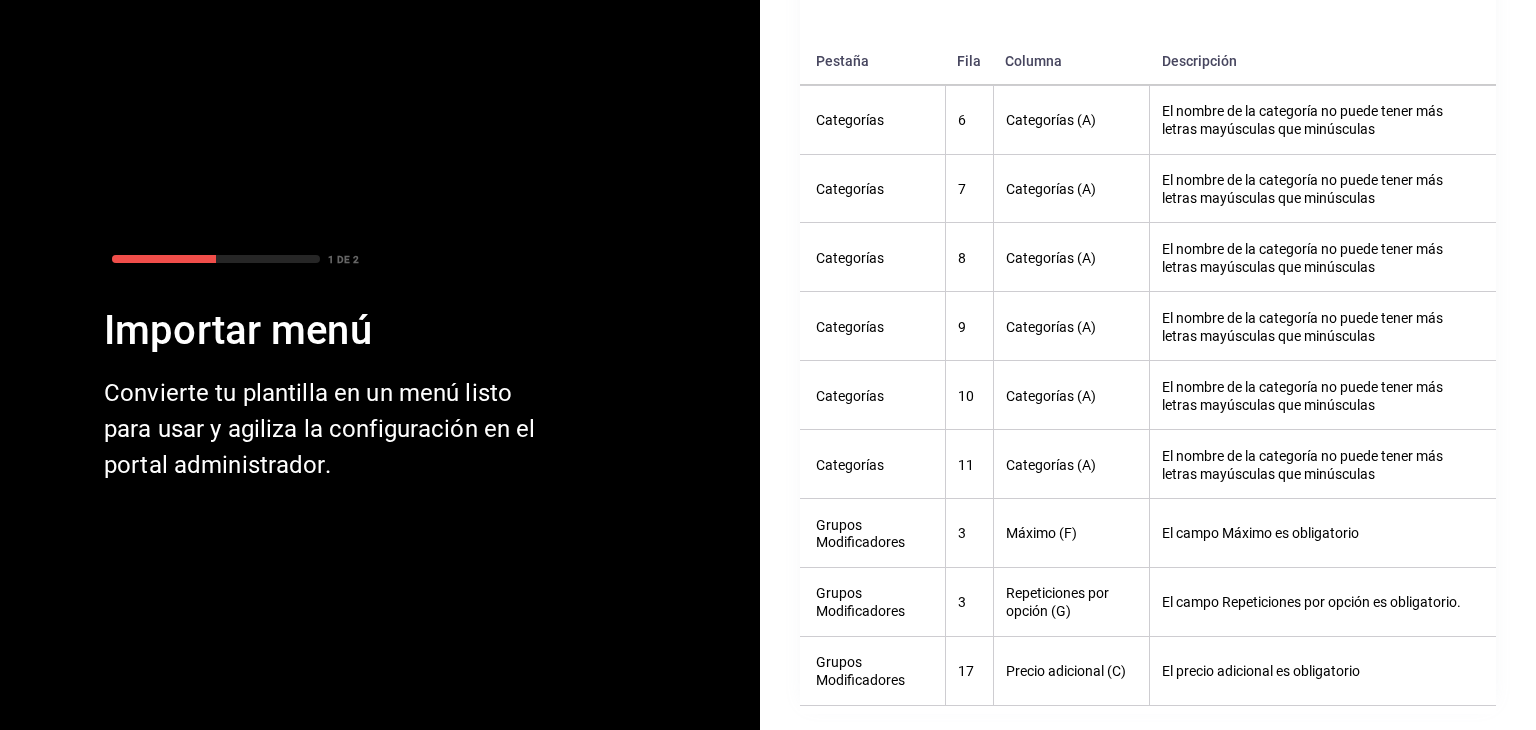 scroll, scrollTop: 779, scrollLeft: 0, axis: vertical 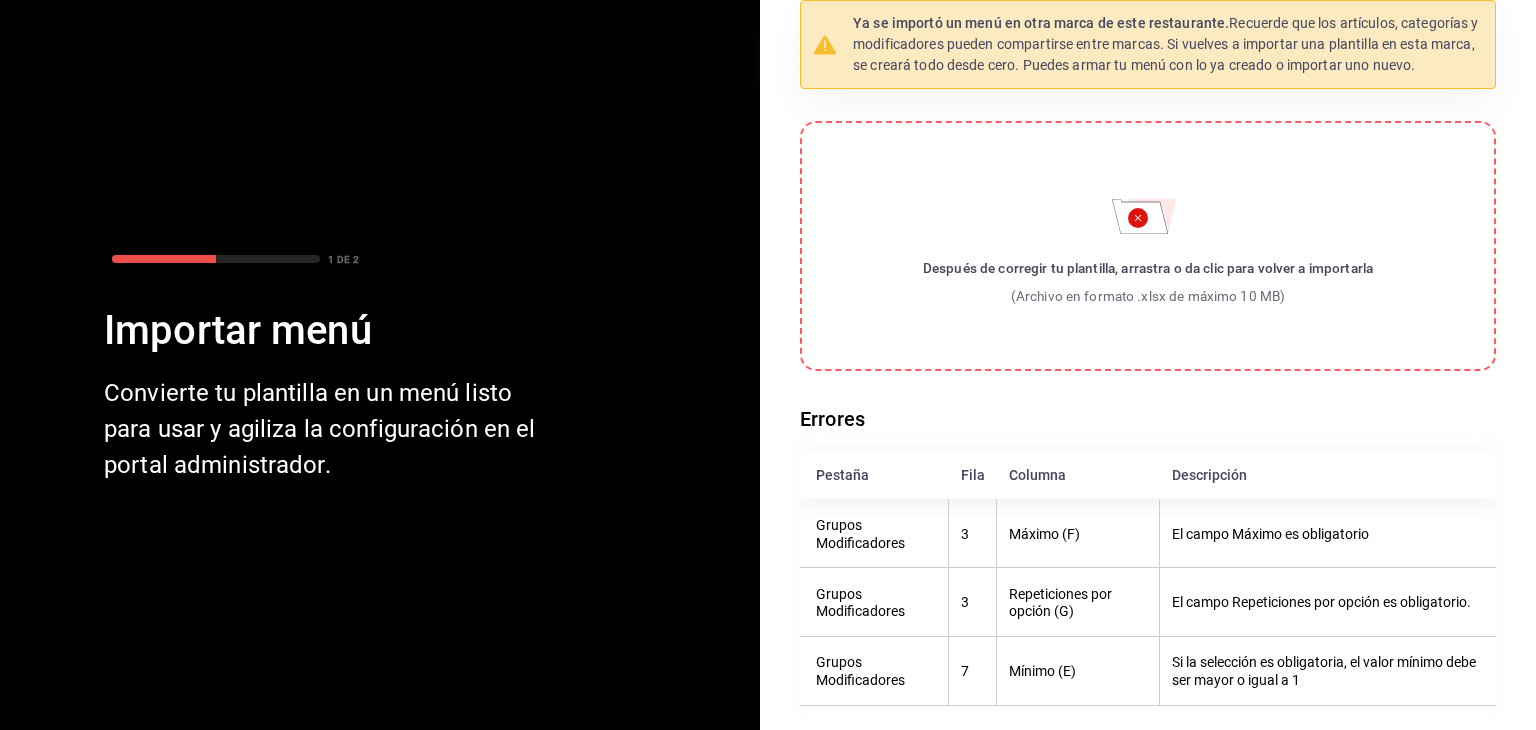 click on "Después de corregir tu plantilla, arrastra o da clic para volver a importarla" at bounding box center (1148, 268) 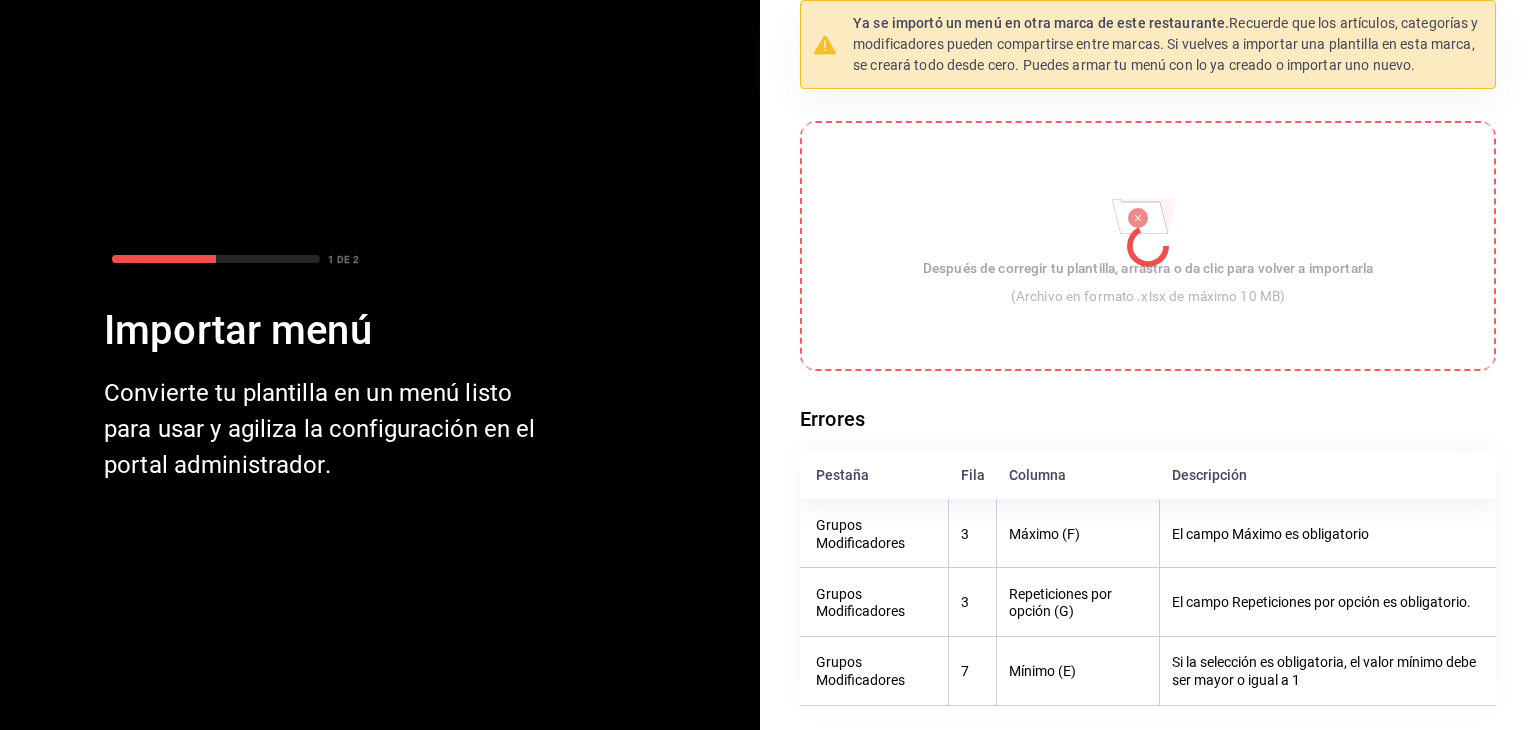 scroll, scrollTop: 0, scrollLeft: 0, axis: both 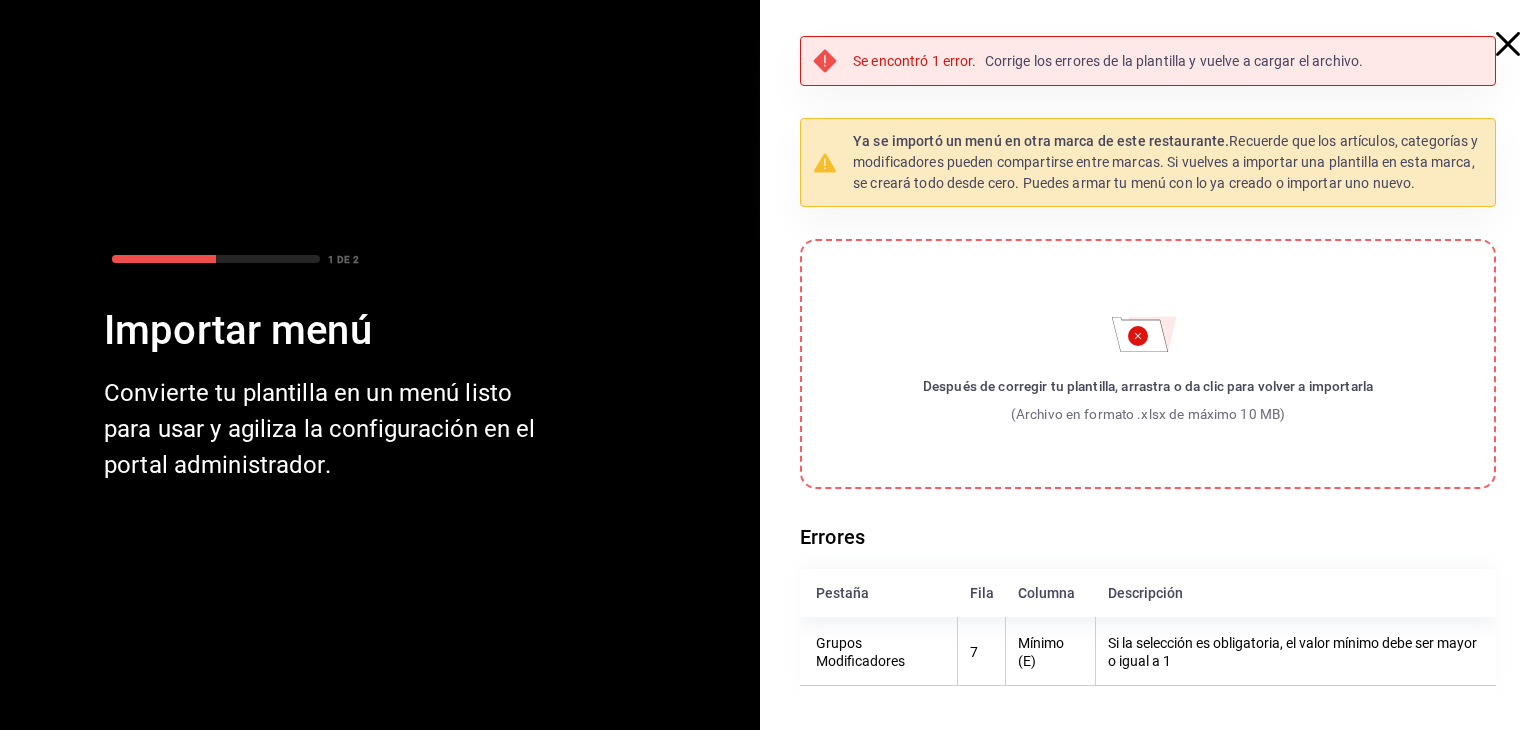 click 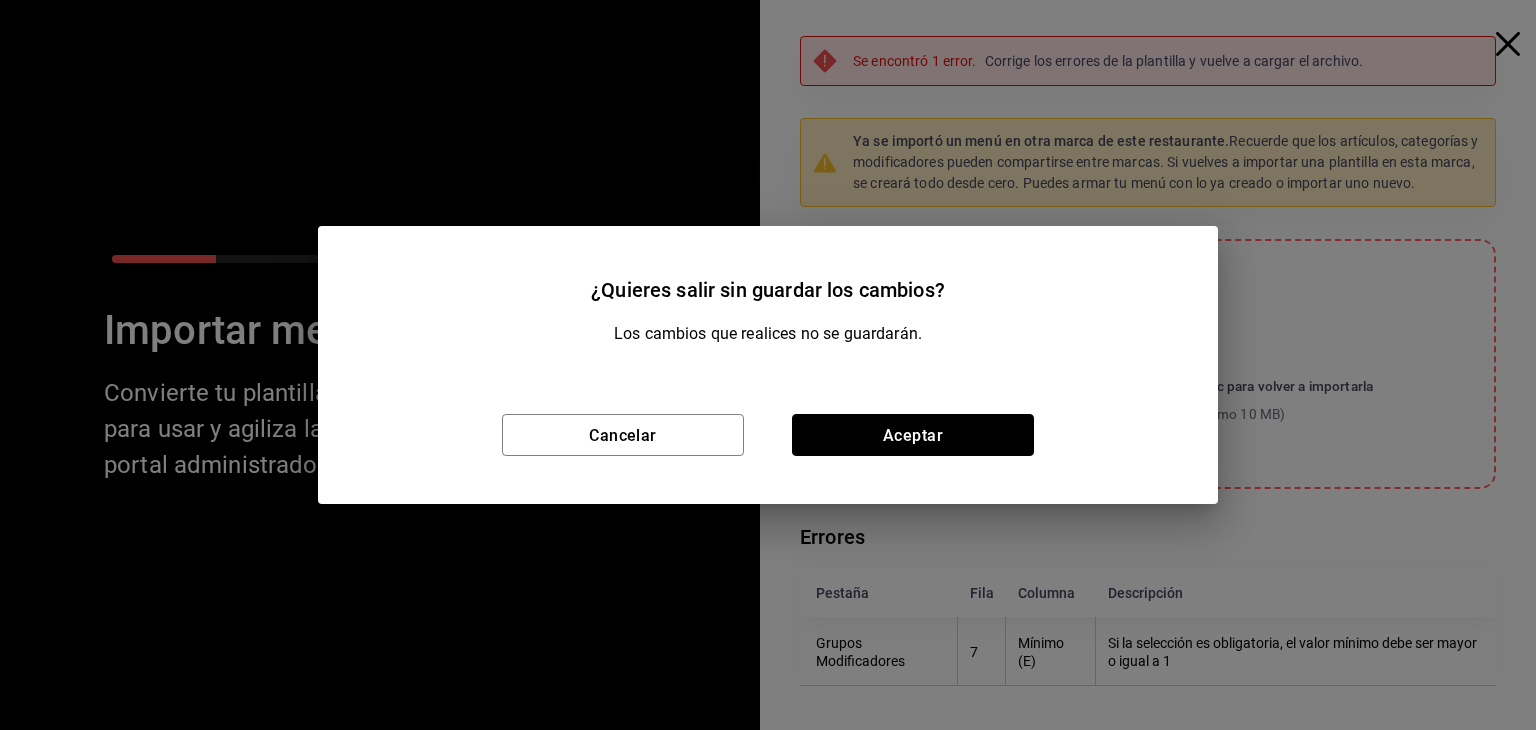 drag, startPoint x: 874, startPoint y: 438, endPoint x: 645, endPoint y: 464, distance: 230.47125 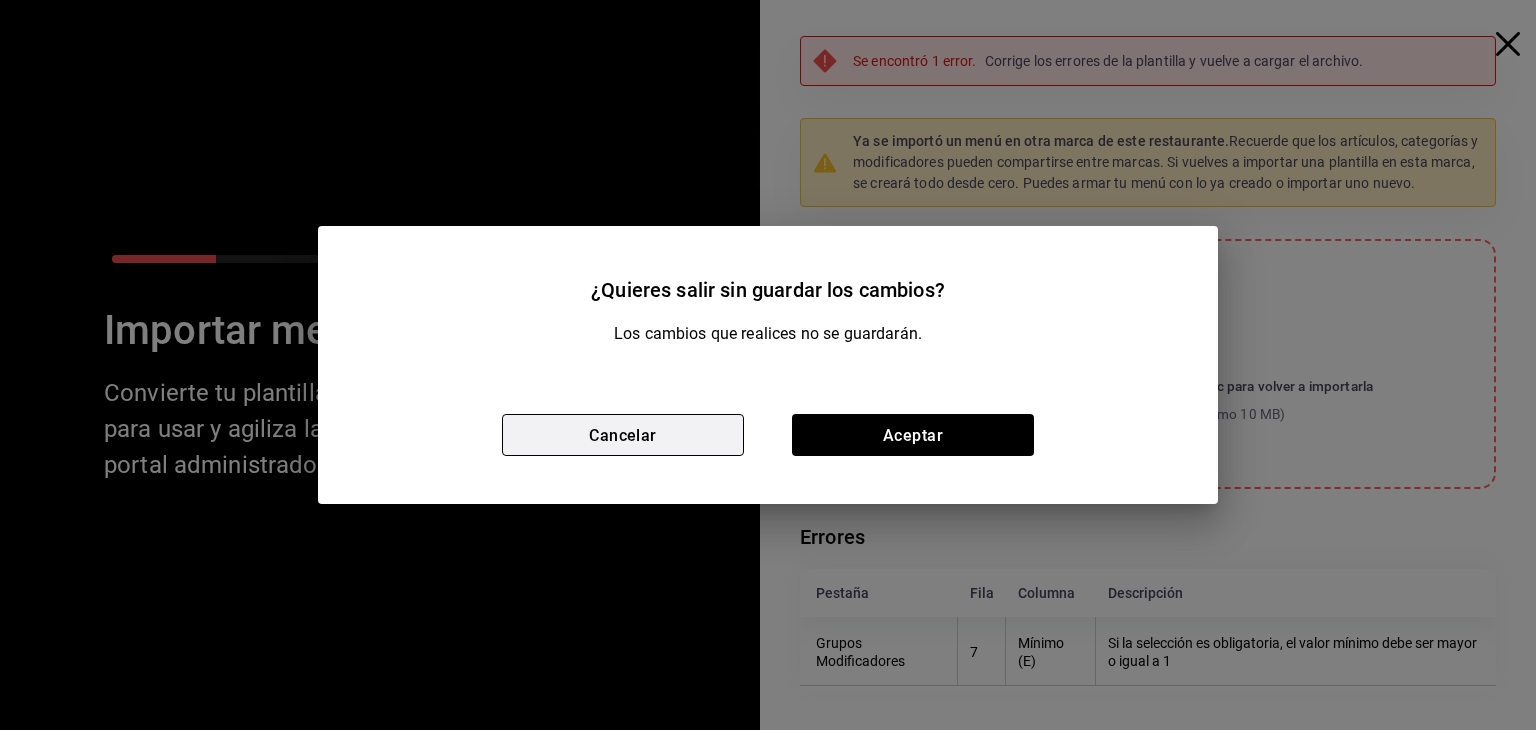 click on "Cancelar" at bounding box center (623, 434) 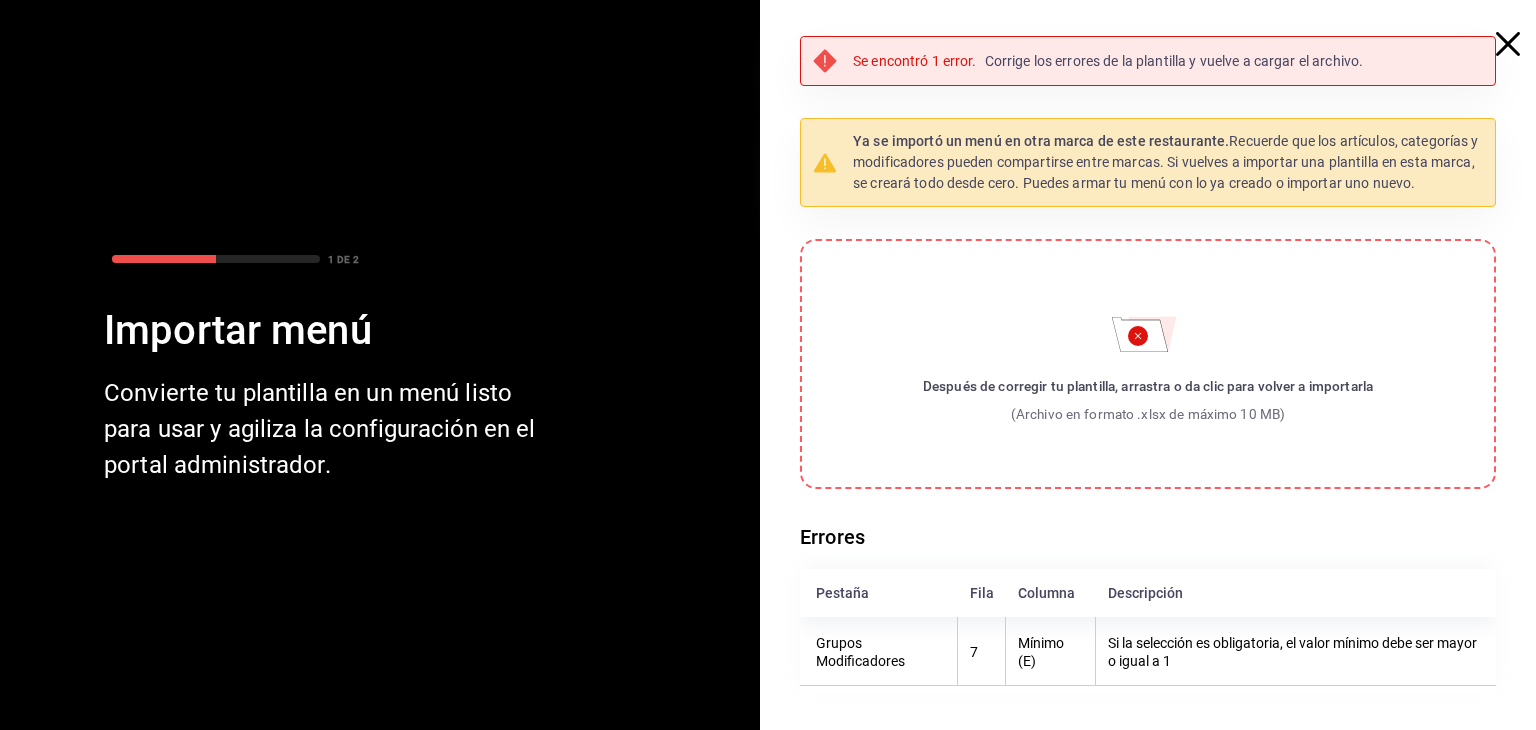 click on "Después de corregir tu plantilla, arrastra o da clic para volver a importarla (Archivo en formato .xlsx de máximo 10 MB)" at bounding box center (1148, 364) 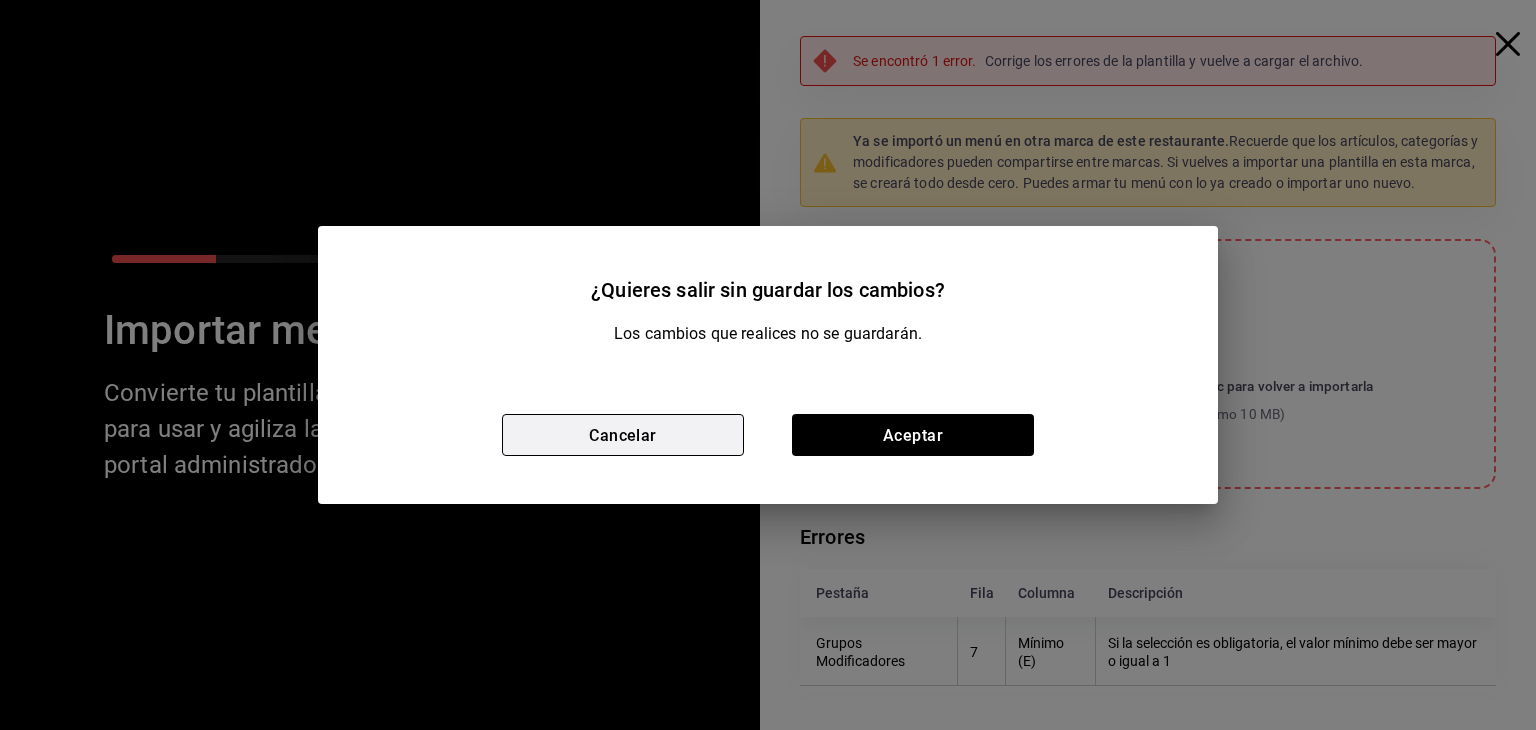click on "Cancelar" at bounding box center [623, 434] 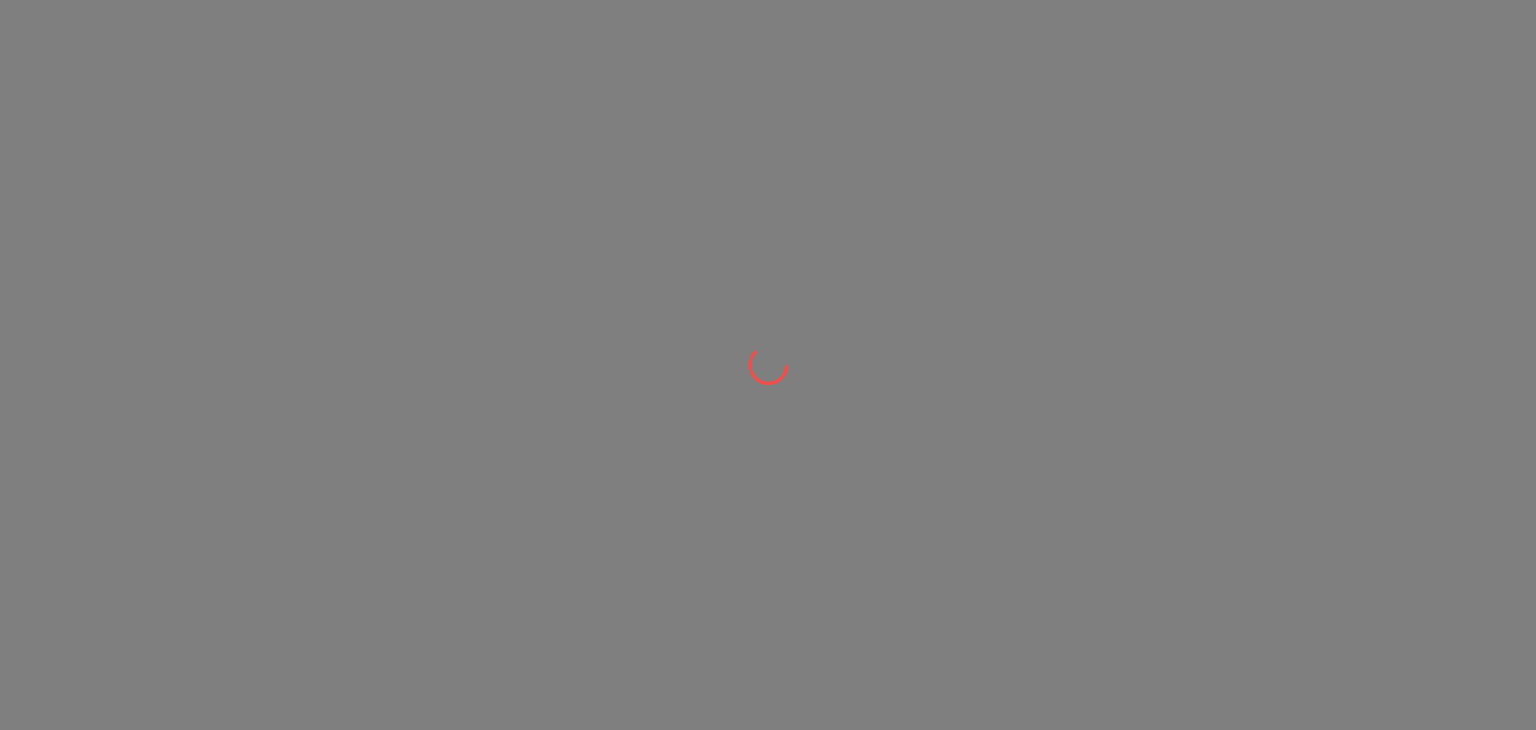 scroll, scrollTop: 0, scrollLeft: 0, axis: both 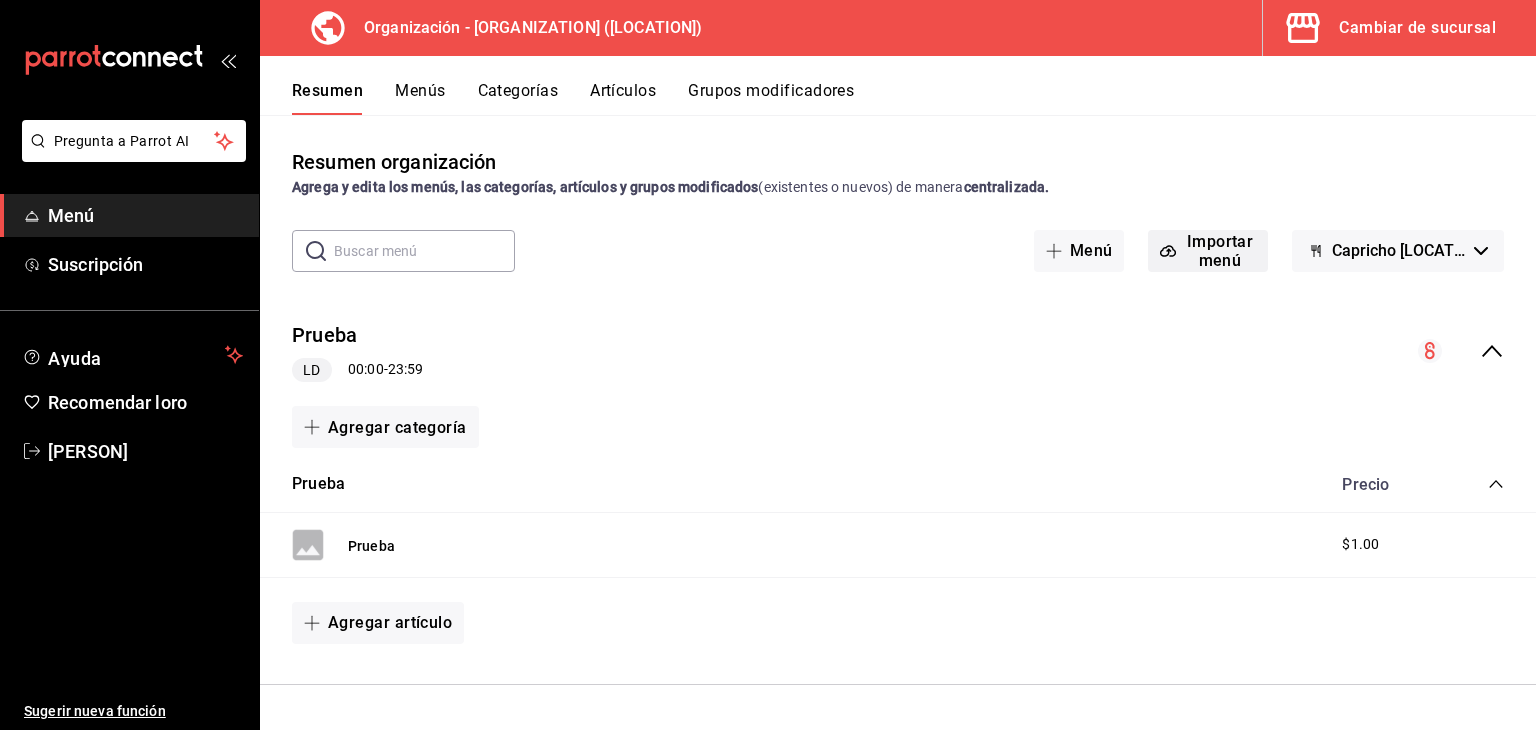 click on "Importar menú" at bounding box center (1220, 251) 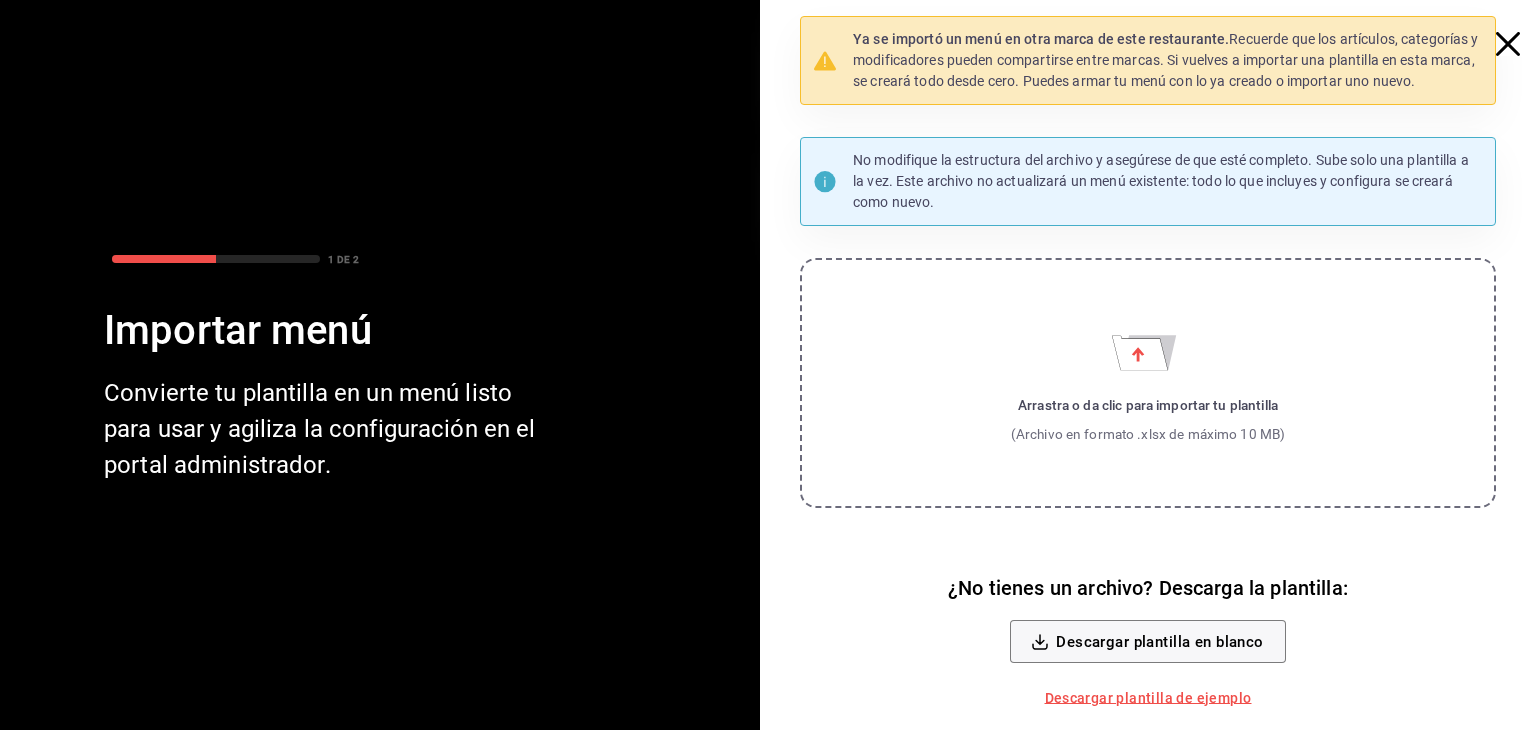 click on "Arrastra o da clic para importar tu plantilla (Archivo en formato .xlsx de máximo 10 MB)" at bounding box center (1148, 383) 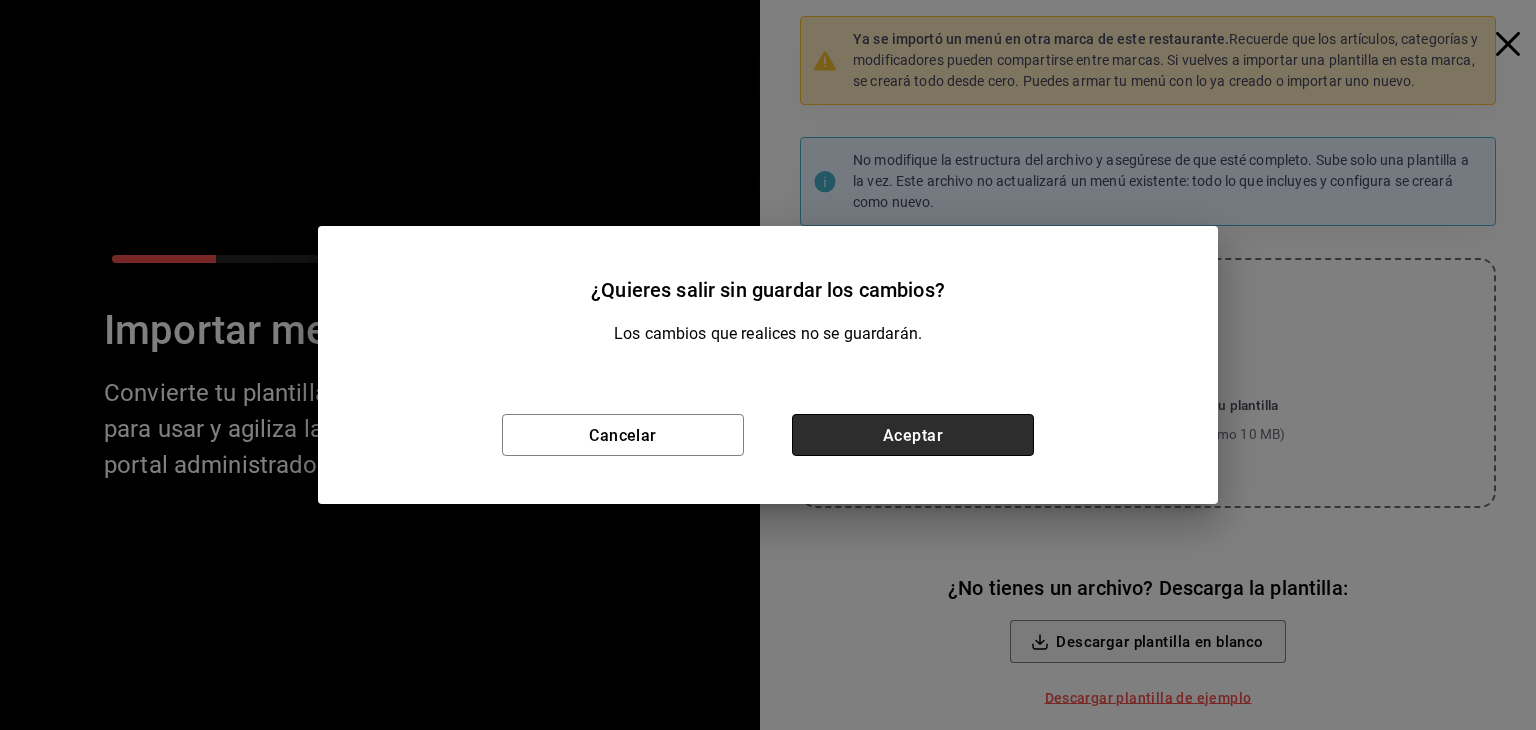 click on "Aceptar" at bounding box center (913, 435) 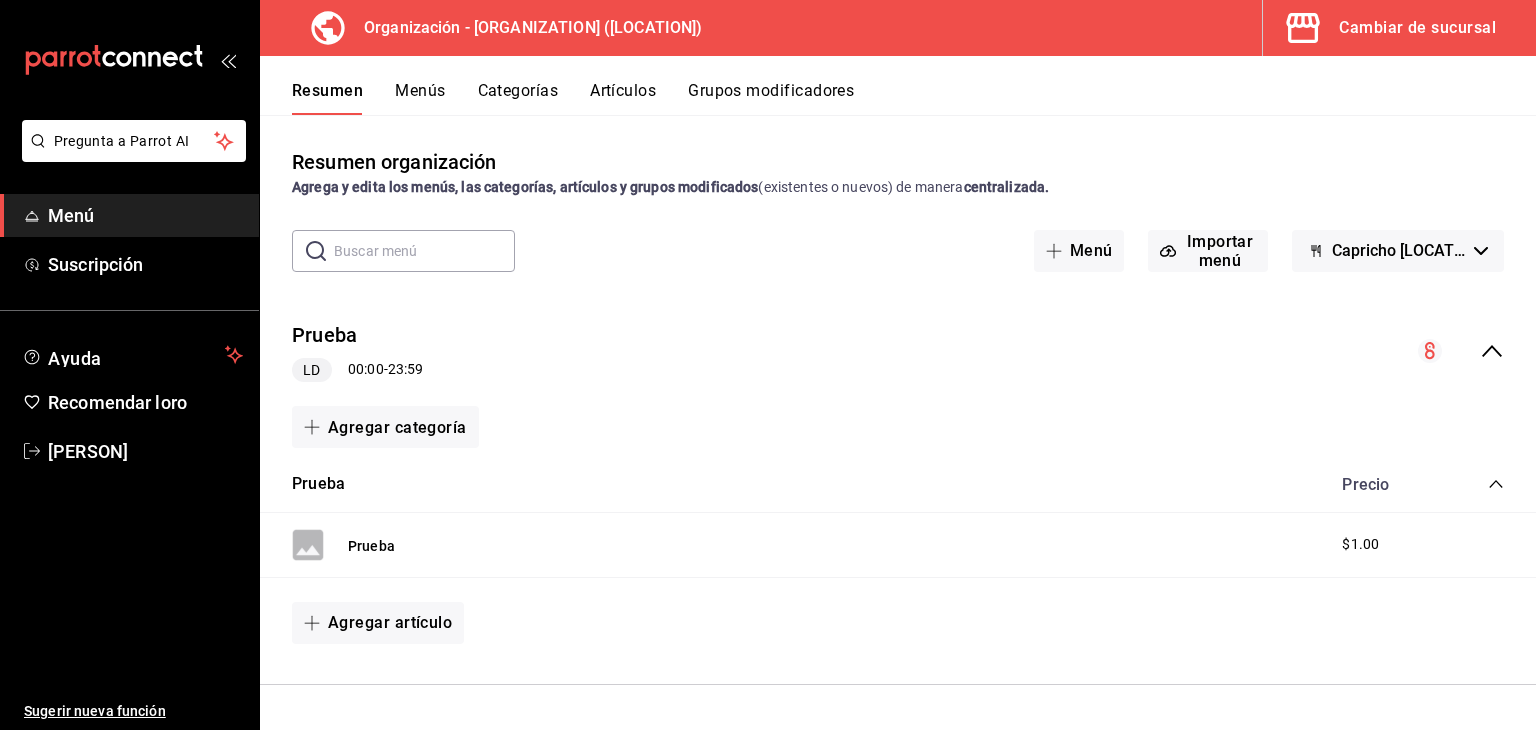 click on "00:00" at bounding box center [366, 369] 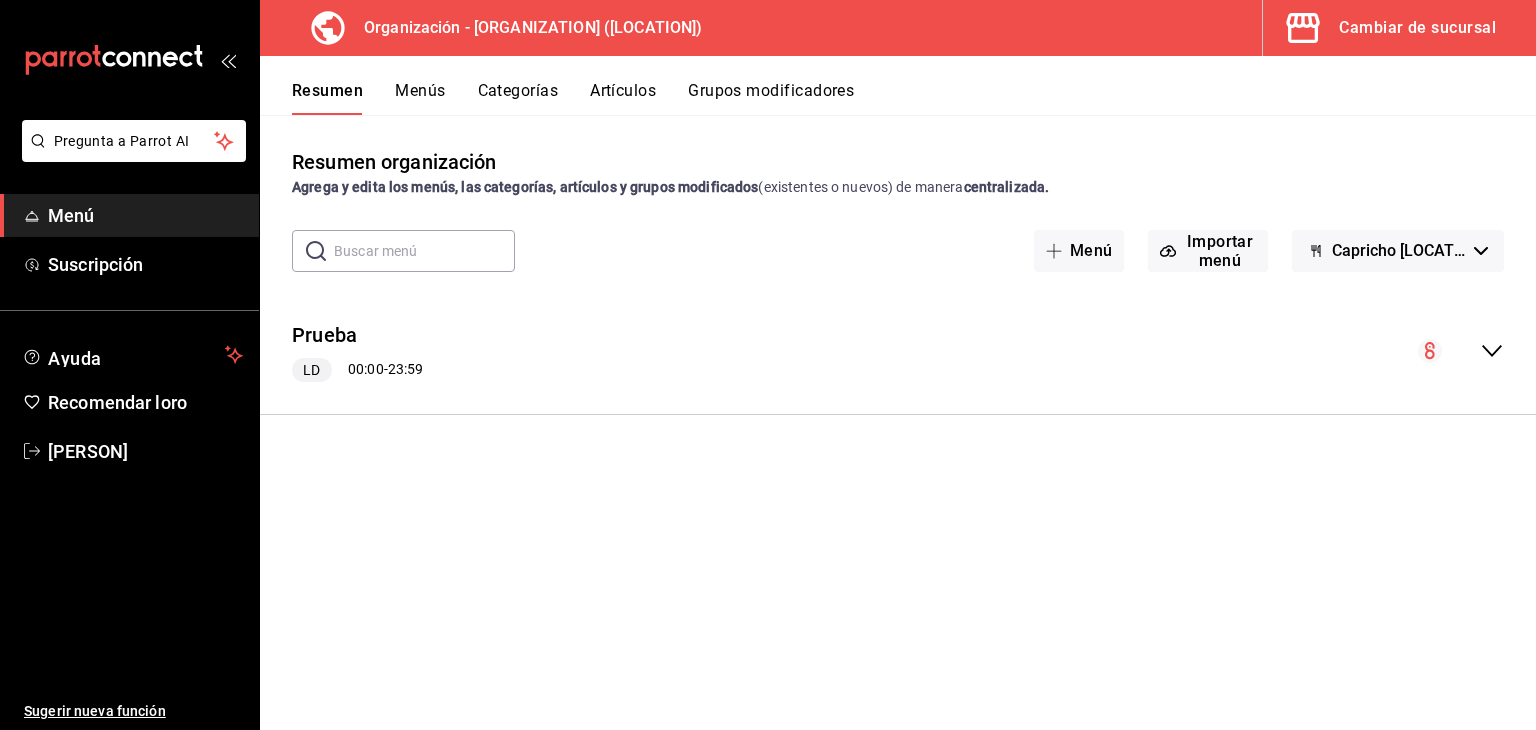 click on "00:00" at bounding box center [366, 369] 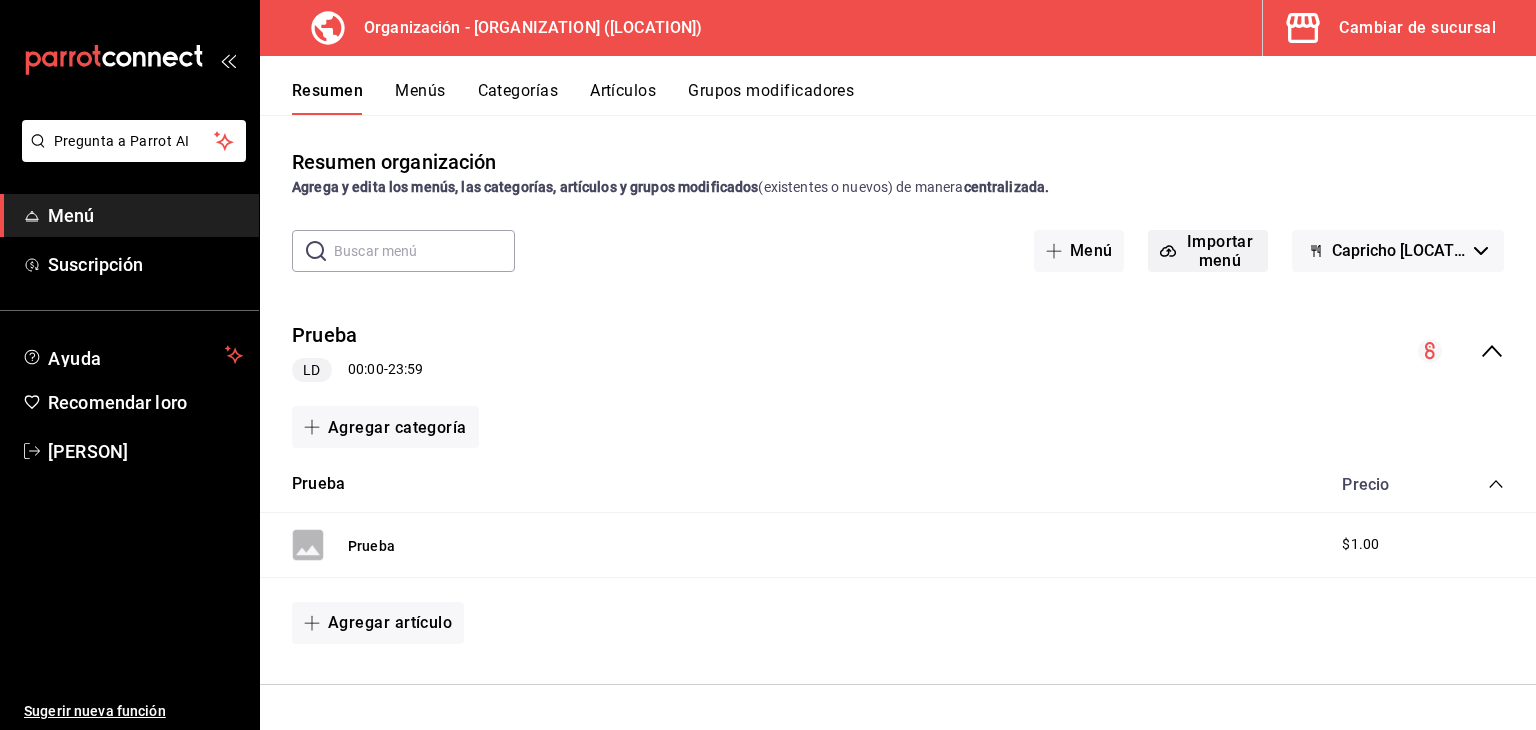 click on "Importar menú" at bounding box center (1207, 251) 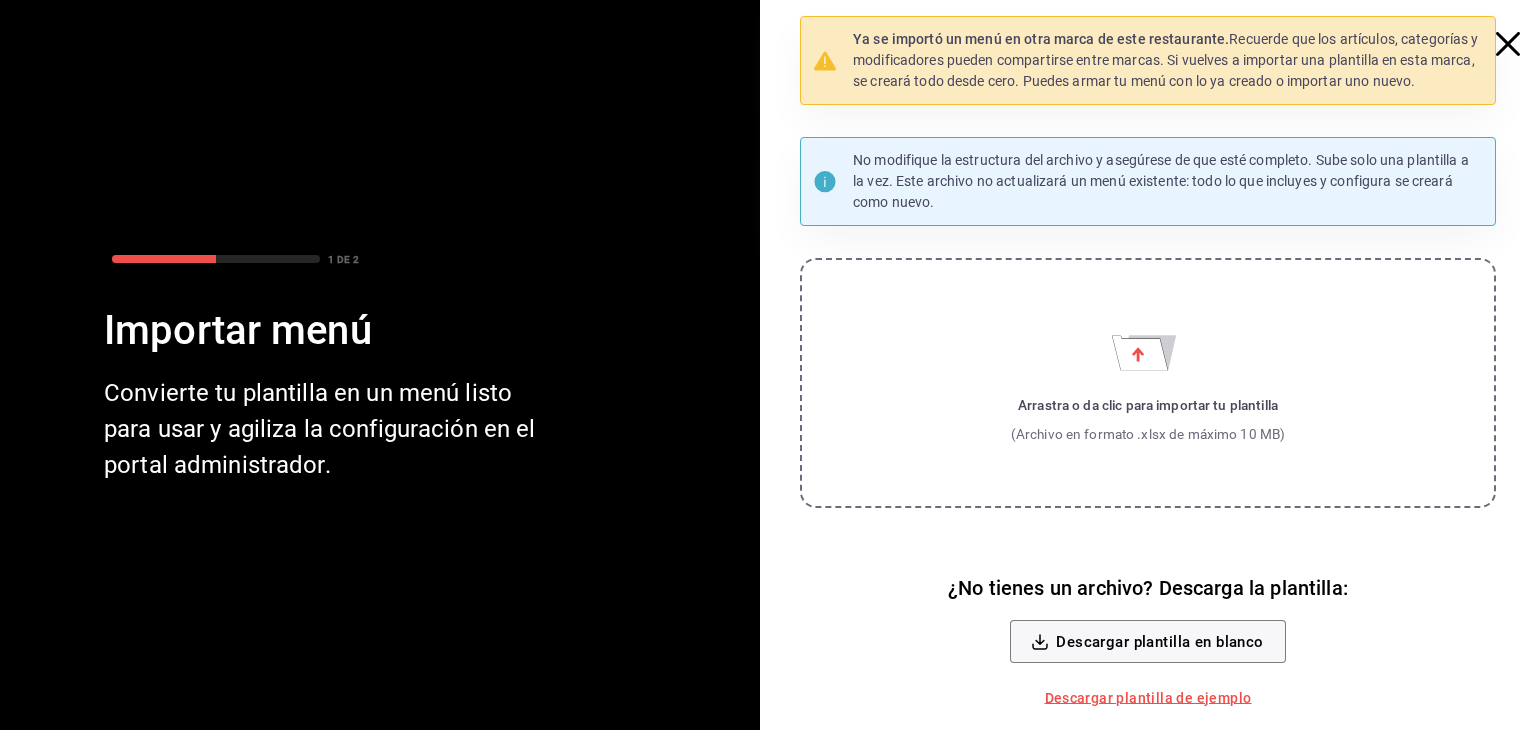 click on "Arrastra o da clic para importar tu plantilla (Archivo en formato .xlsx de máximo 10 MB)" at bounding box center [1148, 419] 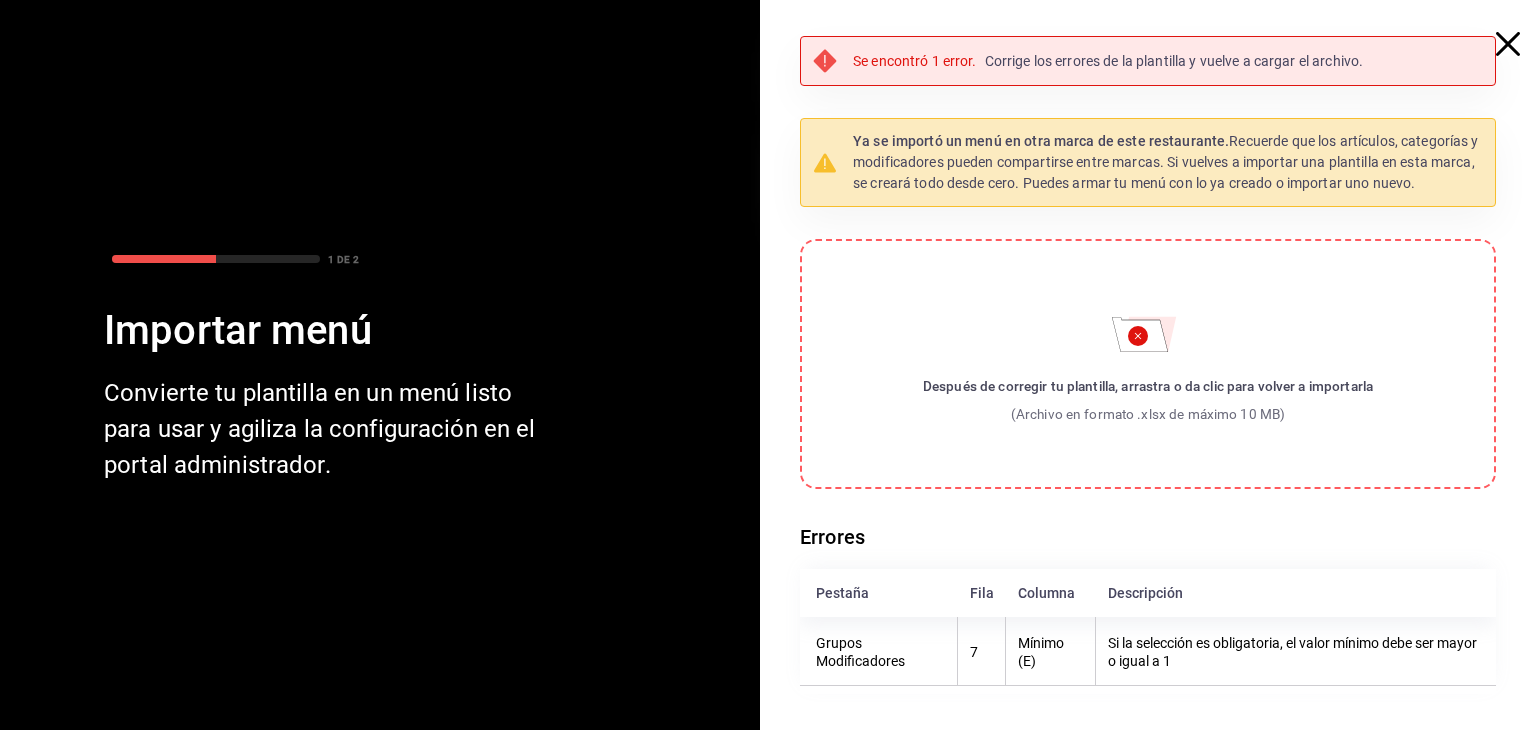 click on "Después de corregir tu plantilla, arrastra o da clic para volver a importarla (Archivo en formato .xlsx de máximo 10 MB)" at bounding box center (1148, 364) 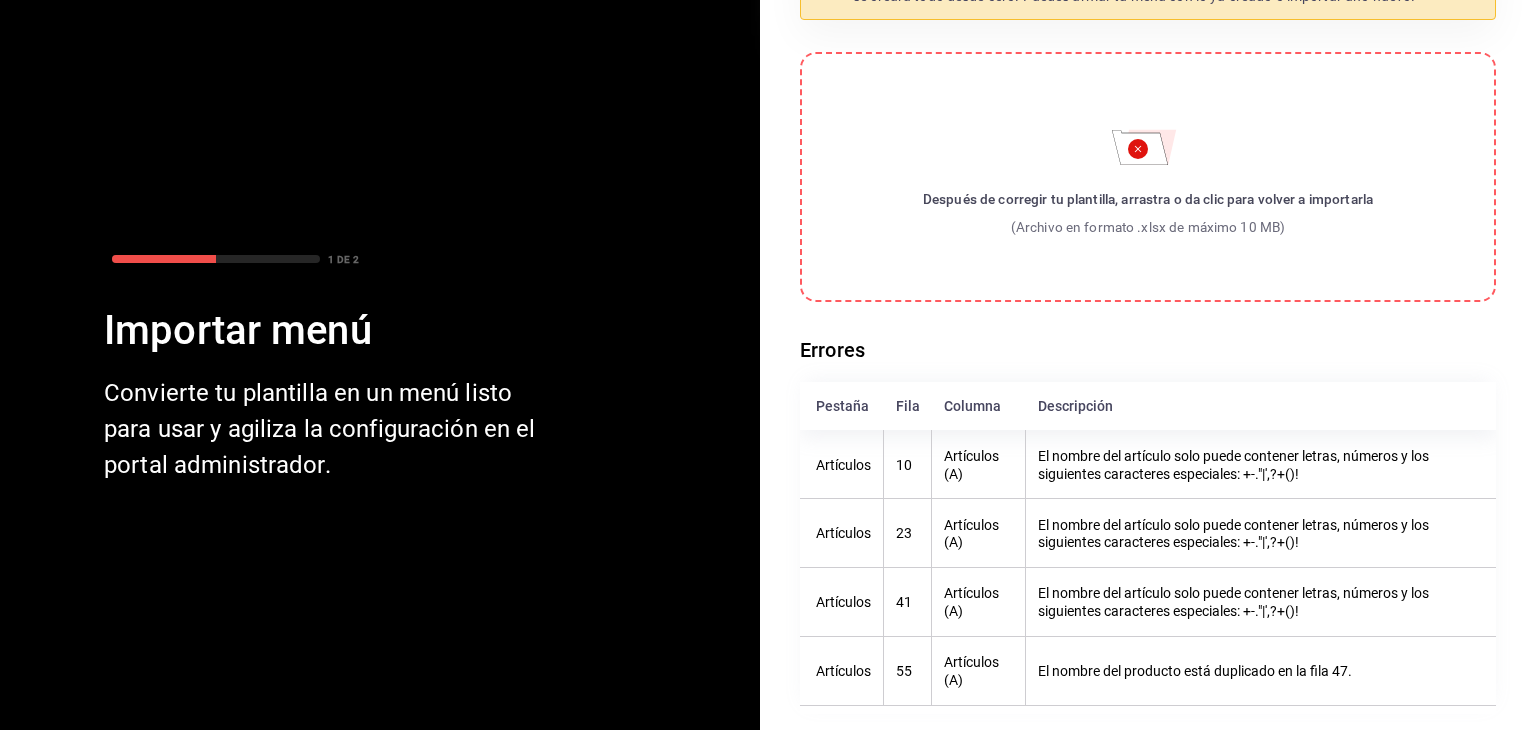 scroll, scrollTop: 175, scrollLeft: 0, axis: vertical 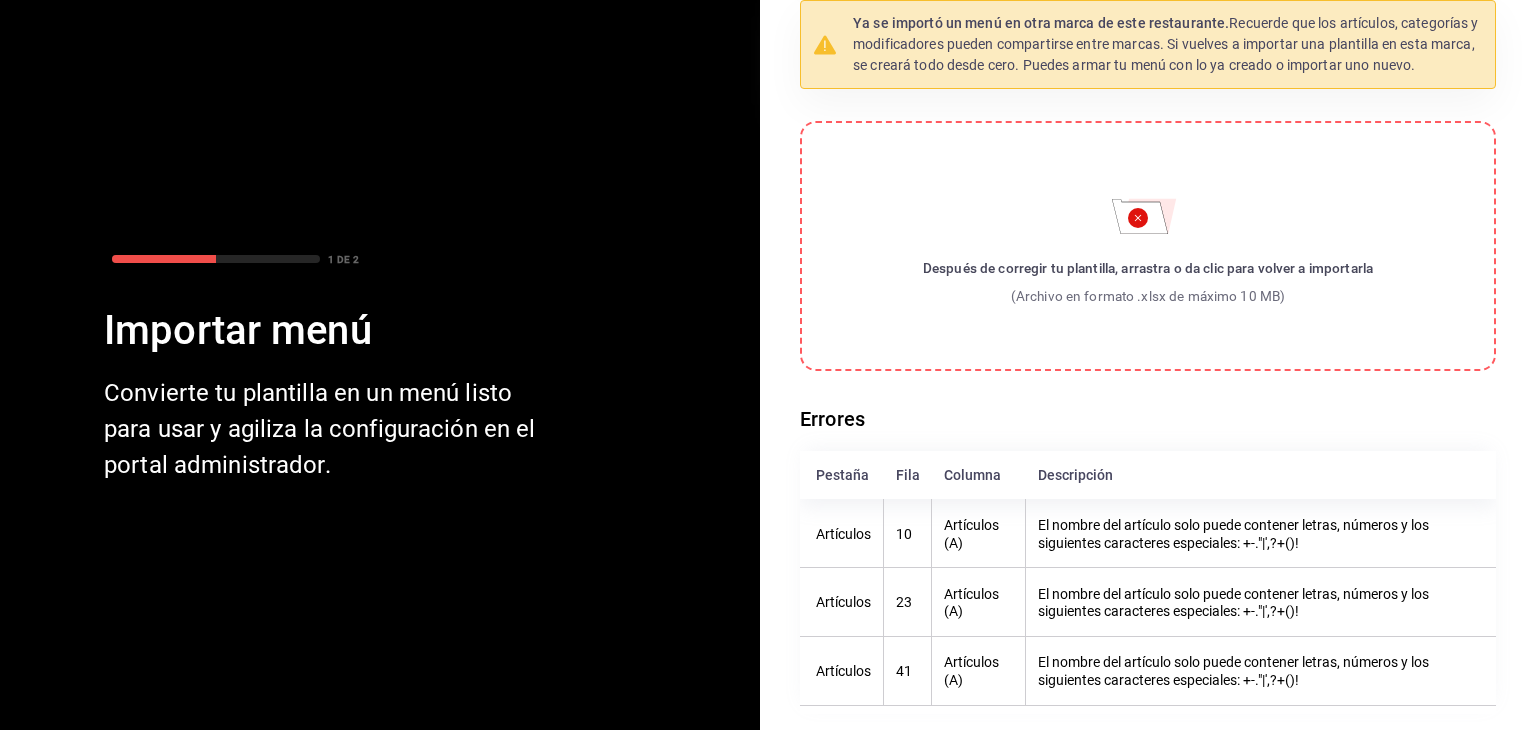click on "Después de corregir tu plantilla, arrastra o da clic para volver a importarla (Archivo en formato .xlsx de máximo 10 MB)" at bounding box center [1148, 246] 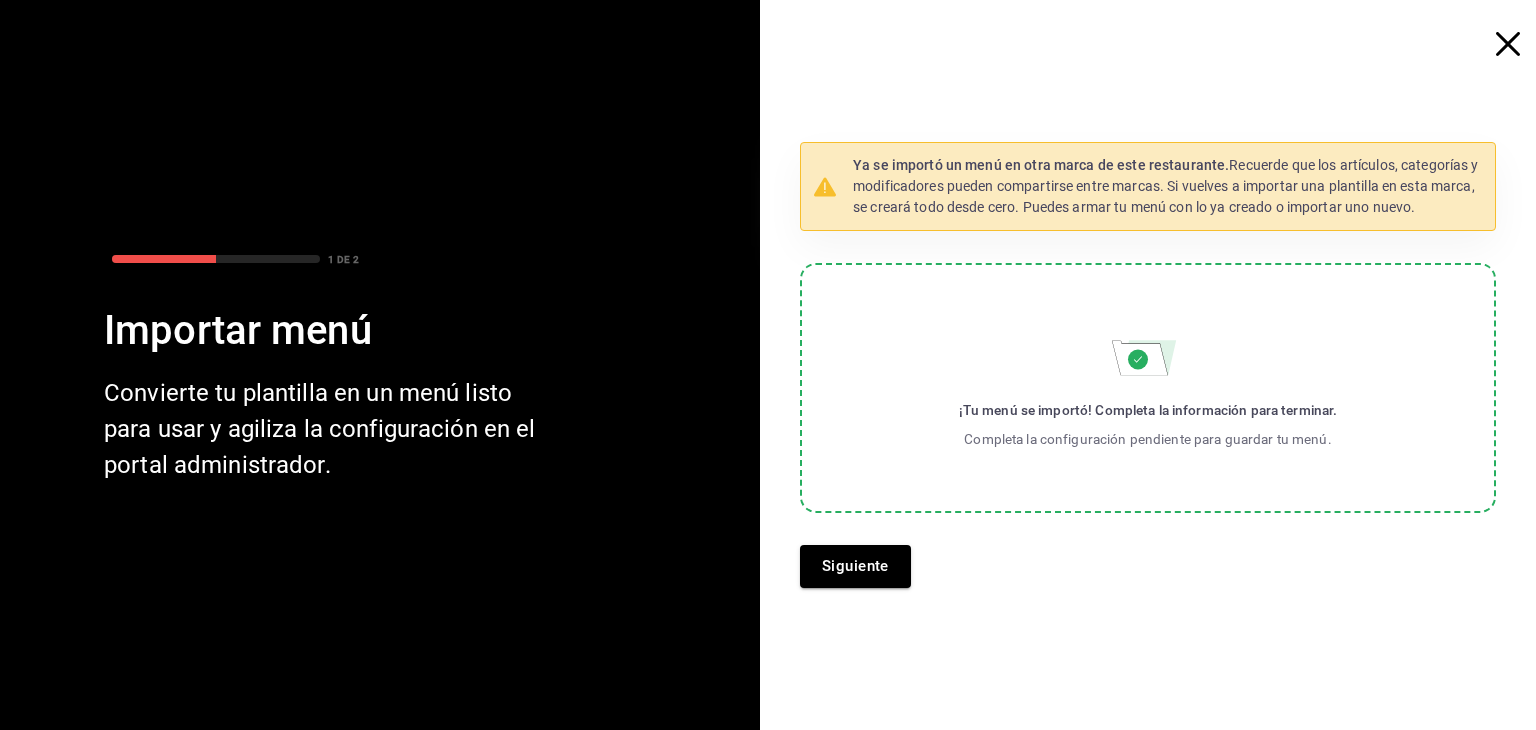 scroll, scrollTop: 0, scrollLeft: 0, axis: both 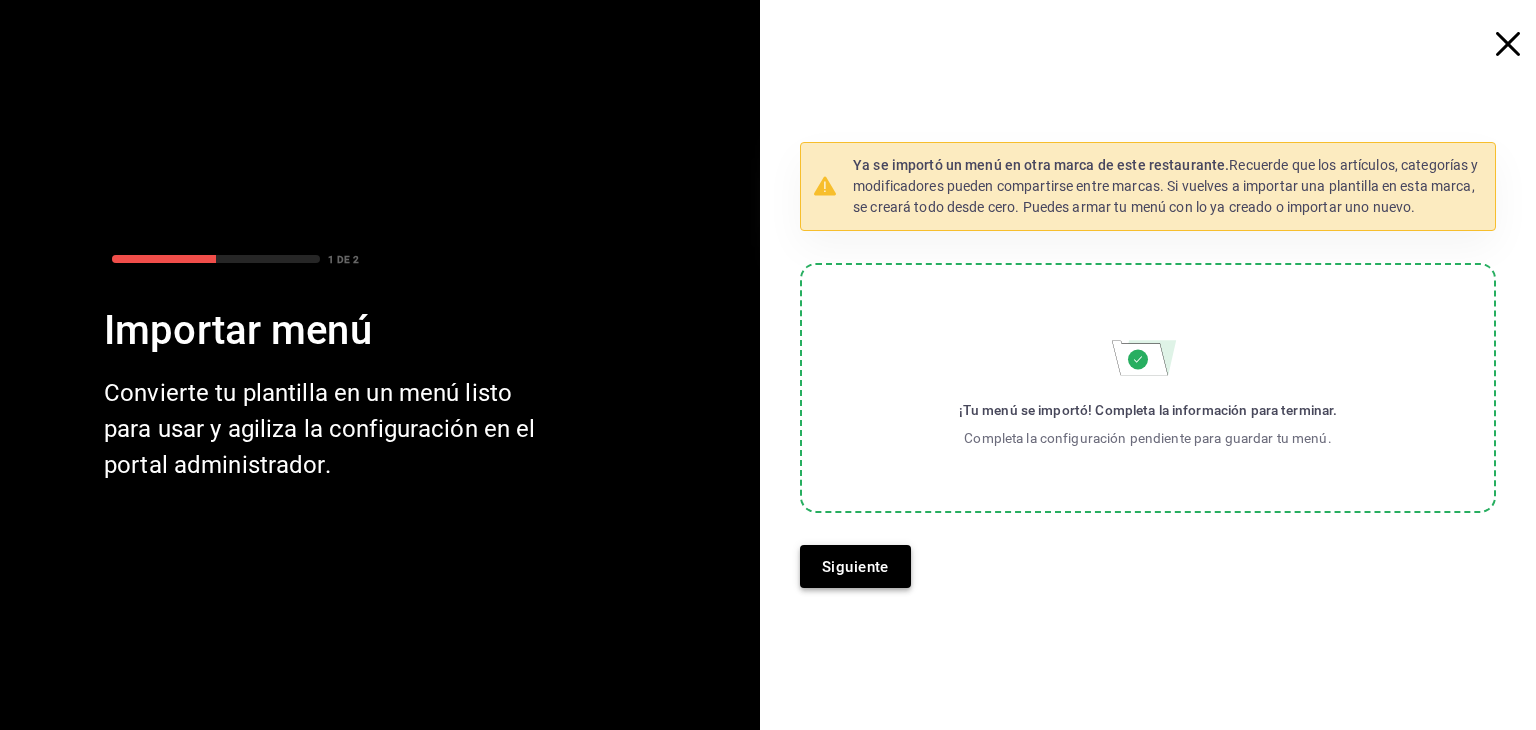 click on "Siguiente" at bounding box center [855, 567] 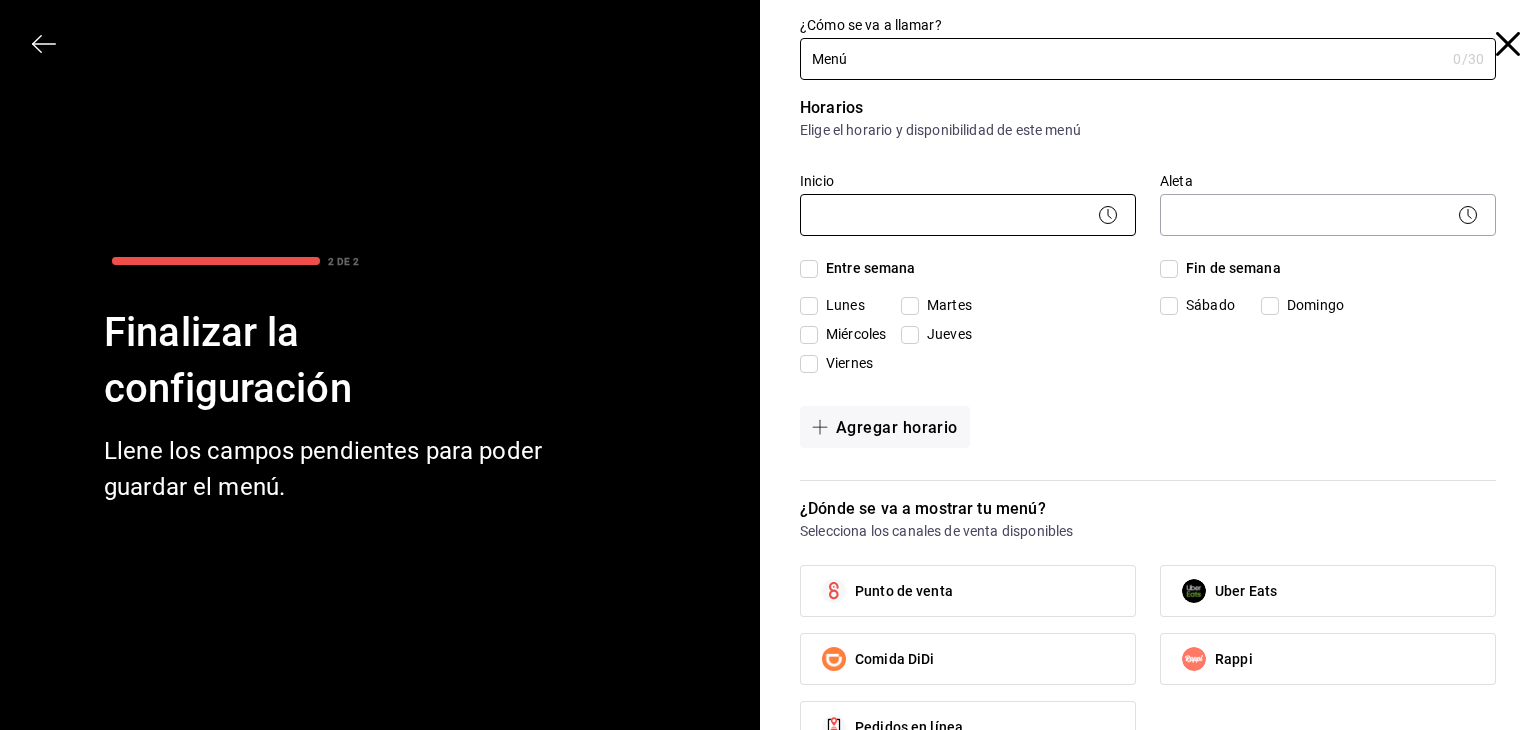 type on "Menú" 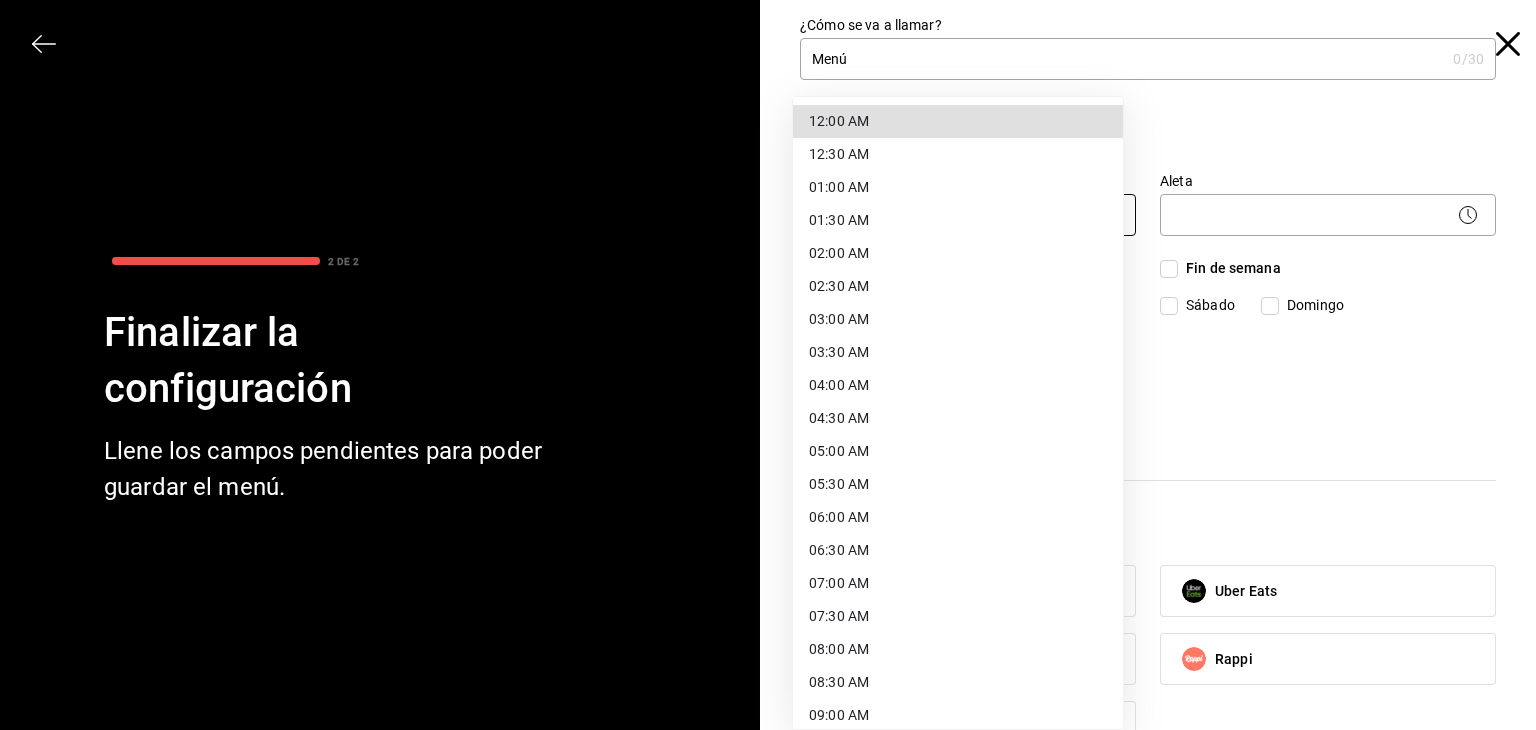 click on "Pregunta a Parrot AI Menú   Suscripción   Ayuda Recomendar loro   Alberto De Velasco   Sugerir nueva función   Organización - Whim (CDMX) Cambiar de sucursal Resumen Menús Categorías Artículos Grupos modificadores Resumen organización Agrega y edita los menús, las categorías, artículos y grupos modificados  (existentes o nuevos) de manera  centralizada. ​ ​ Menú Importar menú Capricho CDMX - Borrador Prueba LD 00:00  -  23:59 Agregar categoría Prueba Precio Prueba $1.00 Agregar artículo Texto original Valora esta traducción Tu opinión servirá para ayudar a mejorar el Traductor de Google GANA 1 MES GRATIS EN TU SUSCRIPCIÓN AQUÍ ¿Recuerdas cómo empezó tu restaurante? Hoy puedes ayudar a un colega a tener el mismo cambio que tú viviste. Recomienda Parrot directamente desde tu Portal Administrador. Es fácil y rápido. 🎁 Por cada restaurante que se una, ganas 1 mes gratis. Ver video tutorial Ir a un video Pregunta a Parrot AI Menú   Suscripción   Ayuda Recomendar loro       2 DE 2" at bounding box center [768, 365] 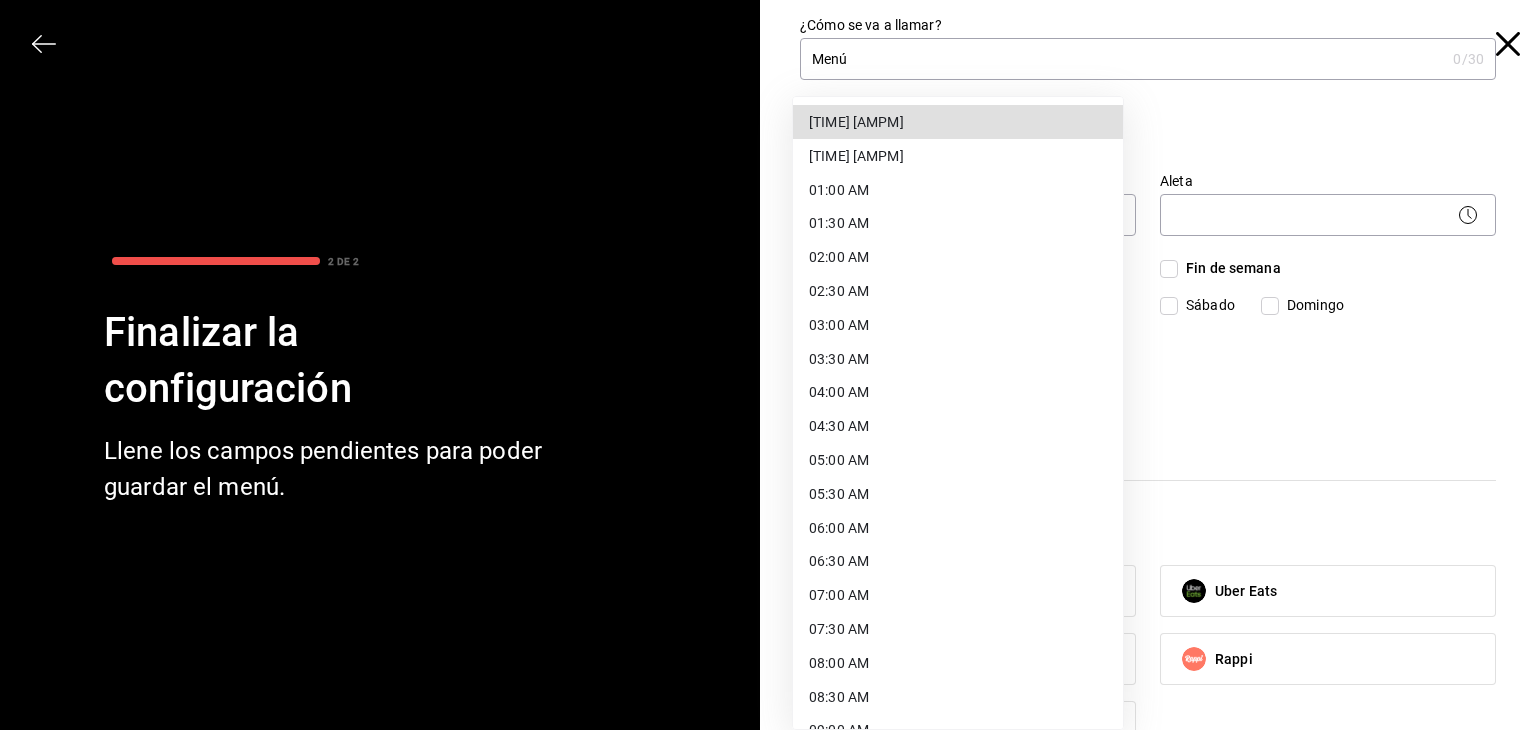click on "12:00 a. m." at bounding box center (958, 122) 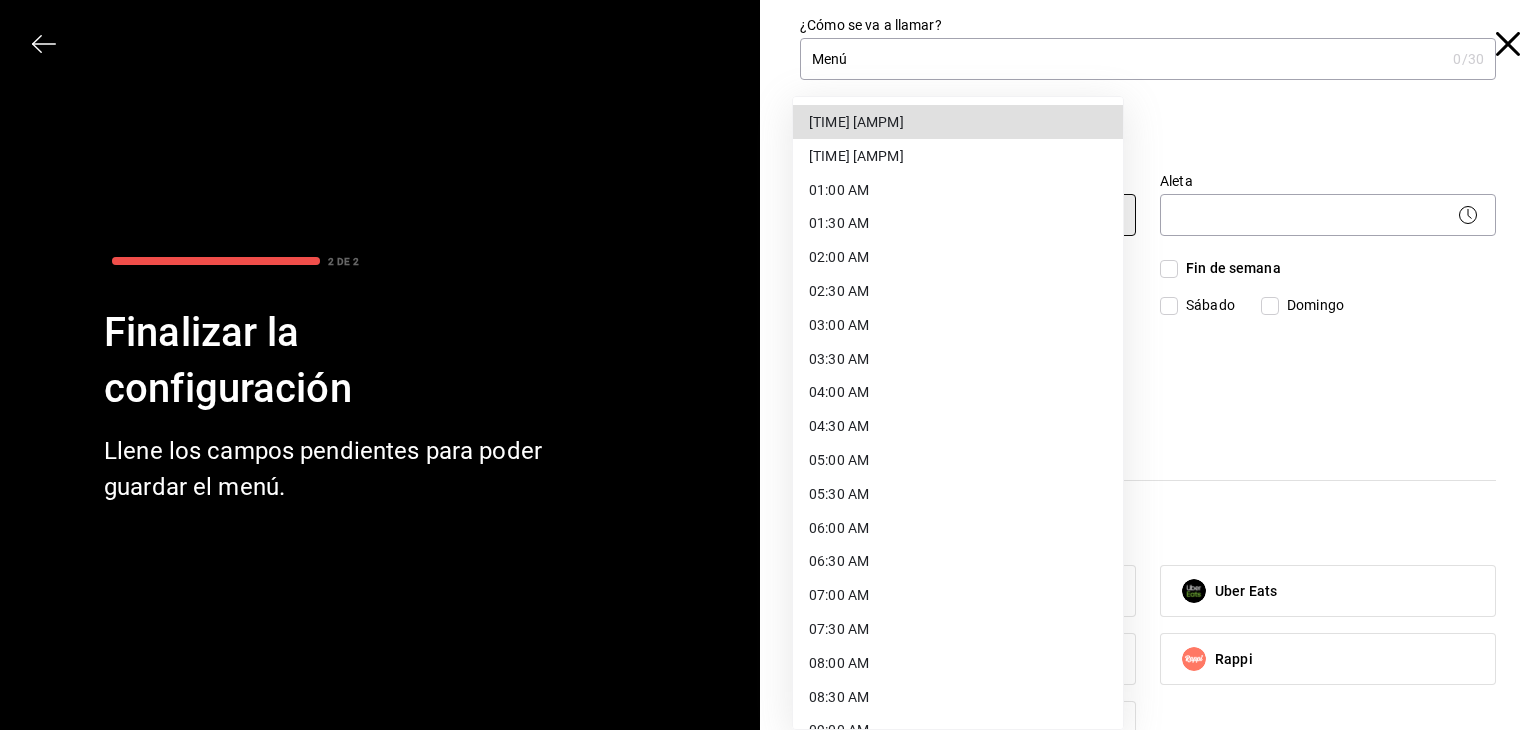 type on "00:00" 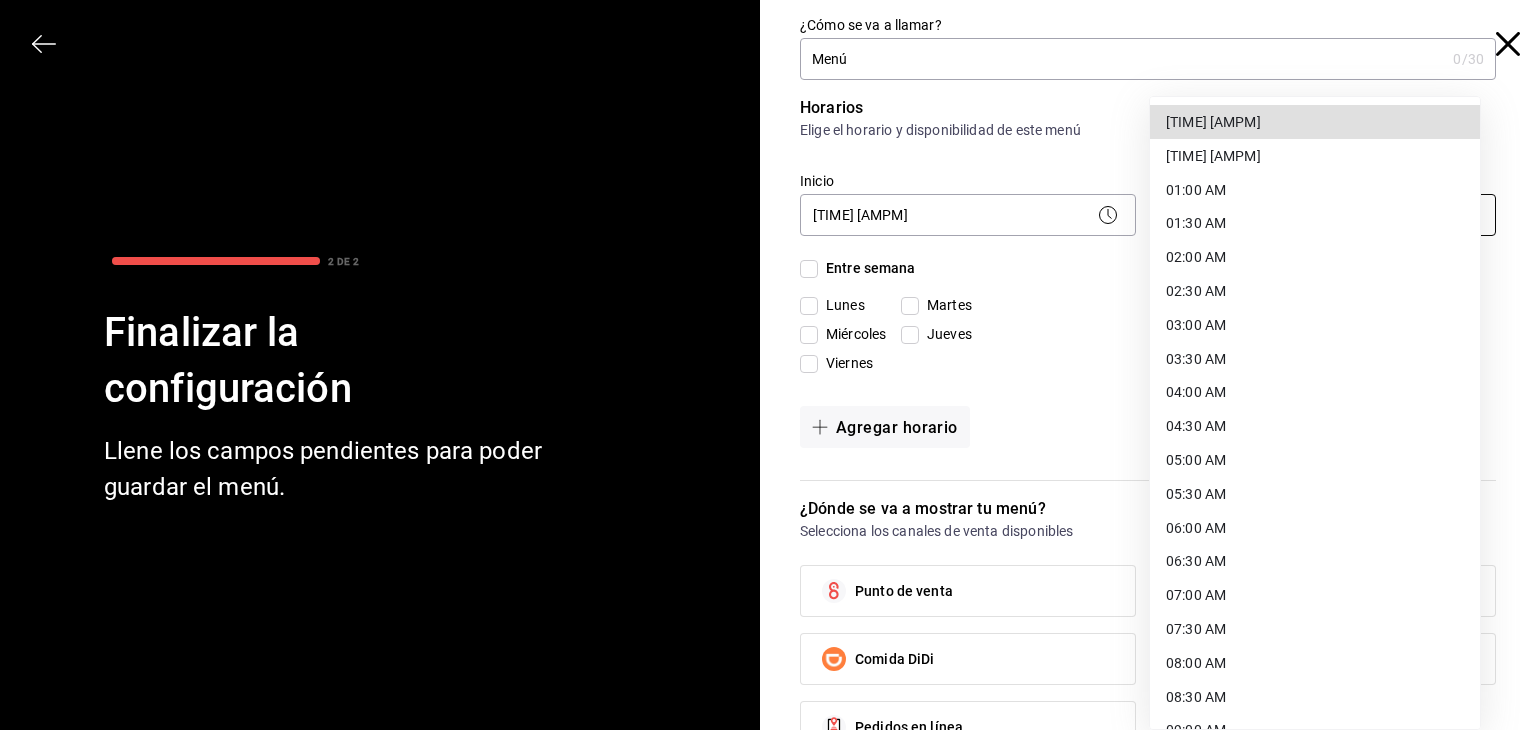 click on "Pregunta a Parrot AI Menú   Suscripción   Ayuda Recomendar loro   Alberto De Velasco   Sugerir nueva función   Organización - Whim (CDMX) Cambiar de sucursal Resumen Menús Categorías Artículos Grupos modificadores Resumen organización Agrega y edita los menús, las categorías, artículos y grupos modificados  (existentes o nuevos) de manera  centralizada. ​ ​ Menú Importar menú Capricho CDMX - Borrador Prueba LD 00:00  -  23:59 Agregar categoría Prueba Precio Prueba $1.00 Agregar artículo Texto original Valora esta traducción Tu opinión servirá para ayudar a mejorar el Traductor de Google GANA 1 MES GRATIS EN TU SUSCRIPCIÓN AQUÍ ¿Recuerdas cómo empezó tu restaurante? Hoy puedes ayudar a un colega a tener el mismo cambio que tú viviste. Recomienda Parrot directamente desde tu Portal Administrador. Es fácil y rápido. 🎁 Por cada restaurante que se una, ganas 1 mes gratis. Ver video tutorial Ir a un video Pregunta a Parrot AI Menú   Suscripción   Ayuda Recomendar loro       2 DE 2" at bounding box center [768, 365] 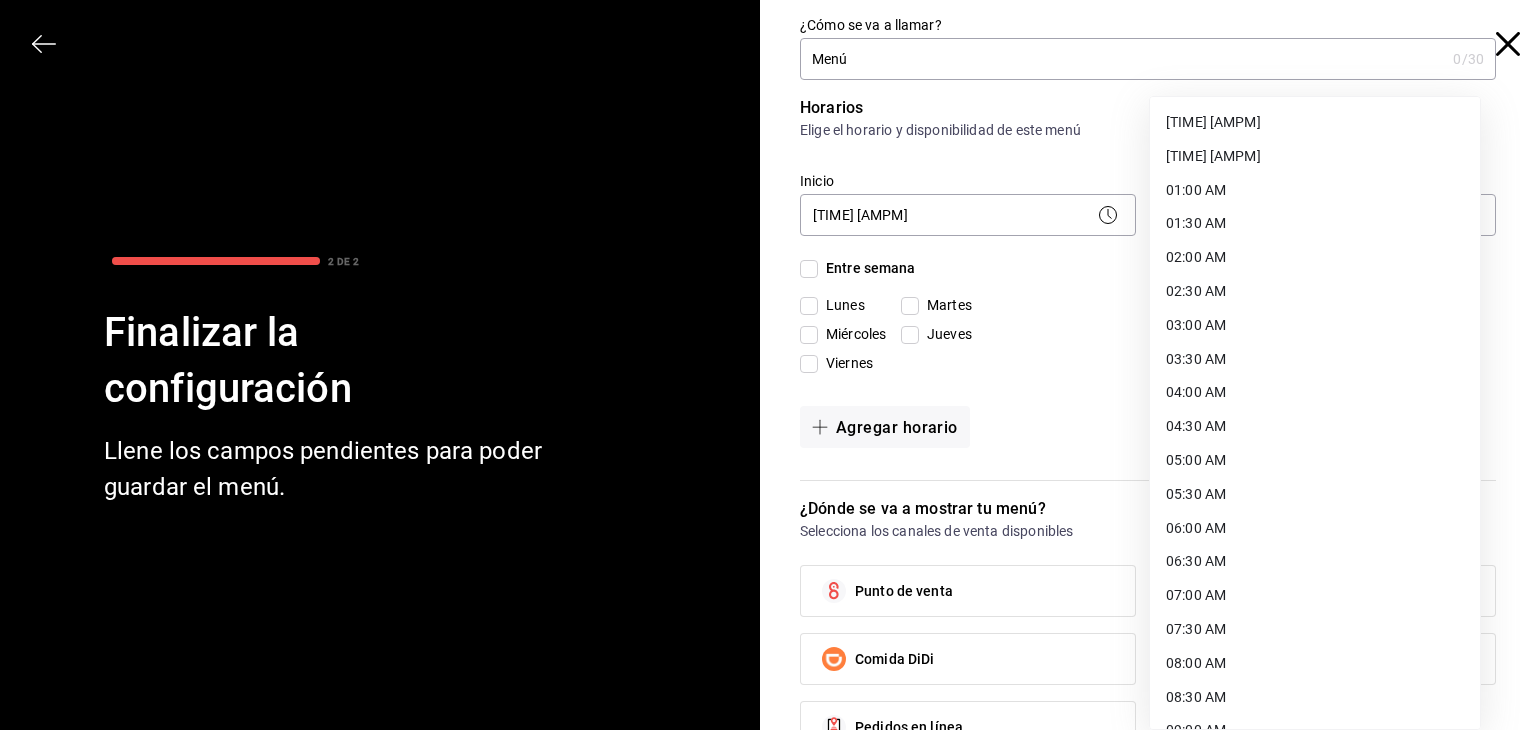 click at bounding box center (768, 365) 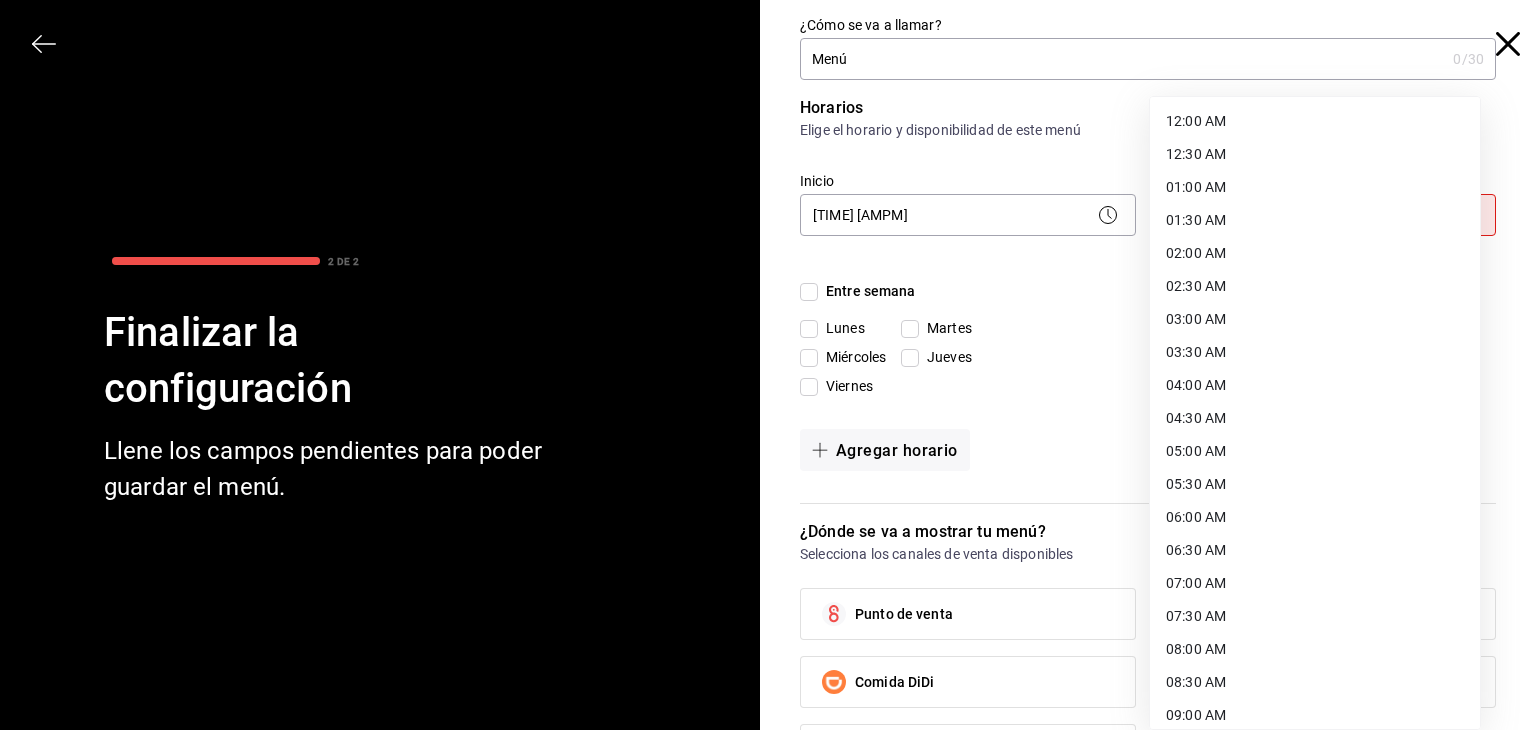 click on "Pregunta a Parrot AI Menú   Suscripción   Ayuda Recomendar loro   Alberto De Velasco   Sugerir nueva función   Organización - Whim (CDMX) Cambiar de sucursal Resumen Menús Categorías Artículos Grupos modificadores Resumen organización Agrega y edita los menús, las categorías, artículos y grupos modificados  (existentes o nuevos) de manera  centralizada. ​ ​ Menú Importar menú Capricho CDMX - Borrador Prueba LD 00:00  -  23:59 Agregar categoría Prueba Precio Prueba $1.00 Agregar artículo Texto original Valora esta traducción Tu opinión servirá para ayudar a mejorar el Traductor de Google GANA 1 MES GRATIS EN TU SUSCRIPCIÓN AQUÍ ¿Recuerdas cómo empezó tu restaurante? Hoy puedes ayudar a un colega a tener el mismo cambio que tú viviste. Recomienda Parrot directamente desde tu Portal Administrador. Es fácil y rápido. 🎁 Por cada restaurante que se una, ganas 1 mes gratis. Ver video tutorial Ir a un video Pregunta a Parrot AI Menú   Suscripción   Ayuda Recomendar loro       2 DE 2" at bounding box center (768, 365) 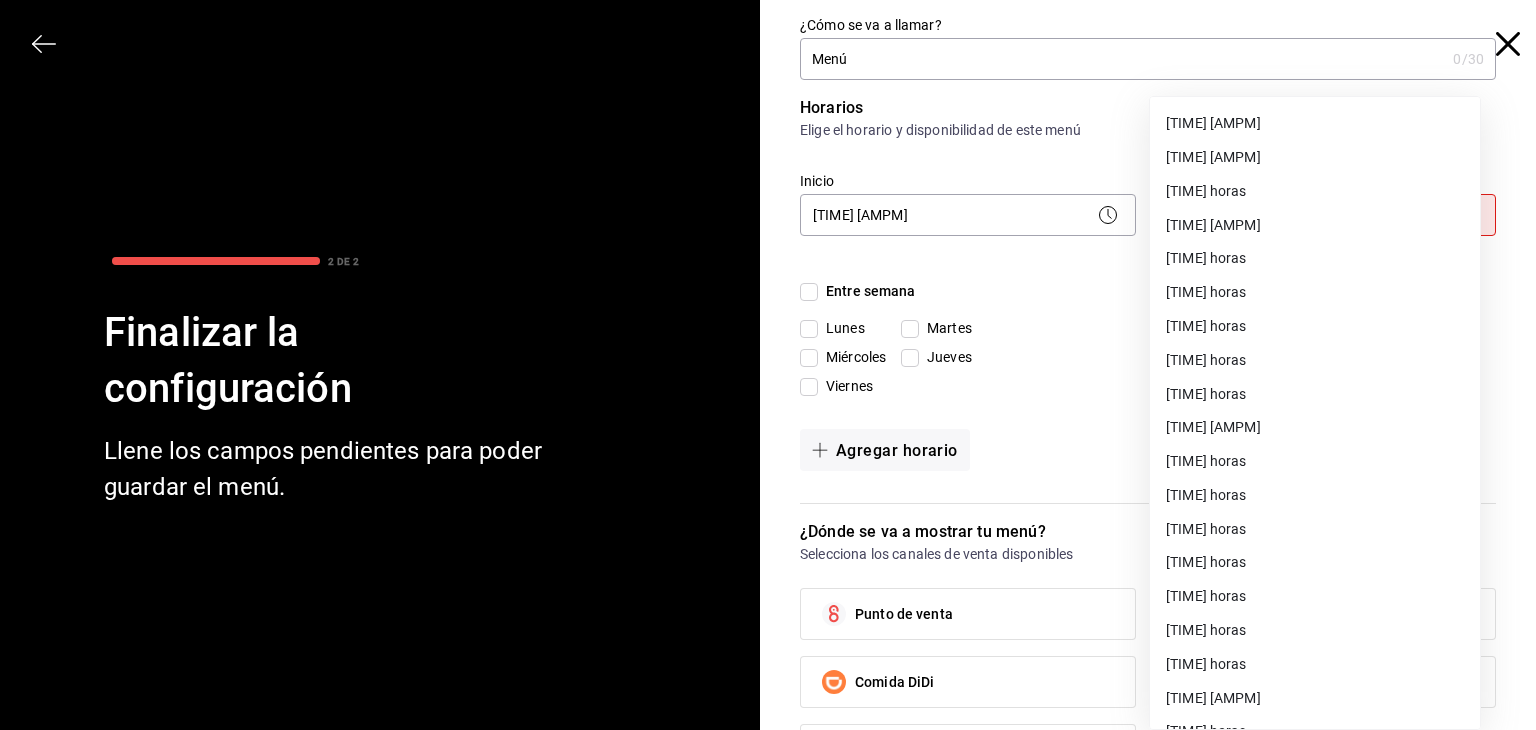 scroll, scrollTop: 1050, scrollLeft: 0, axis: vertical 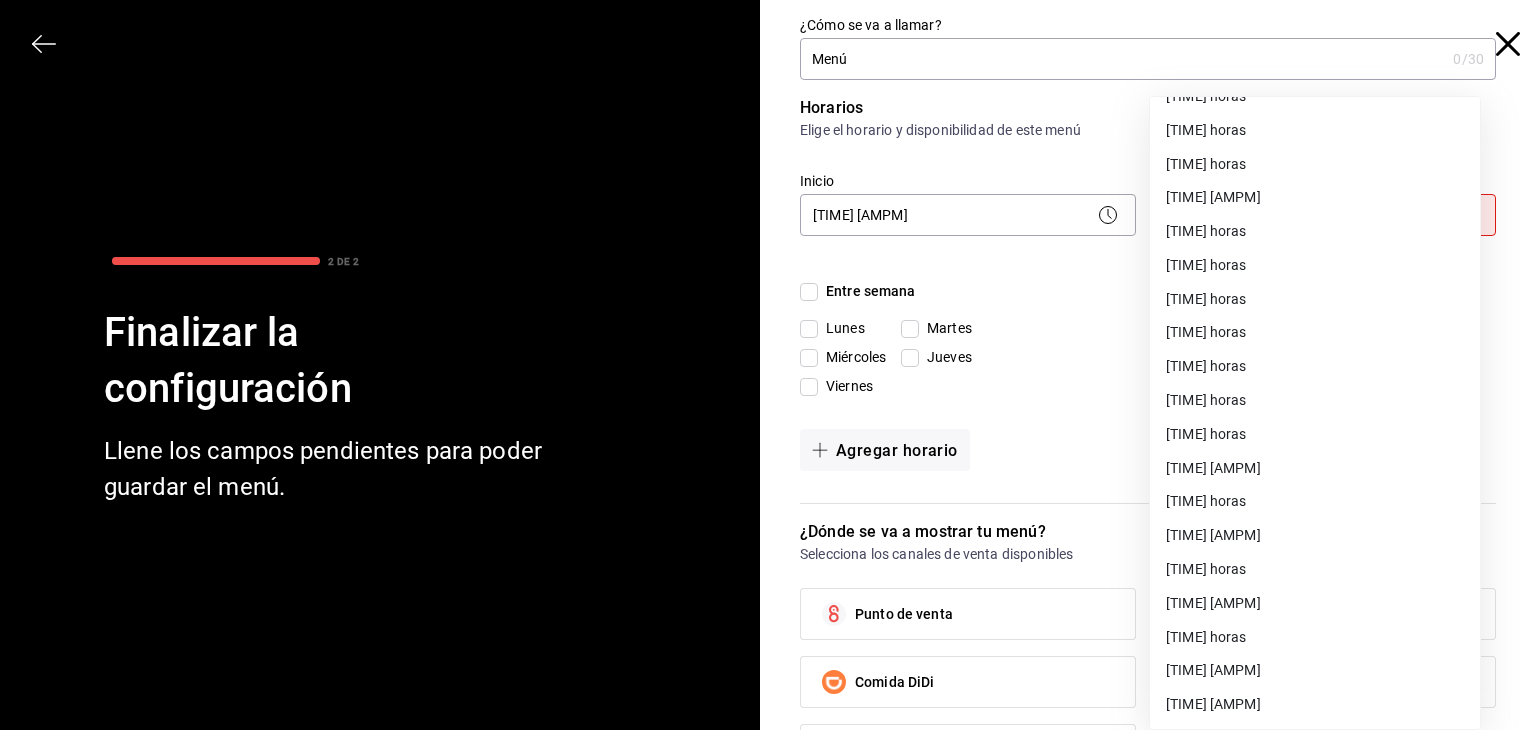 click on "23:59 p. m." at bounding box center [1213, 704] 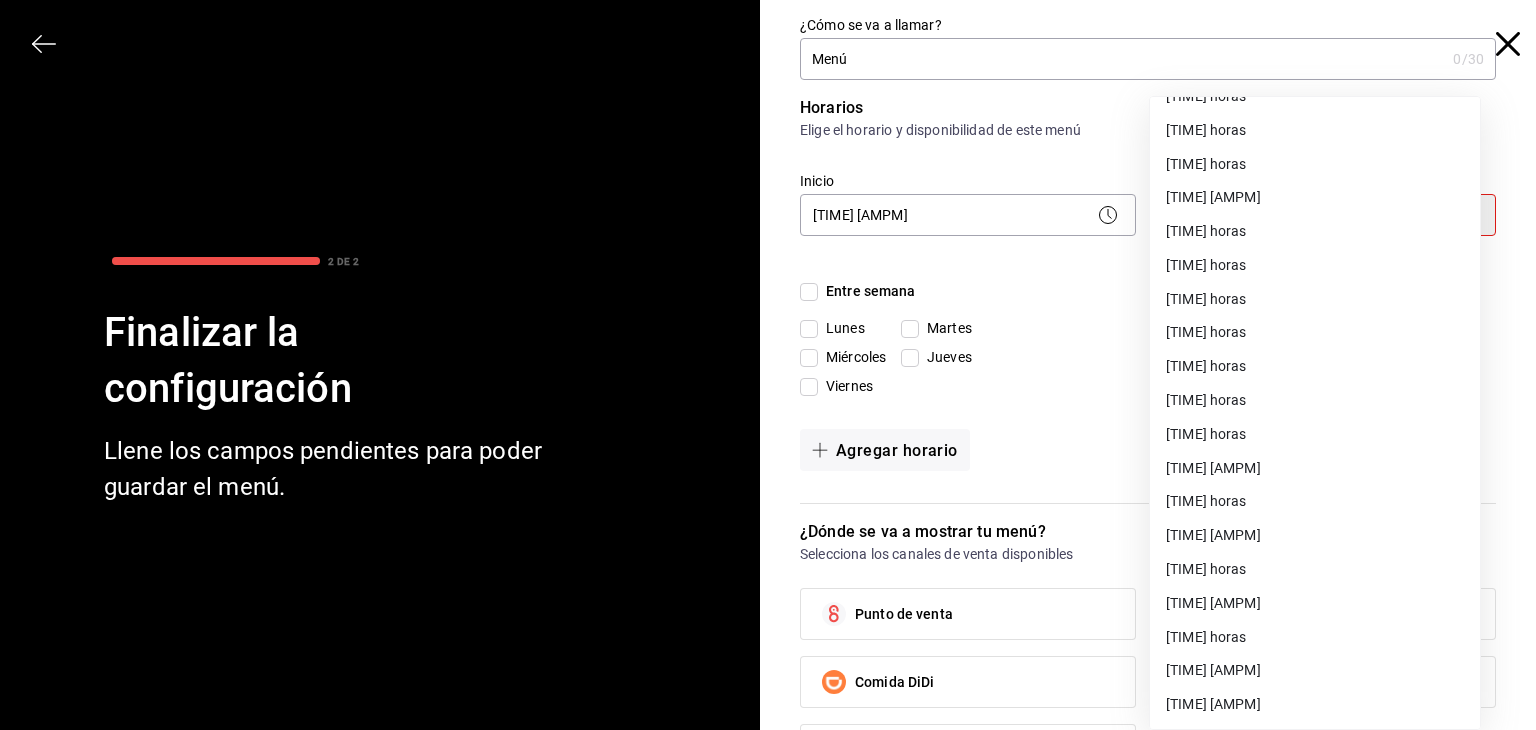 type on "23:59" 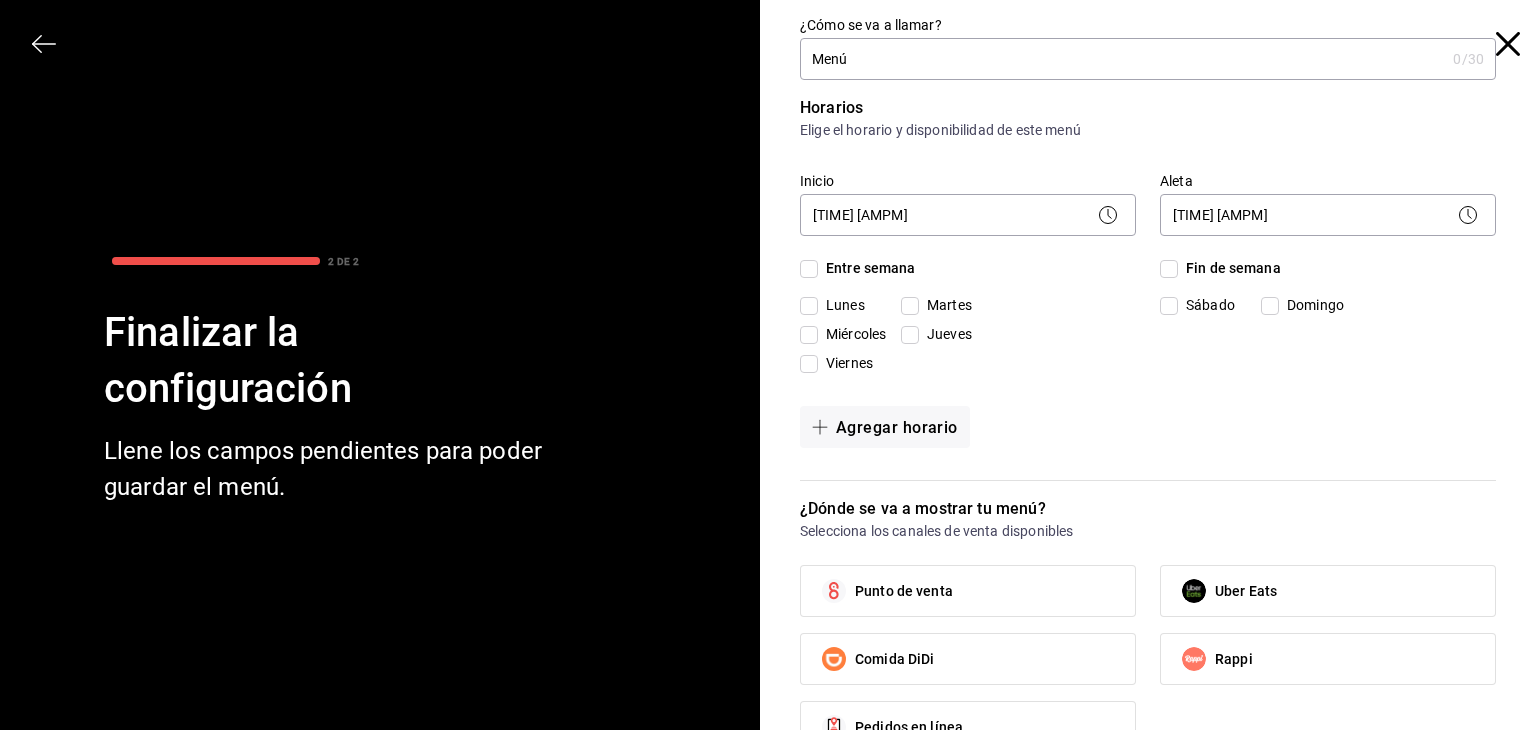 click on "Entre semana" at bounding box center (809, 269) 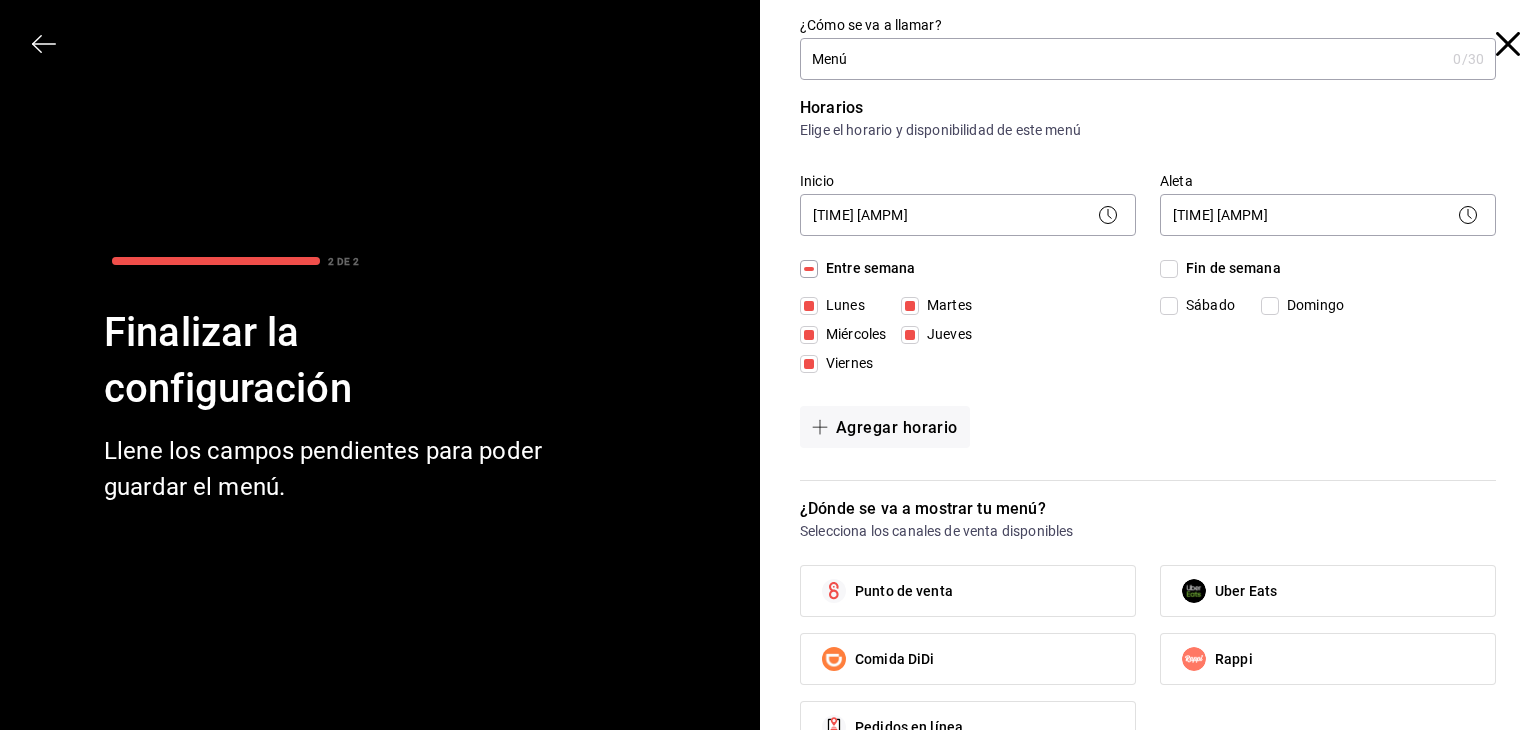 click on "Fin de semana" at bounding box center (1169, 269) 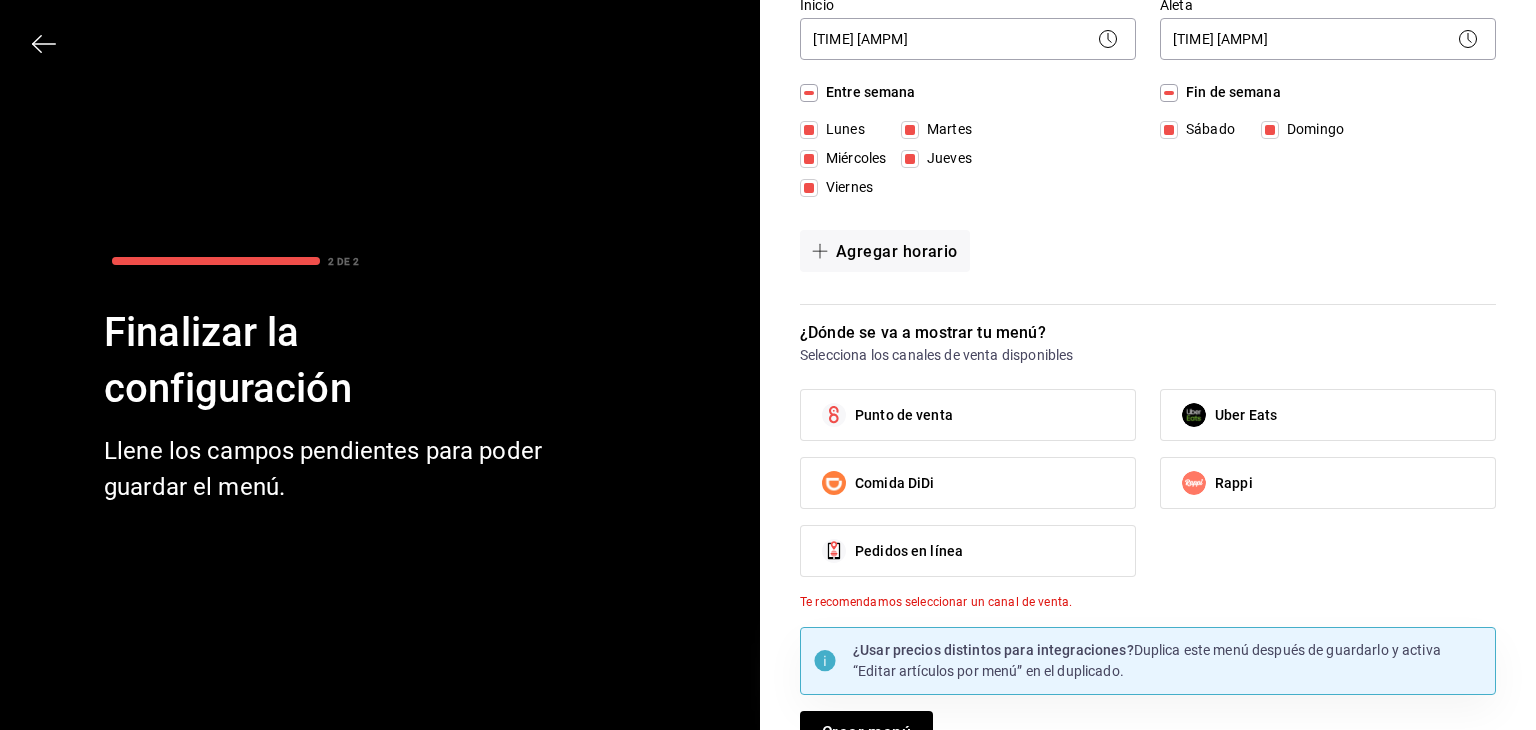 scroll, scrollTop: 213, scrollLeft: 0, axis: vertical 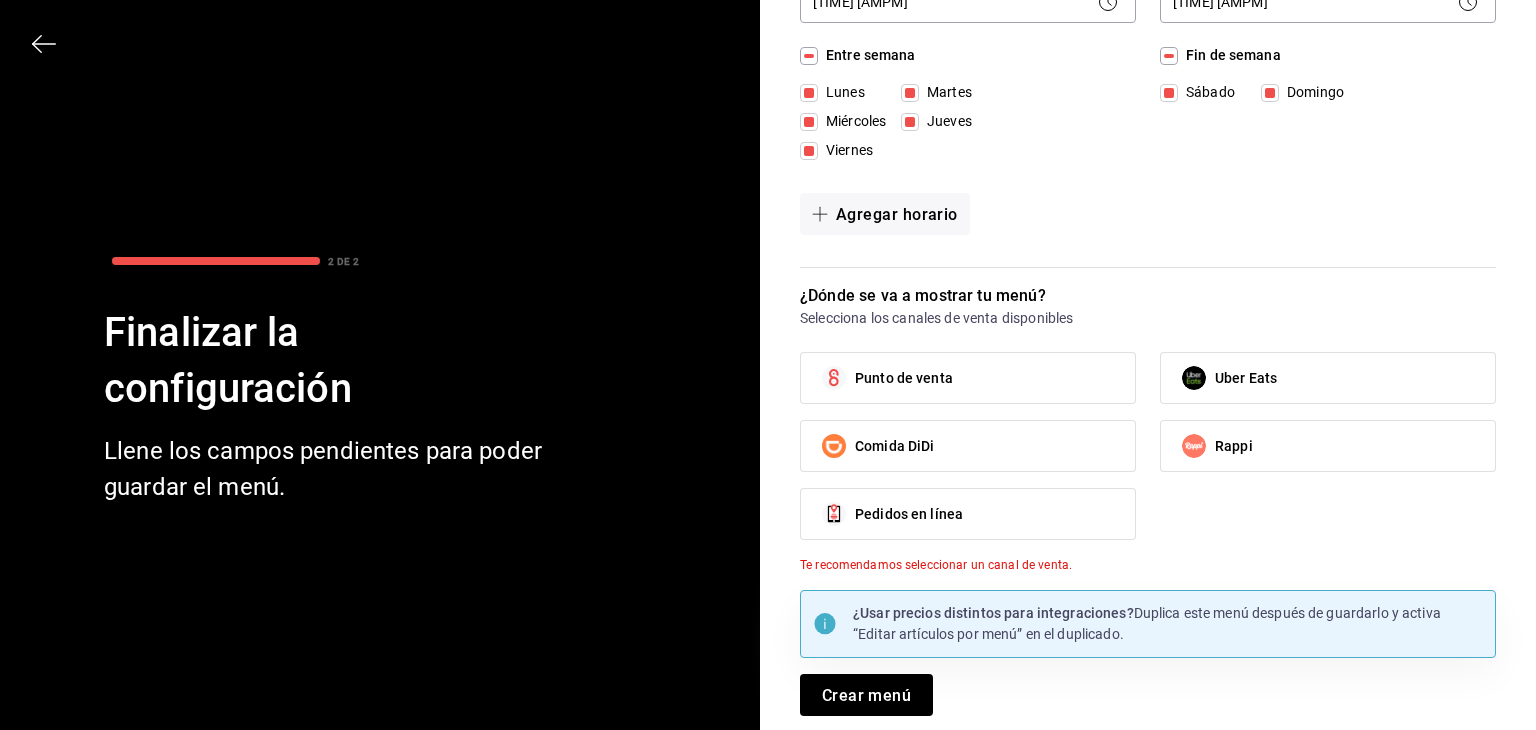 click on "Punto de venta" at bounding box center [968, 378] 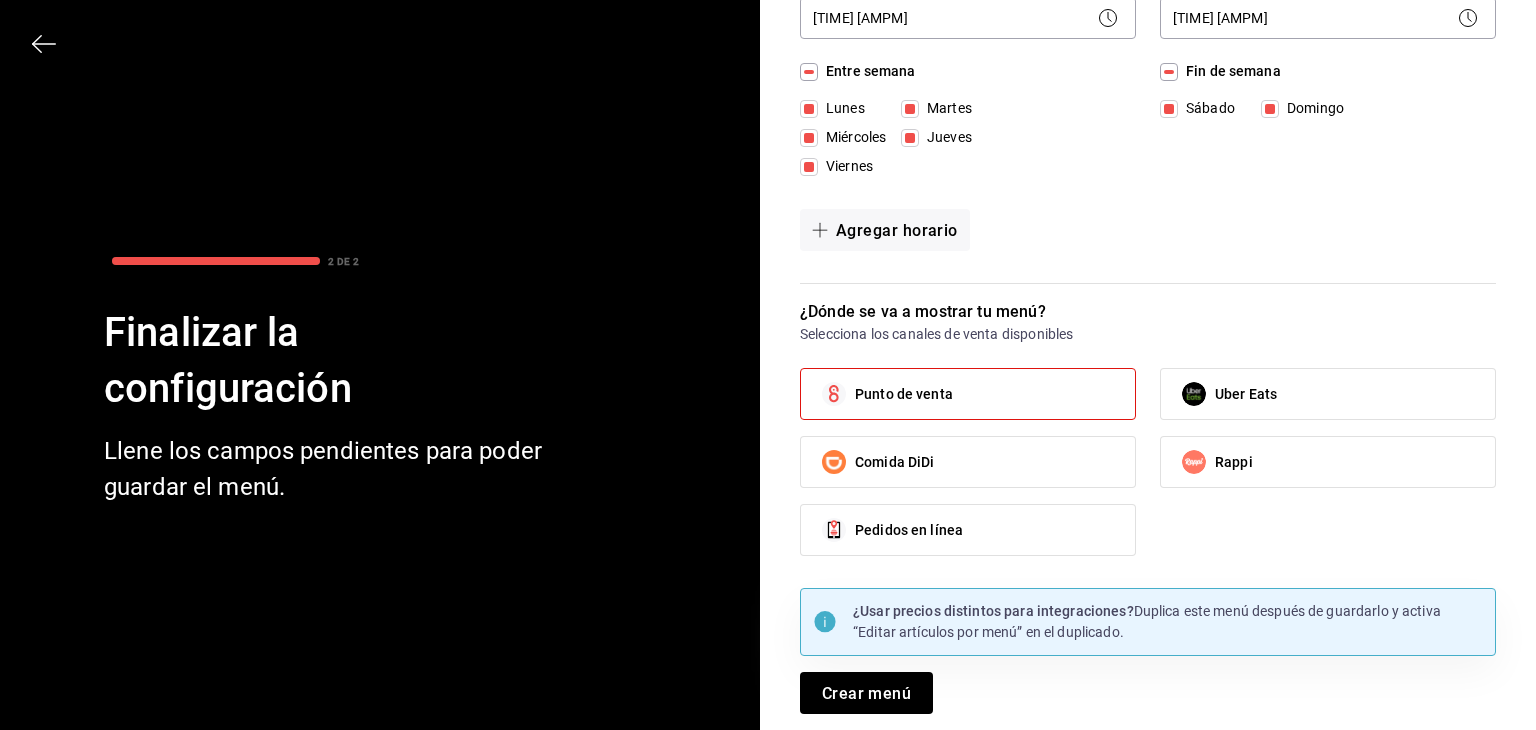scroll, scrollTop: 196, scrollLeft: 0, axis: vertical 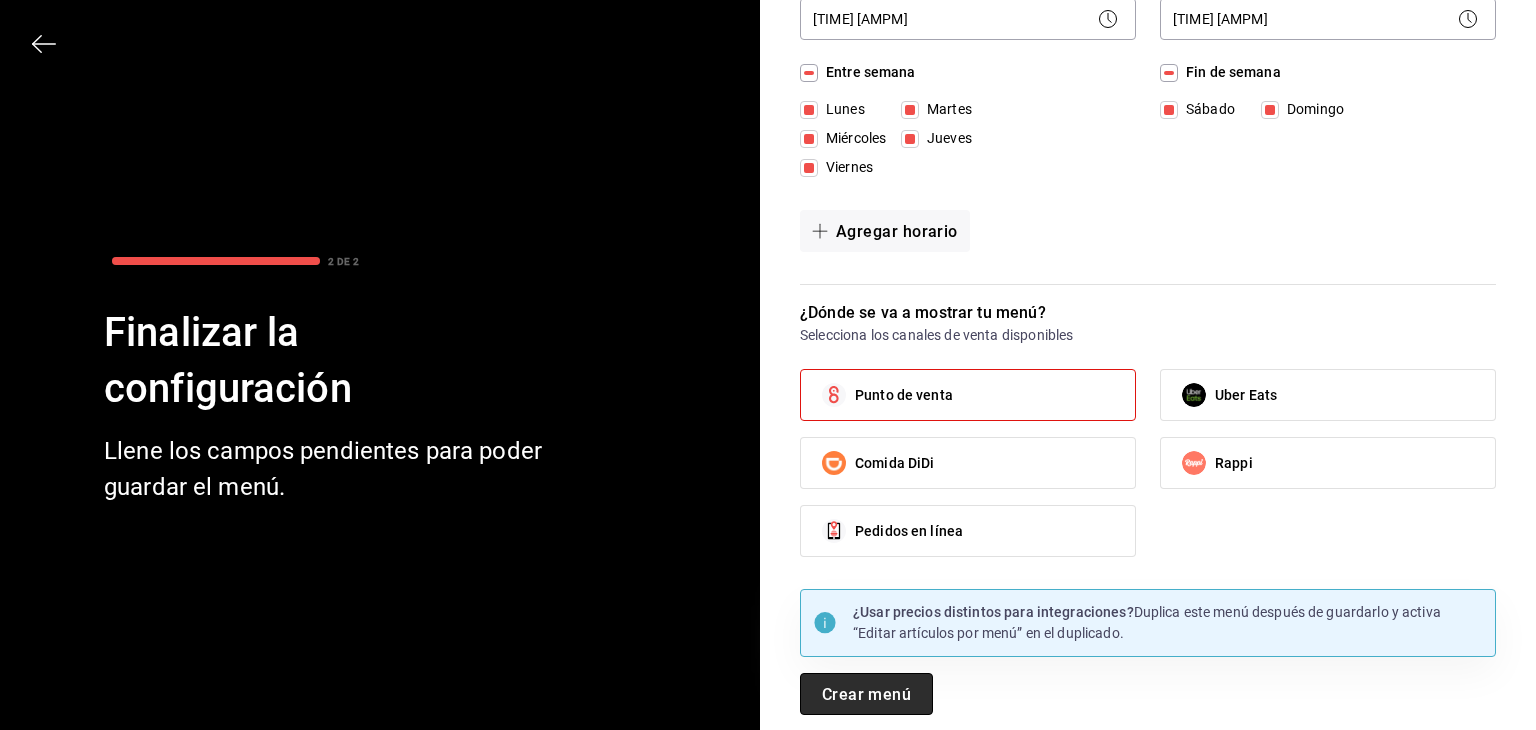 click on "Crear menú" at bounding box center (867, 693) 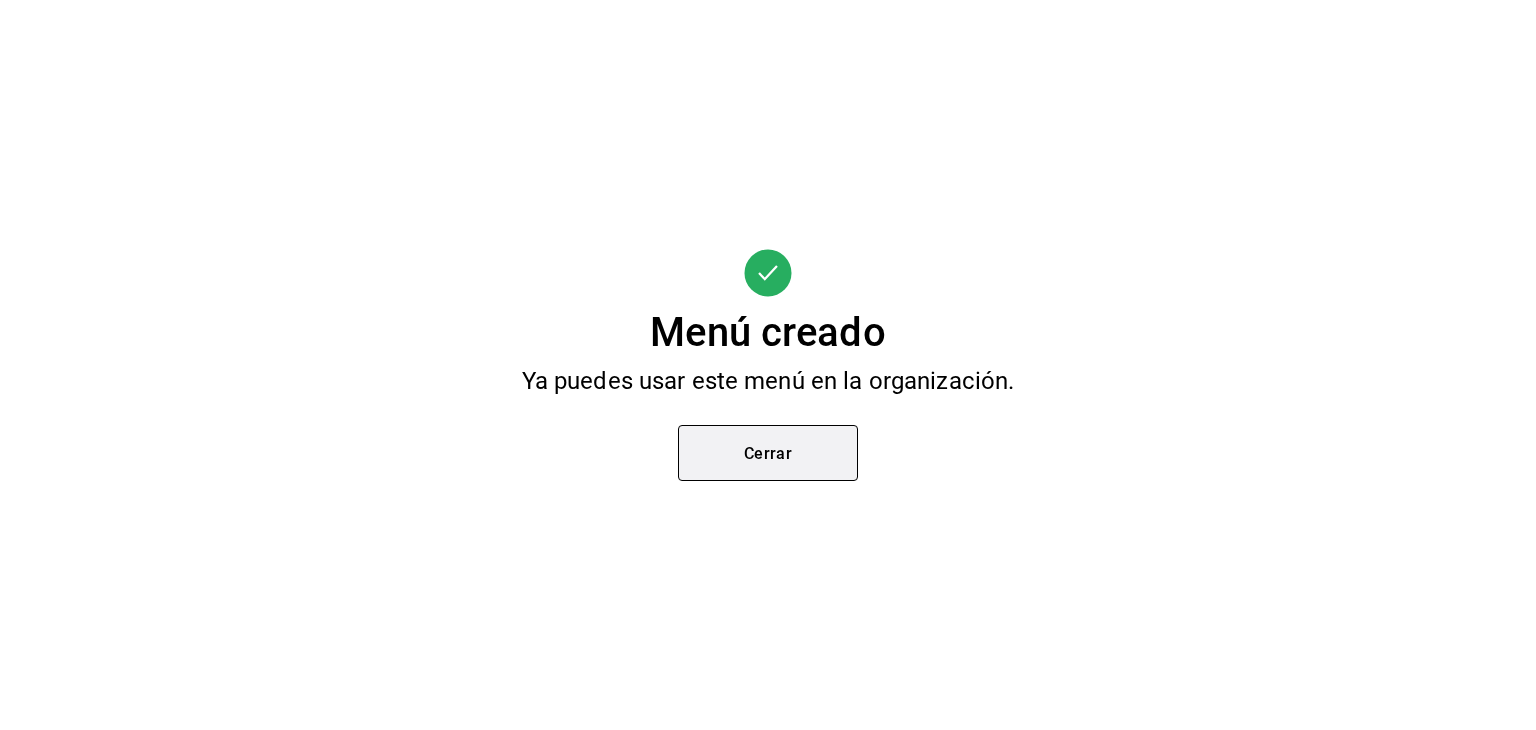 click on "Cerrar" at bounding box center (768, 453) 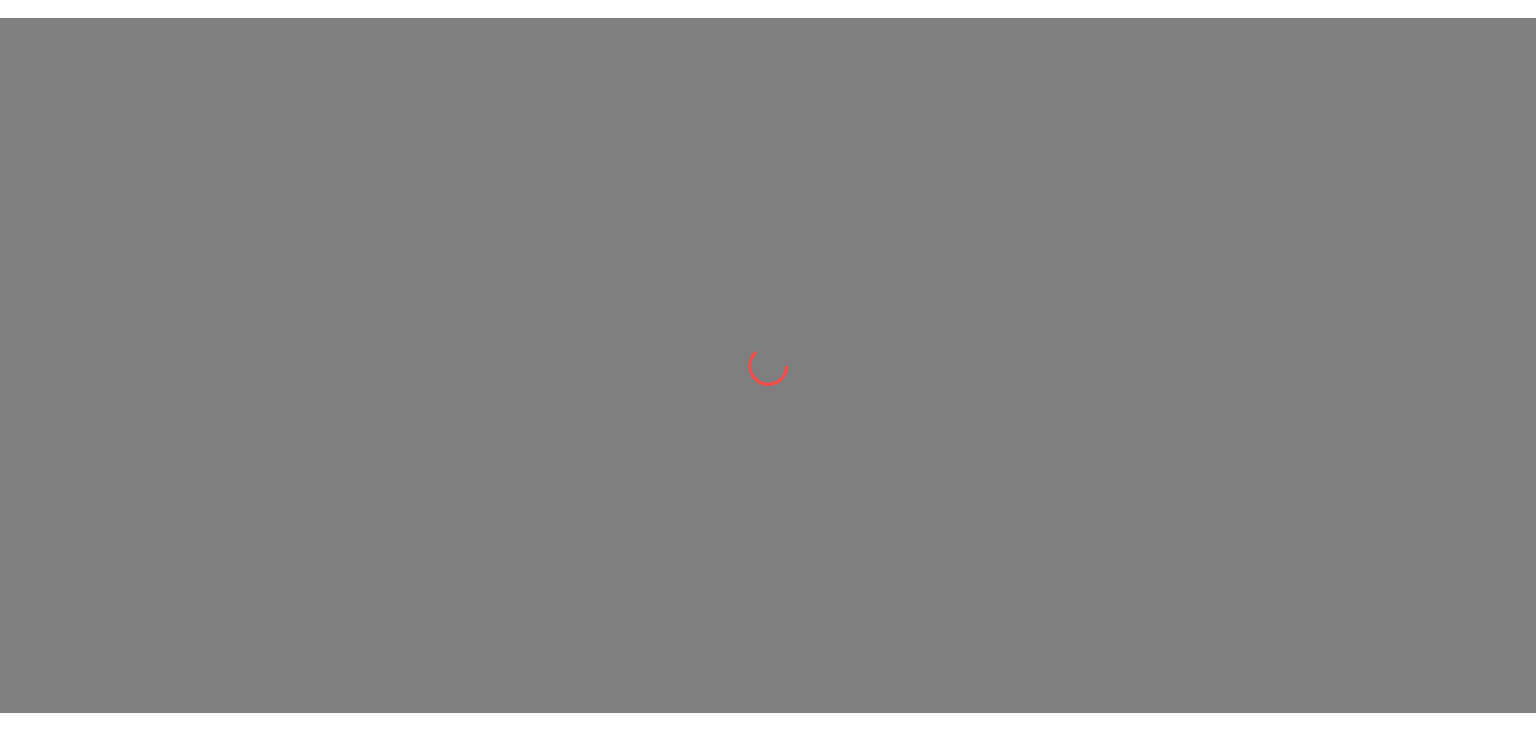 scroll, scrollTop: 0, scrollLeft: 0, axis: both 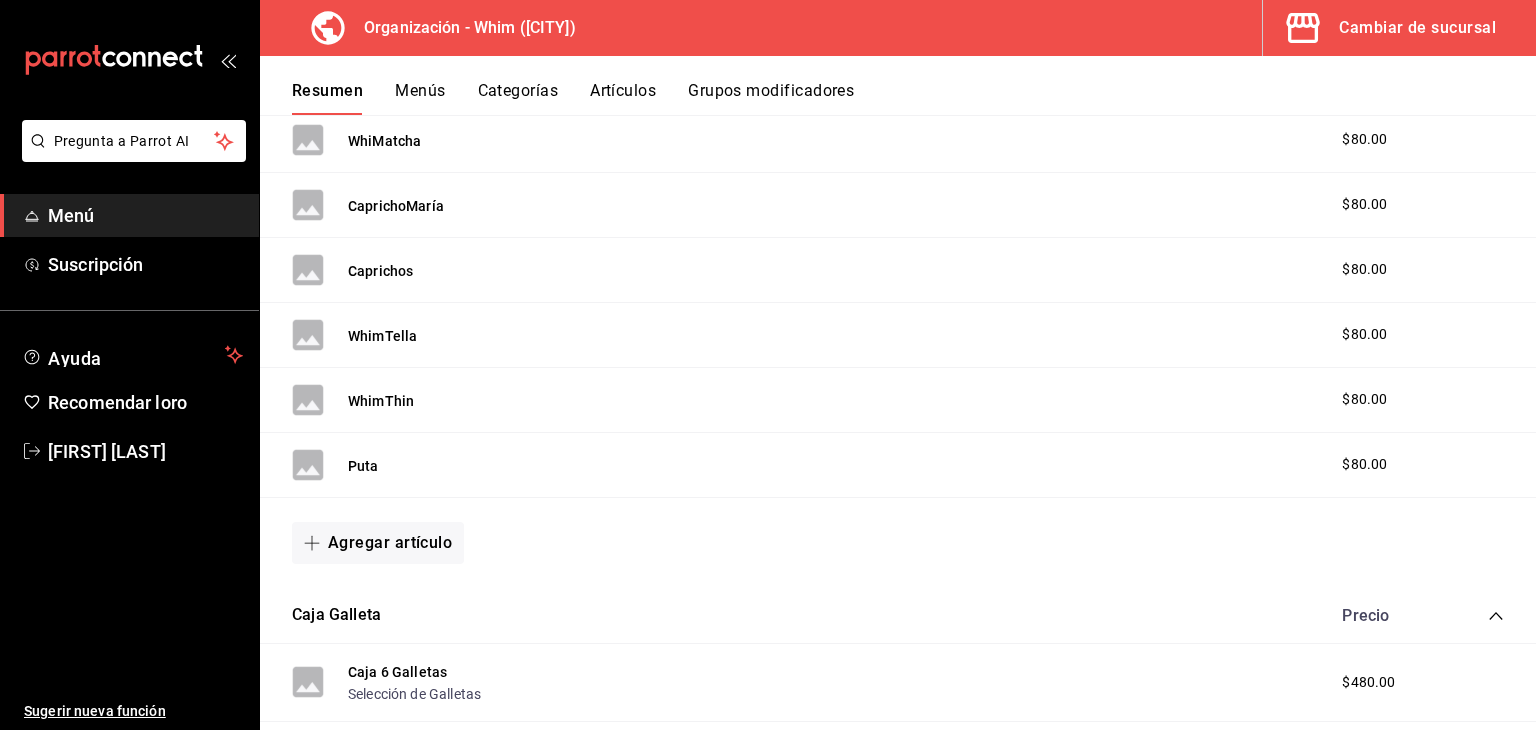 click on "Puta $80.00" at bounding box center [898, 465] 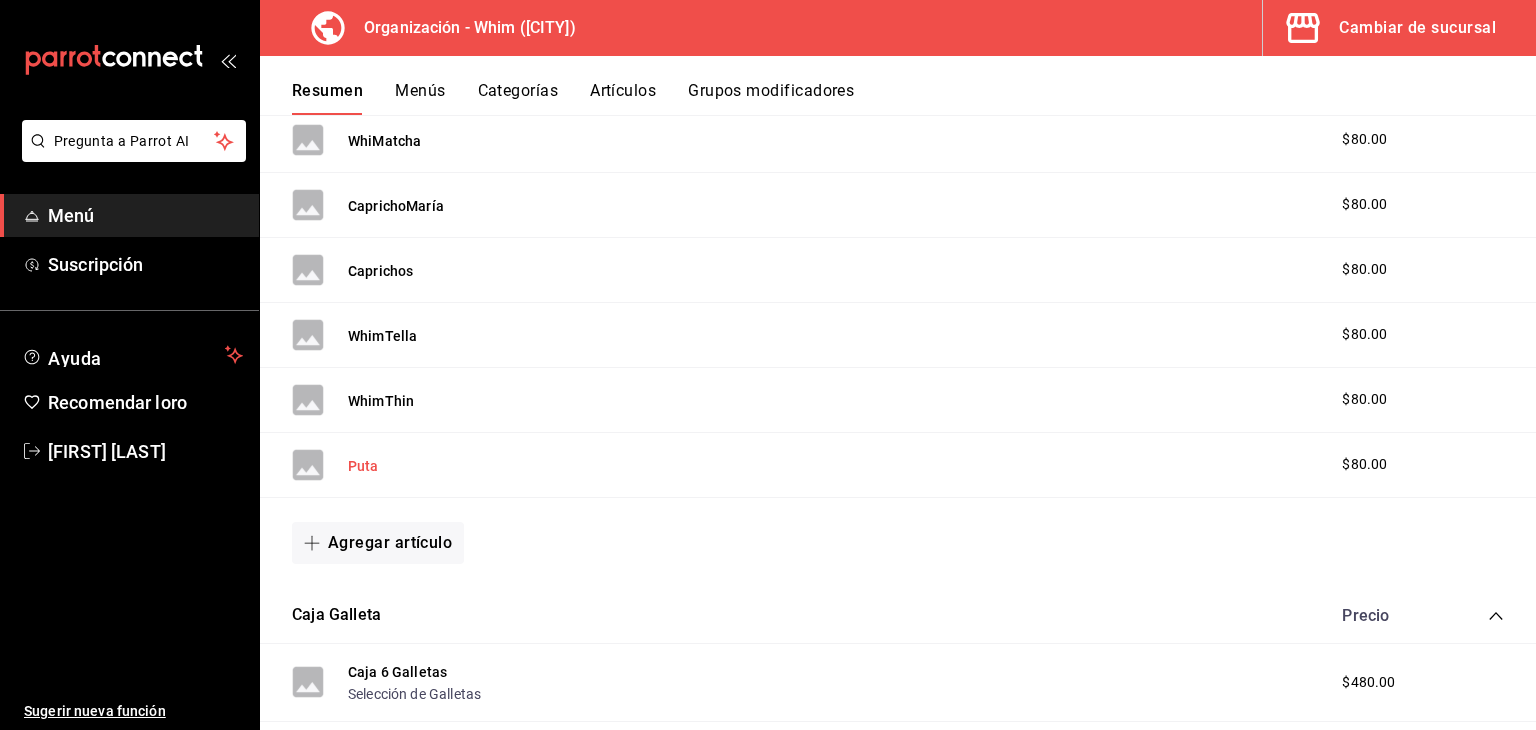 click on "Puta" at bounding box center (363, 466) 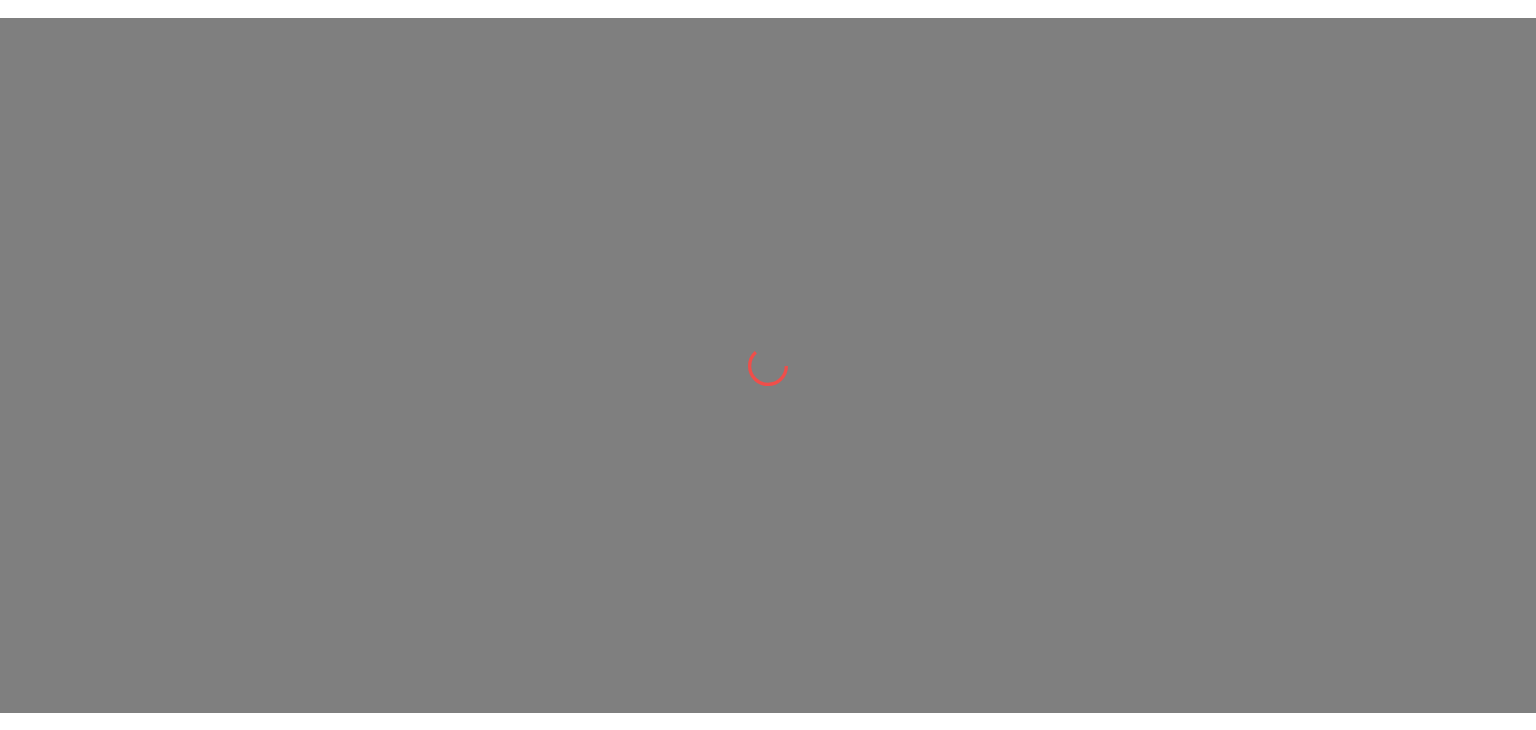 scroll, scrollTop: 0, scrollLeft: 0, axis: both 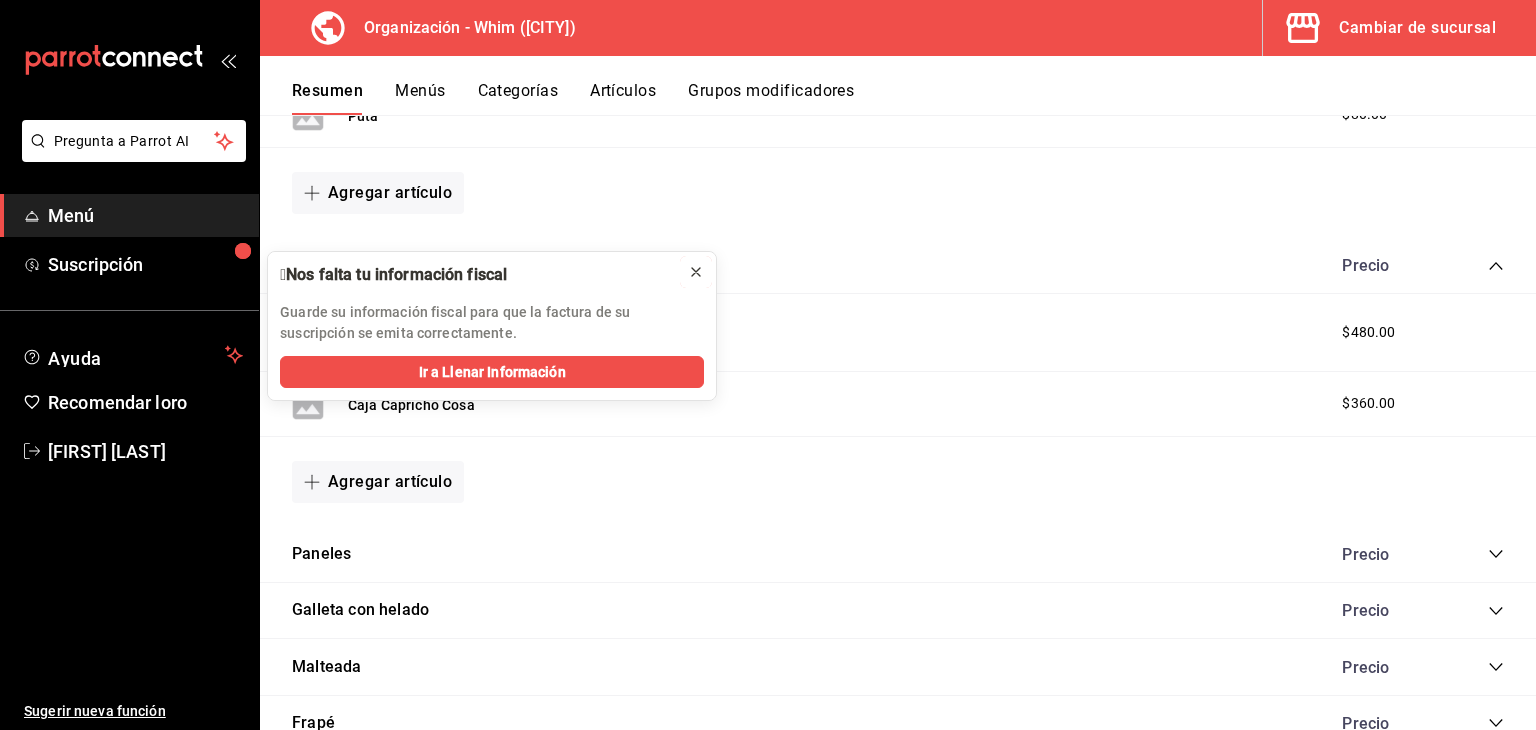 click 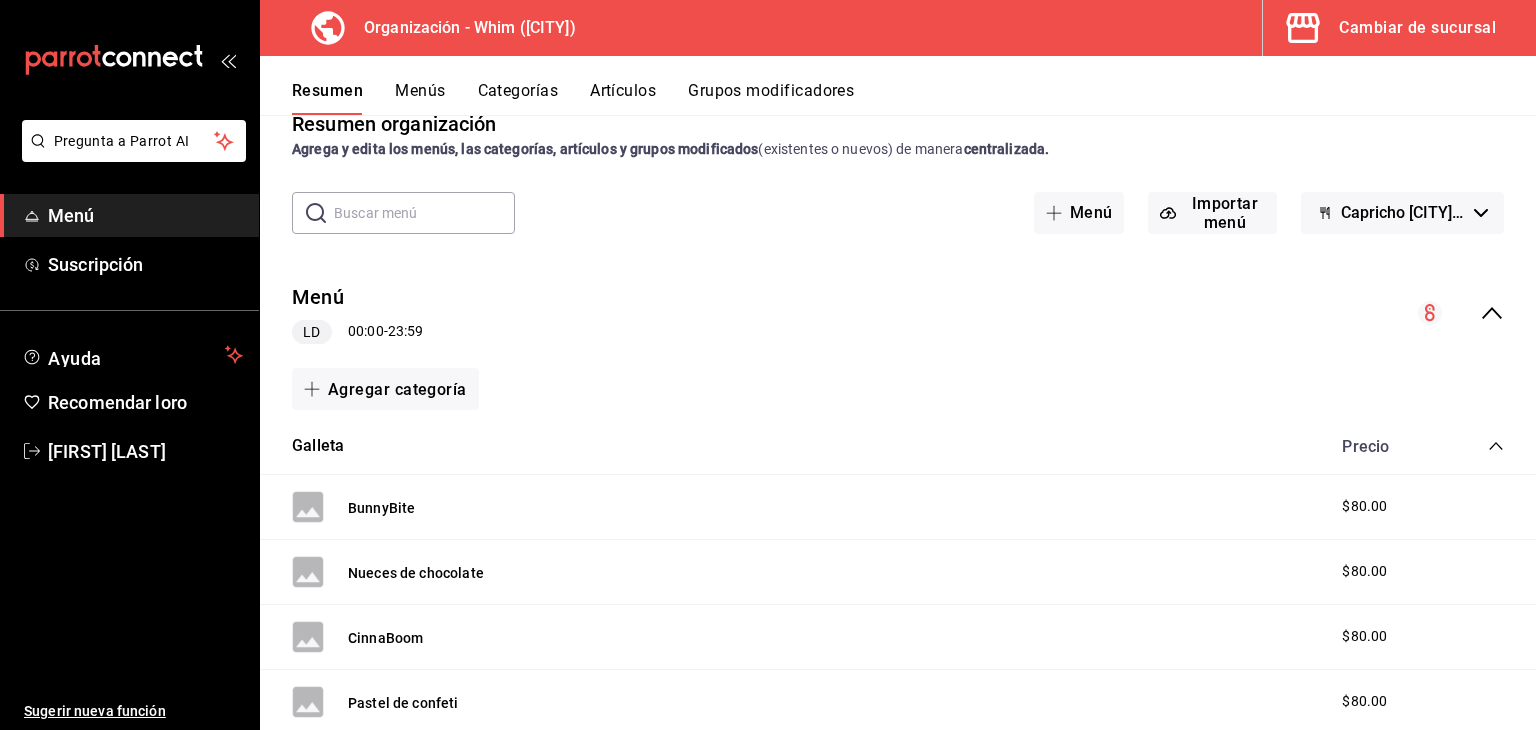 scroll, scrollTop: 0, scrollLeft: 0, axis: both 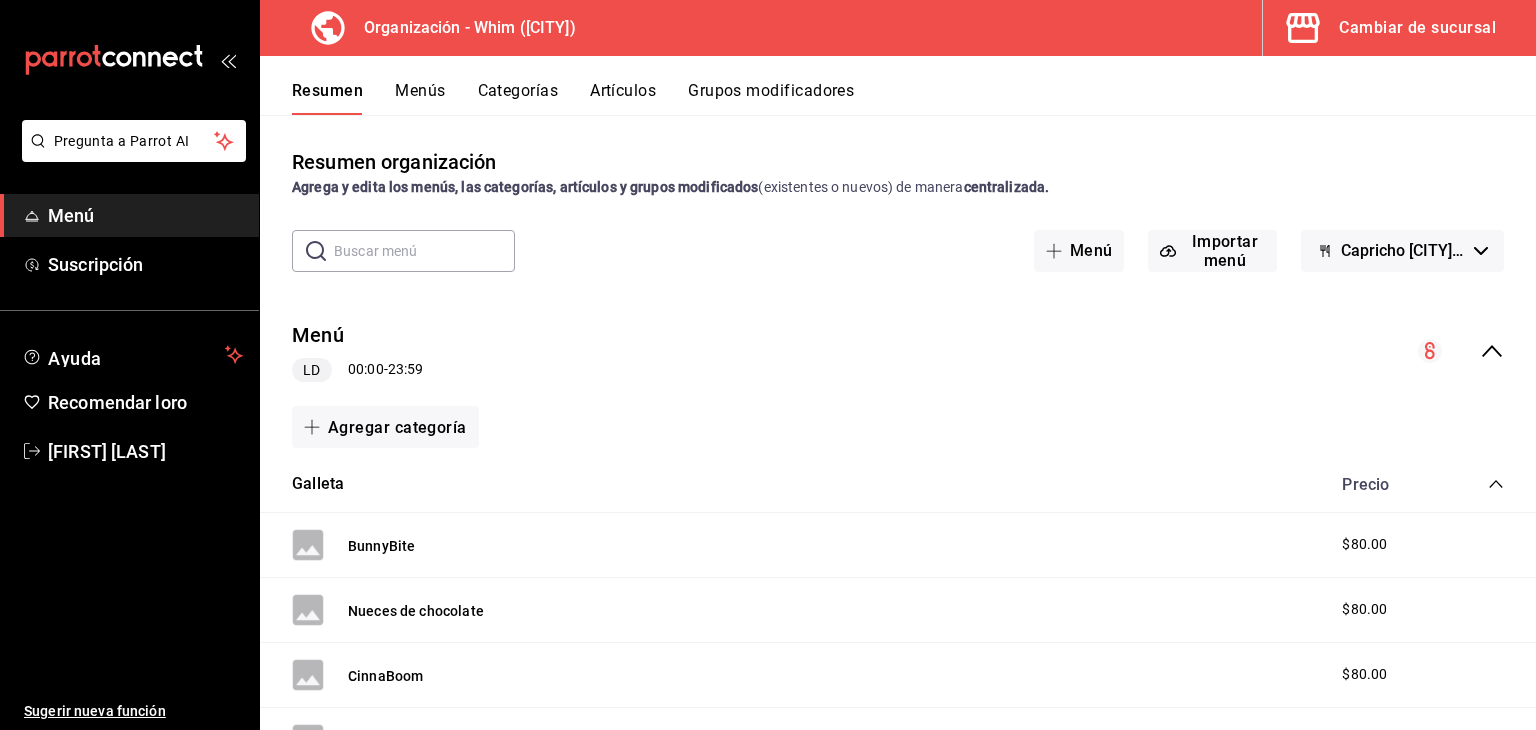 click on "Capricho CDMX - Borrador" at bounding box center [1402, 251] 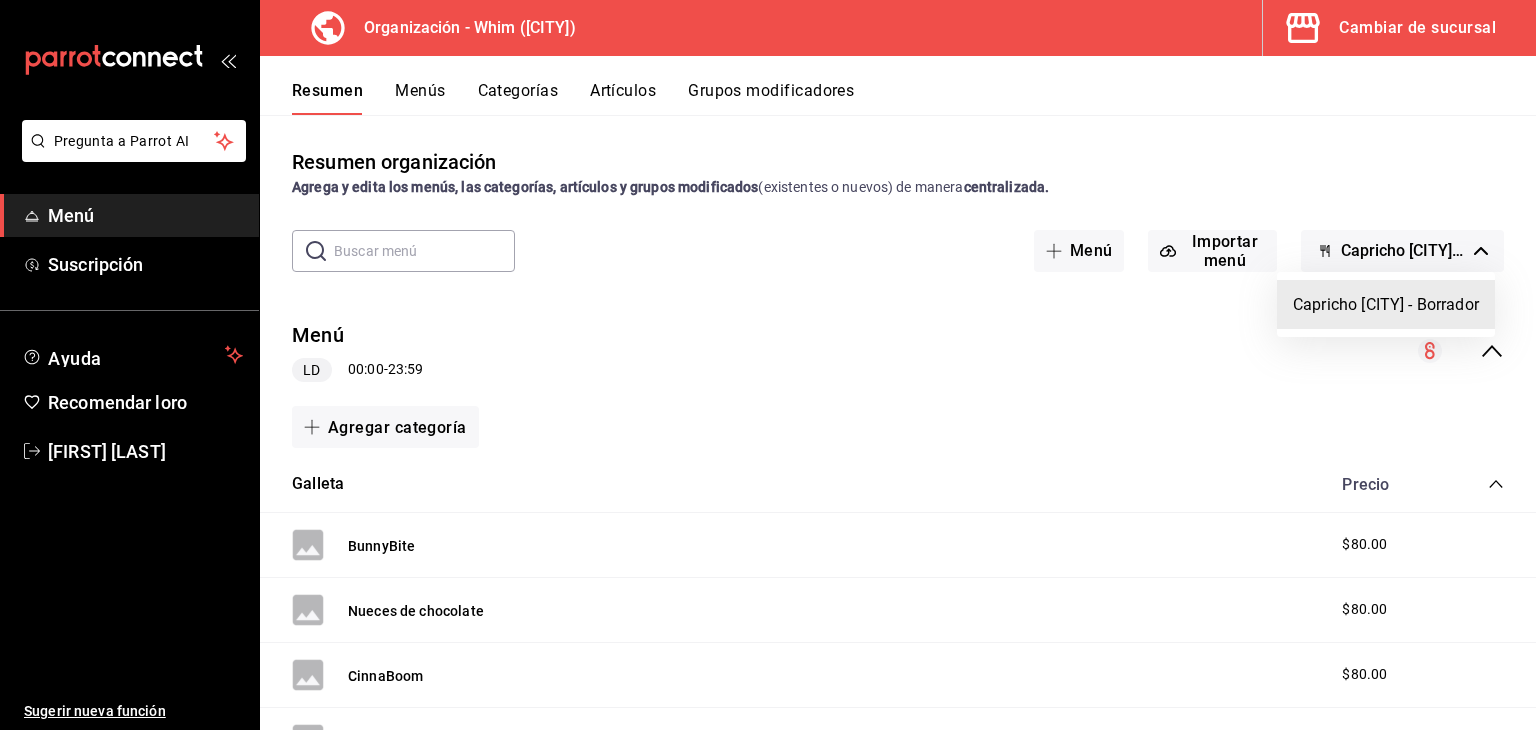 click at bounding box center [768, 365] 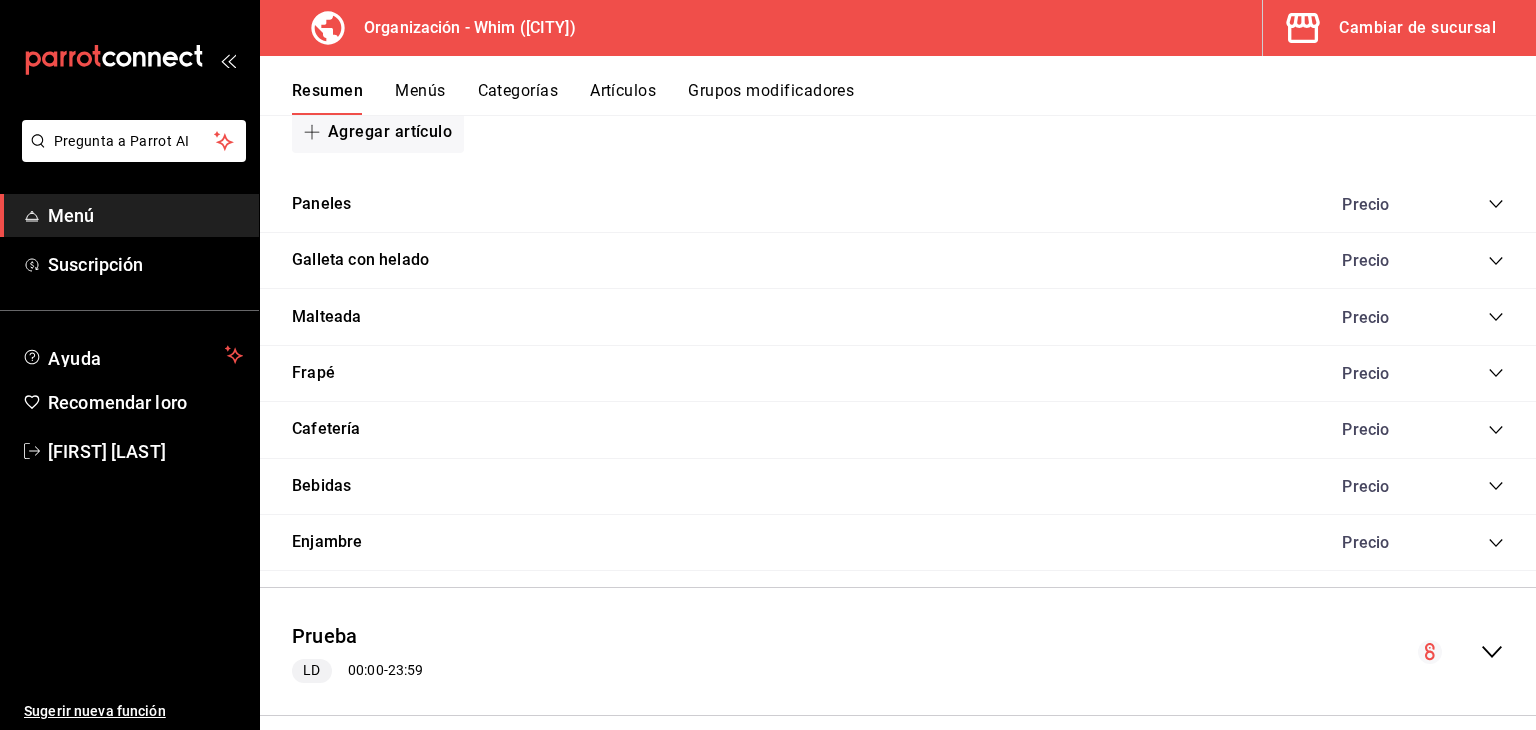 scroll, scrollTop: 1463, scrollLeft: 0, axis: vertical 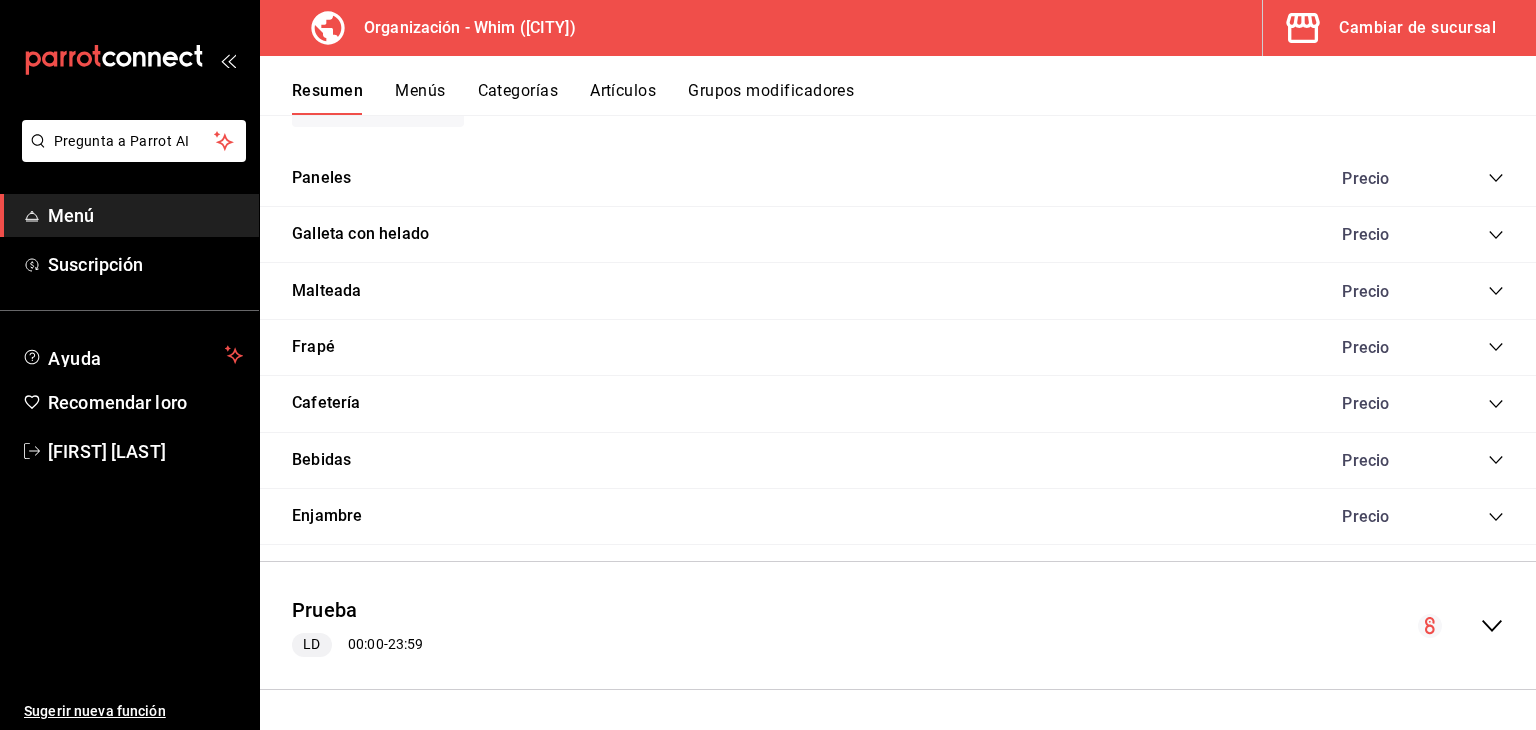 click 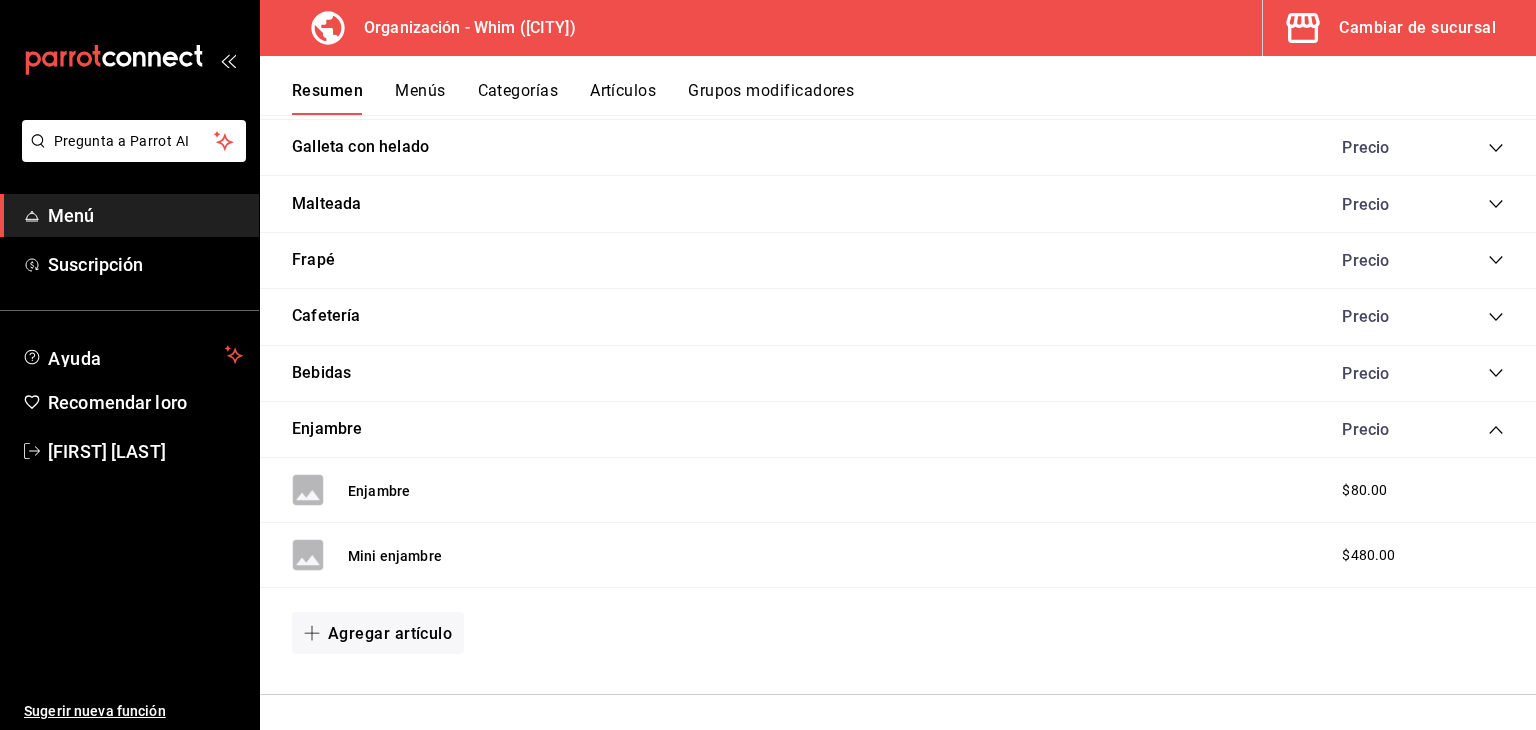 scroll, scrollTop: 1545, scrollLeft: 0, axis: vertical 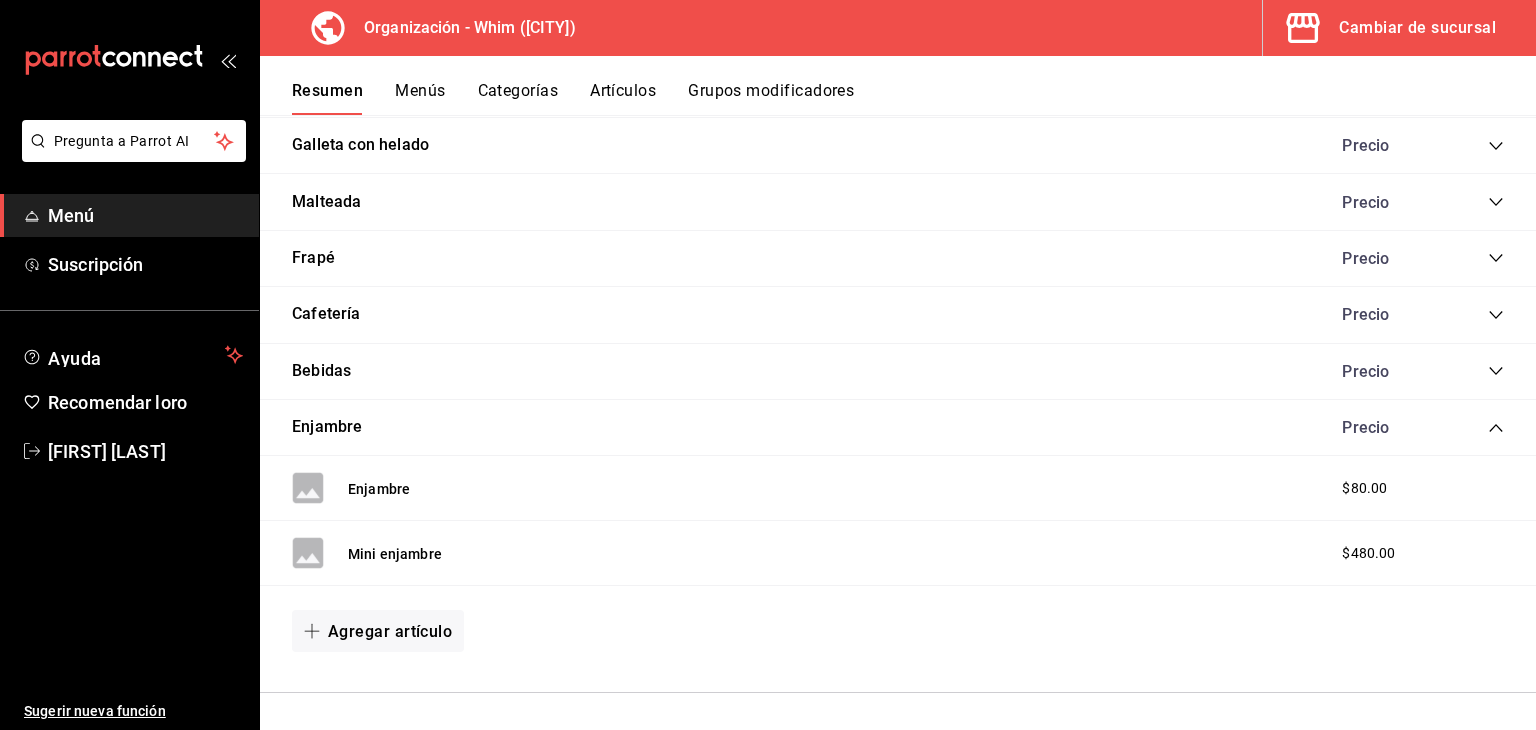 click on "$480.00" at bounding box center (1368, 553) 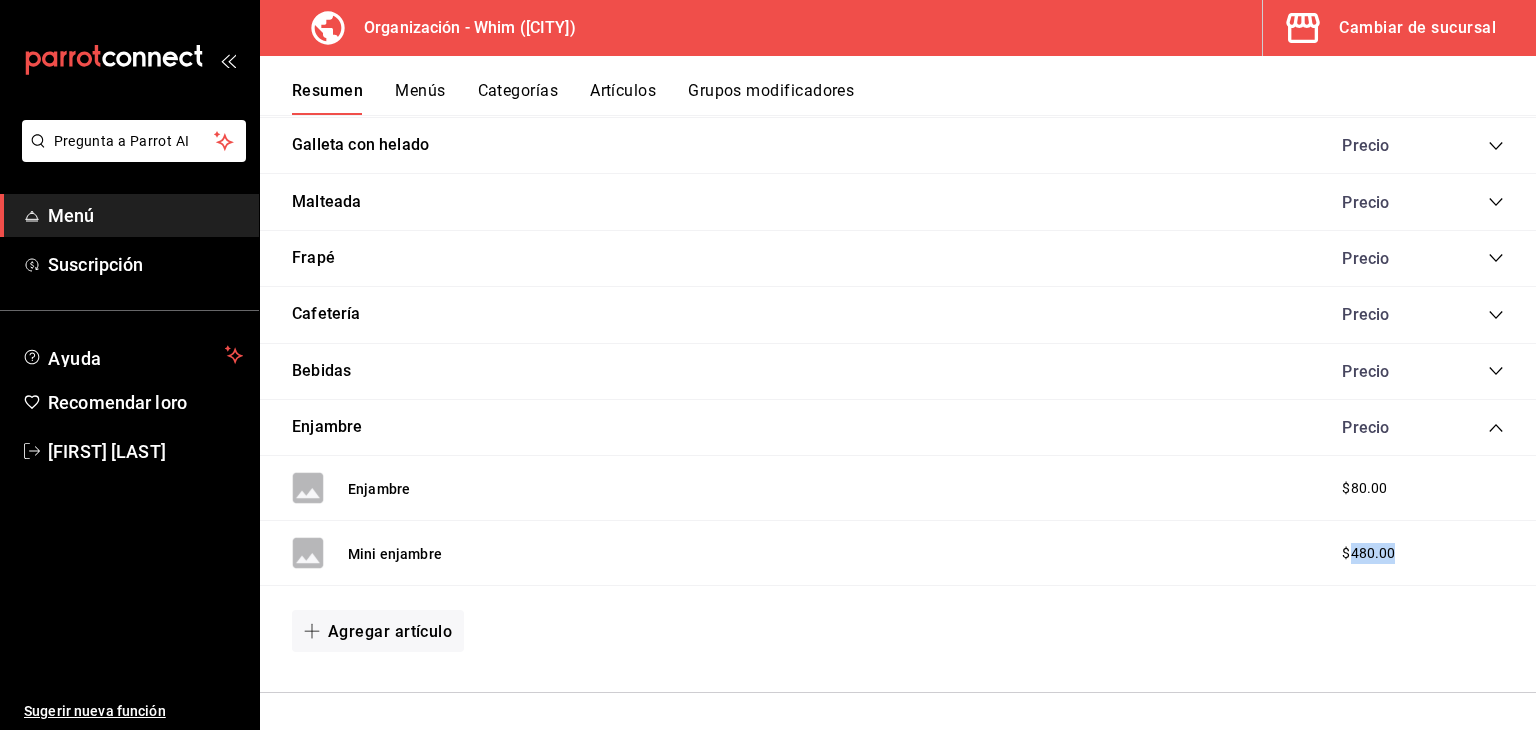 click on "$480.00" at bounding box center [1368, 553] 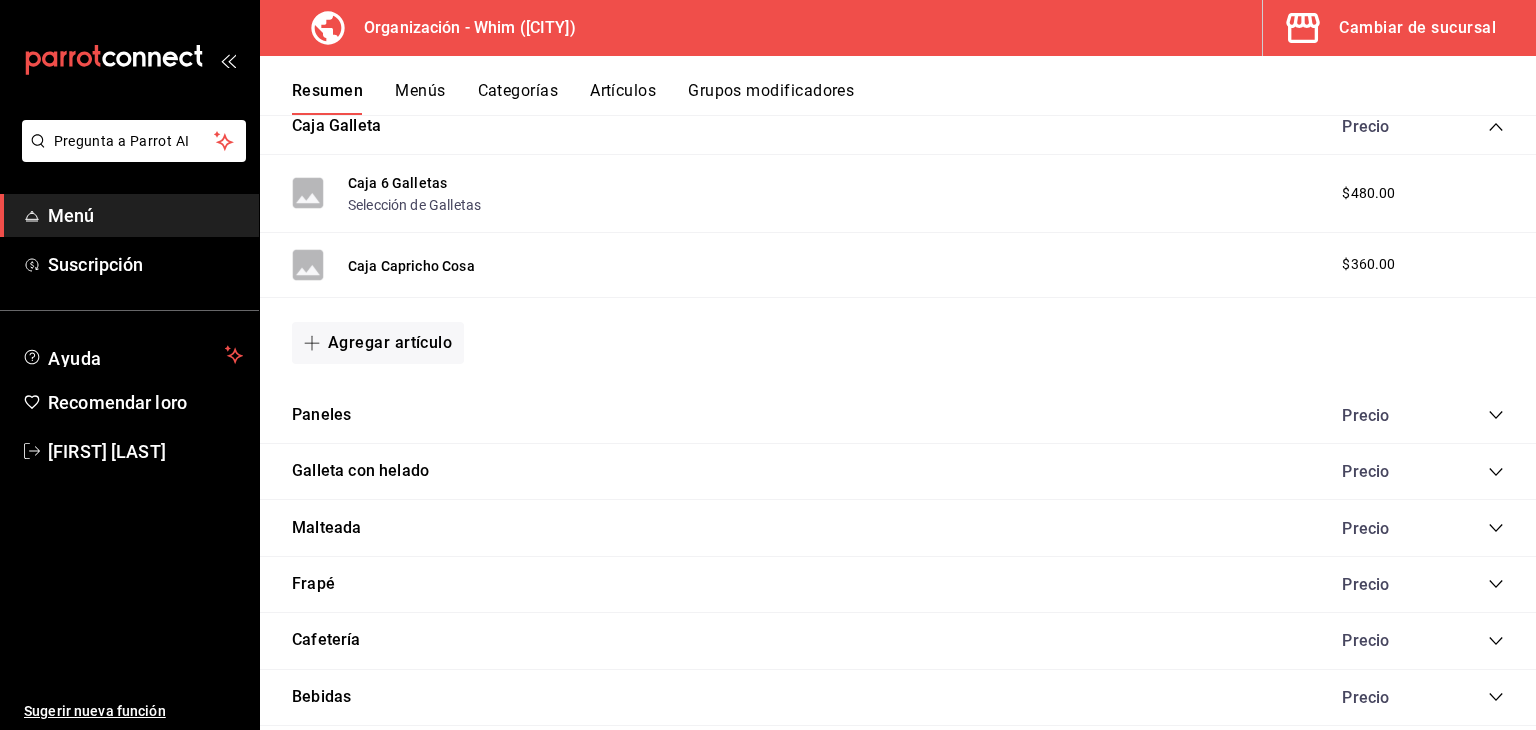 scroll, scrollTop: 1216, scrollLeft: 0, axis: vertical 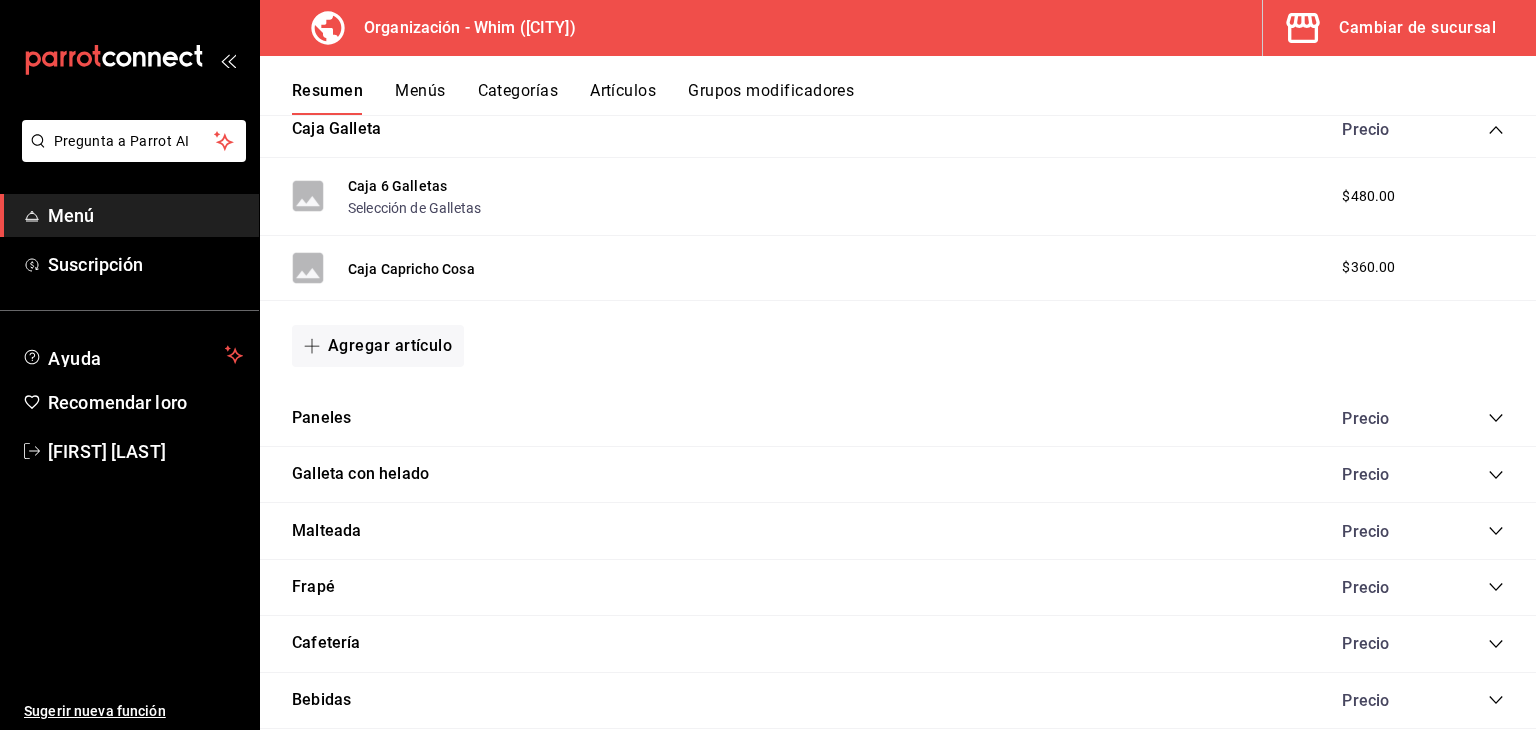 click on "Menús" at bounding box center [420, 90] 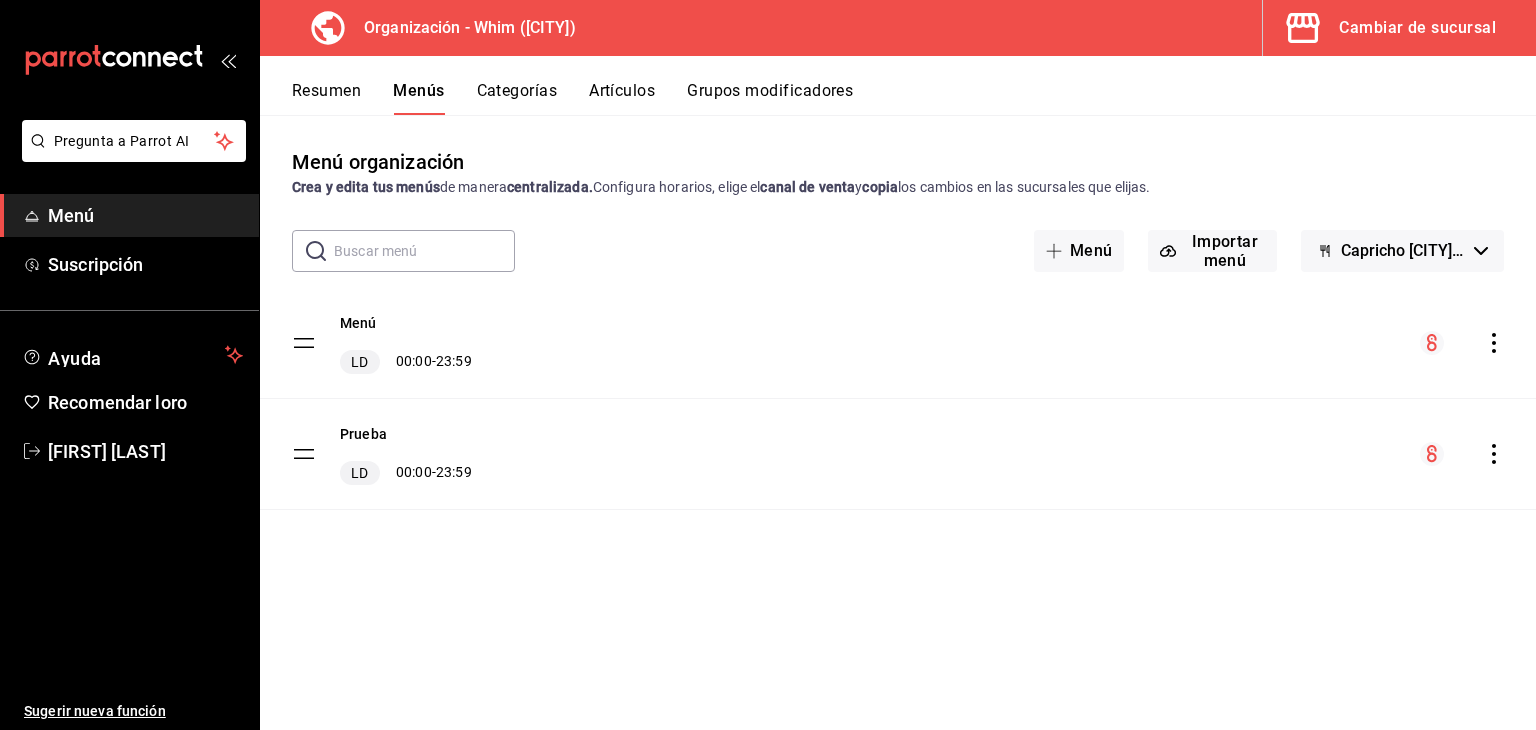 click 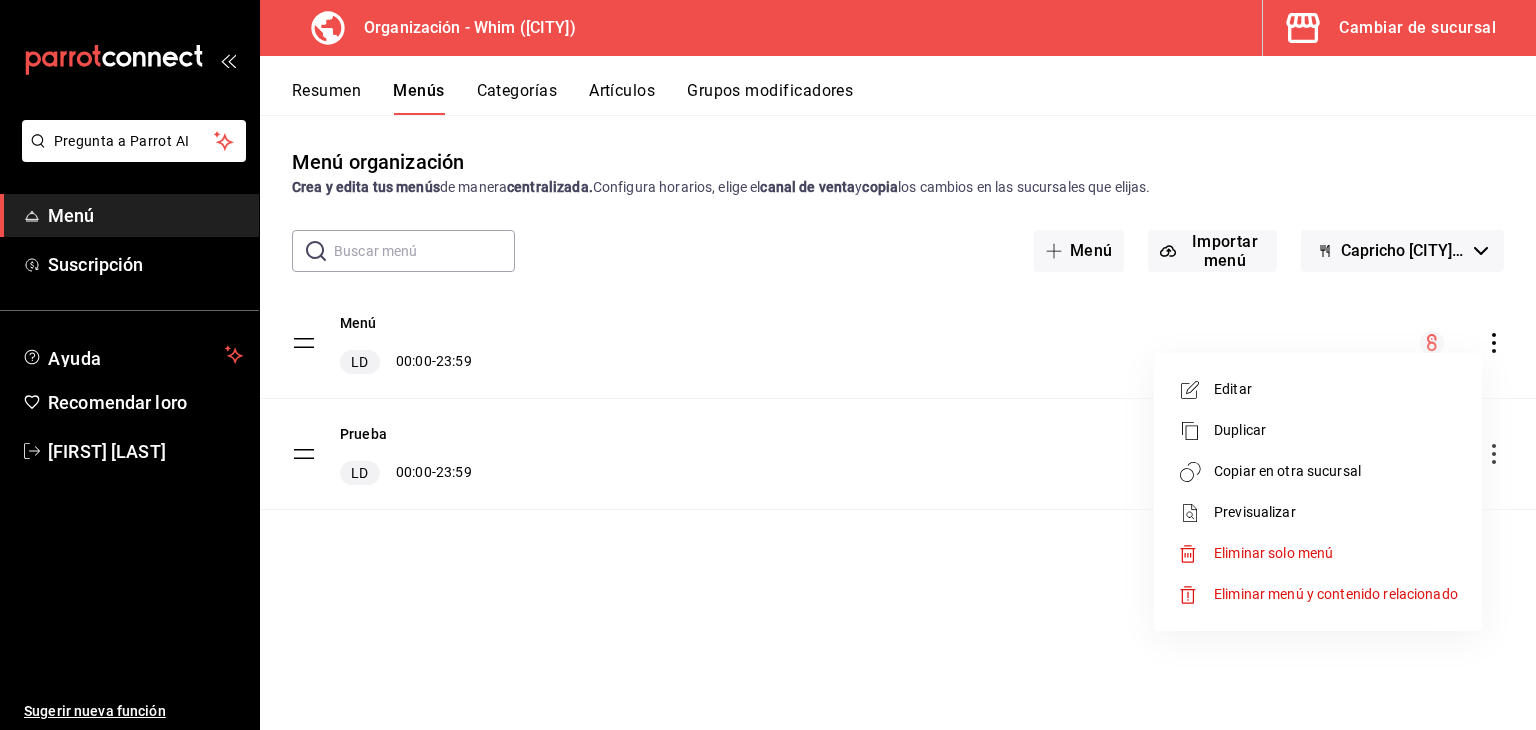 click on "Editar" at bounding box center [1336, 389] 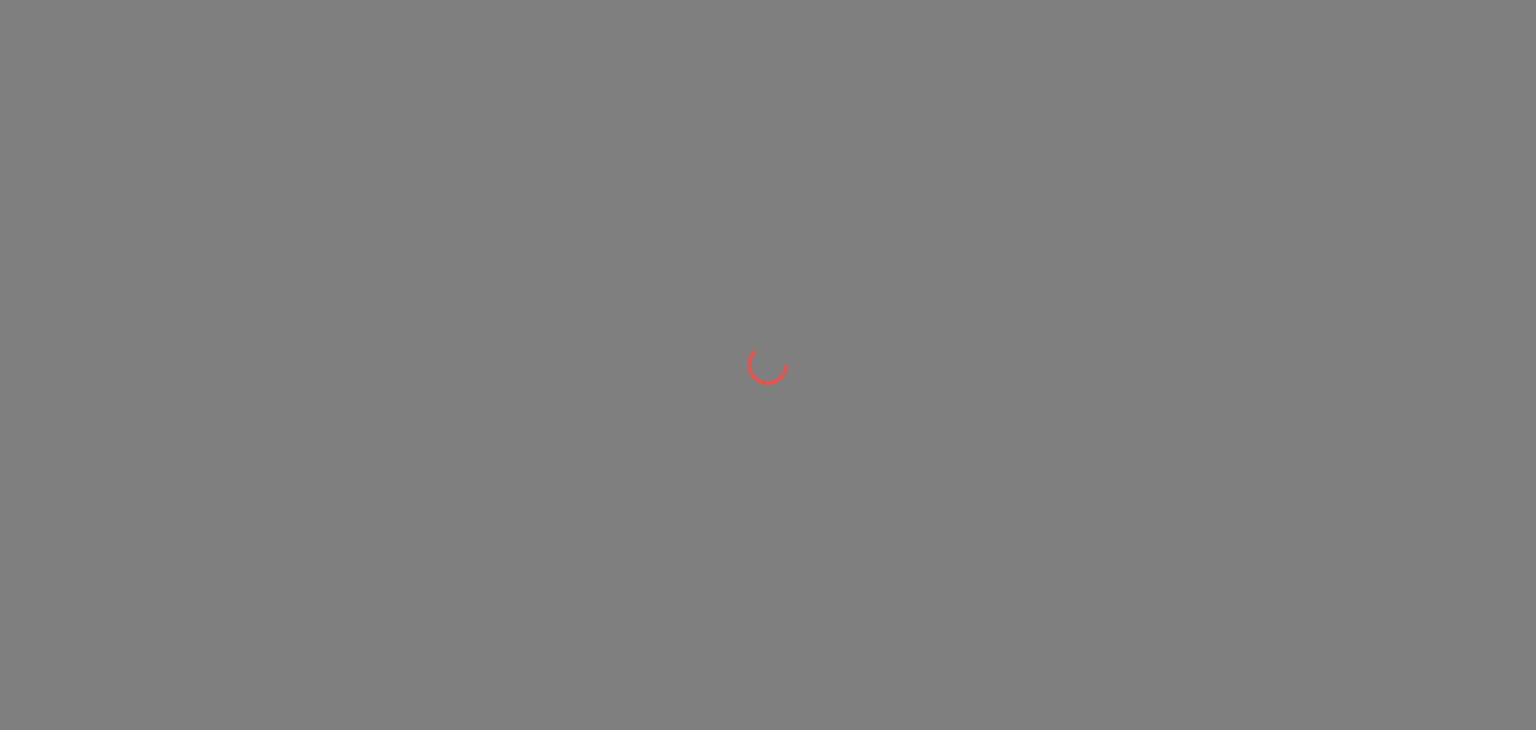 scroll, scrollTop: 0, scrollLeft: 0, axis: both 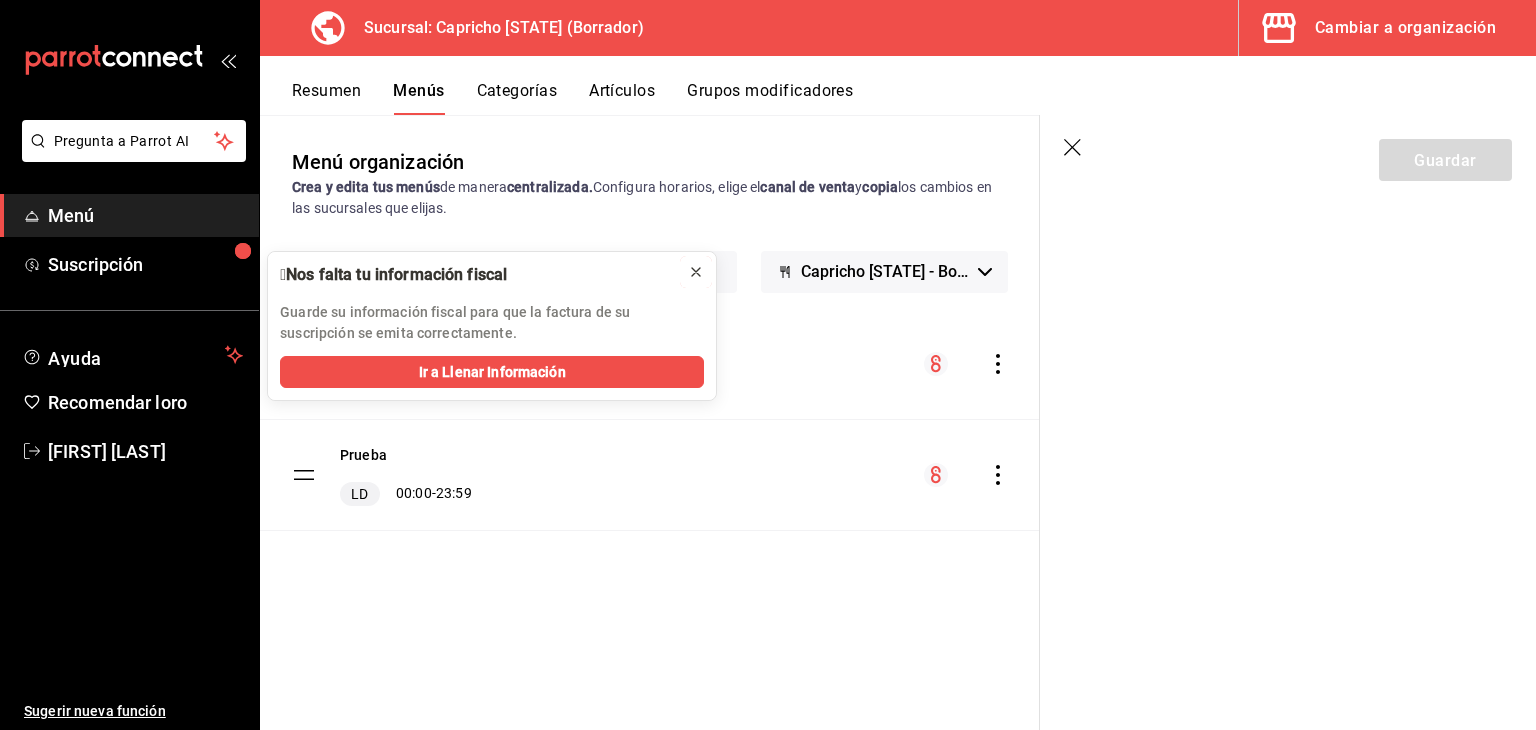 click 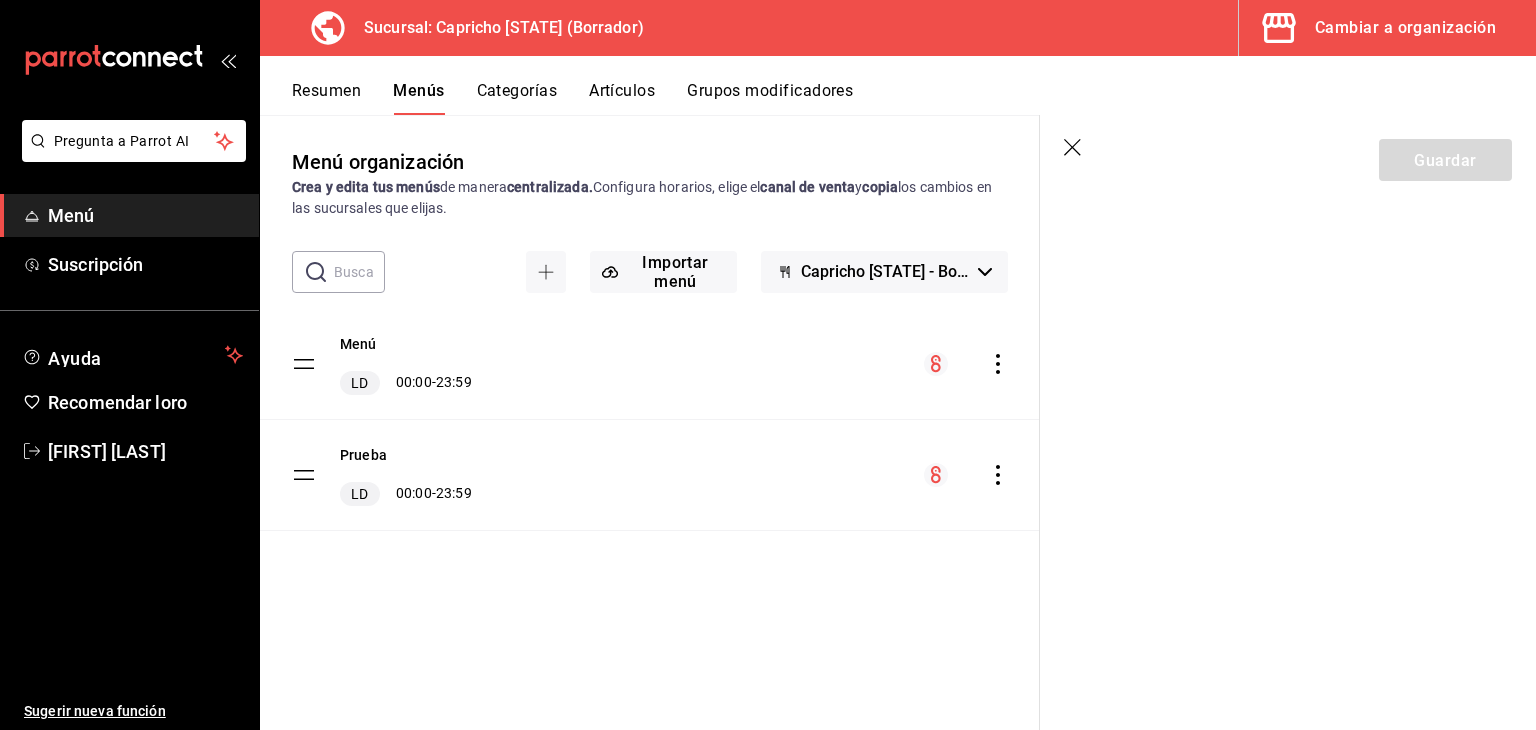 click on "Guardar" at bounding box center [1288, 422] 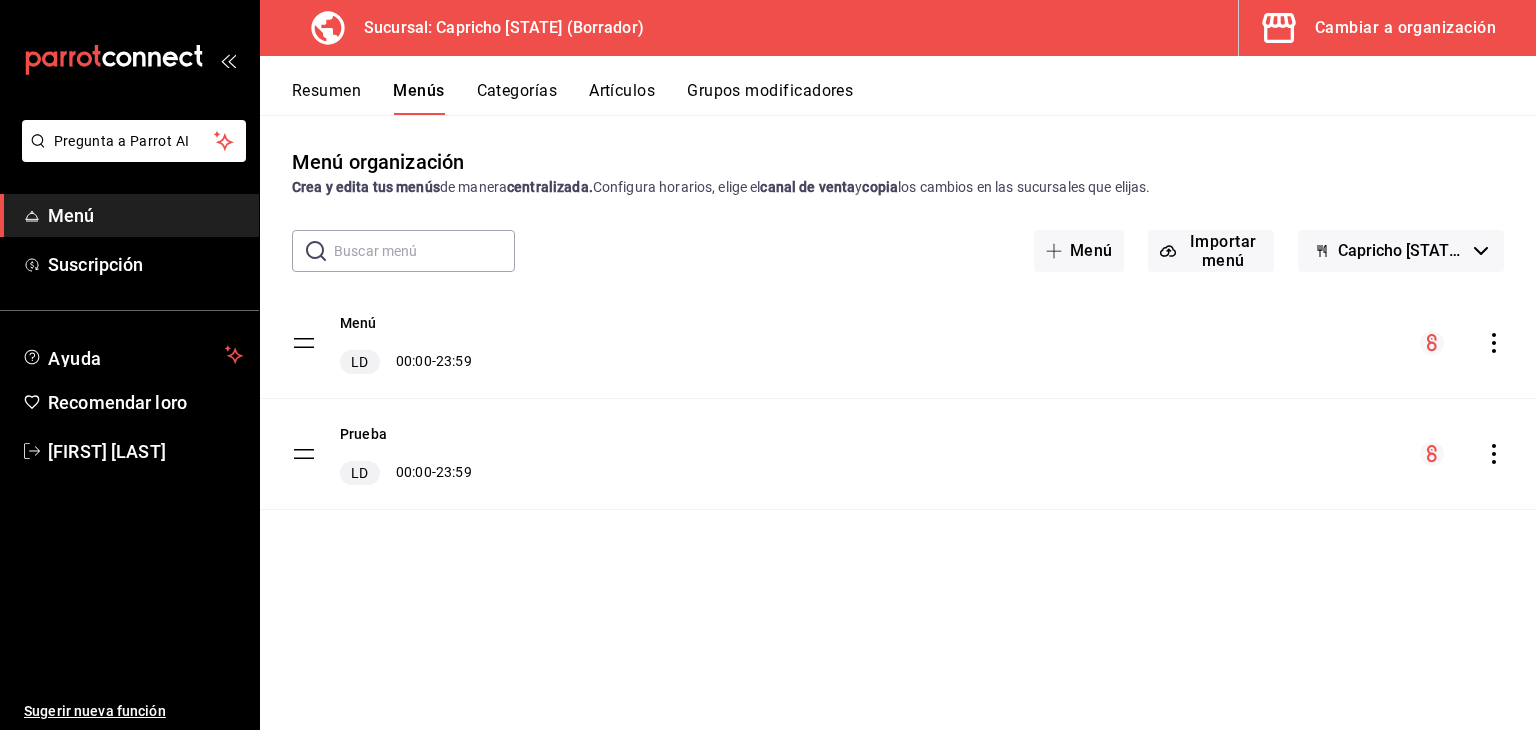 click 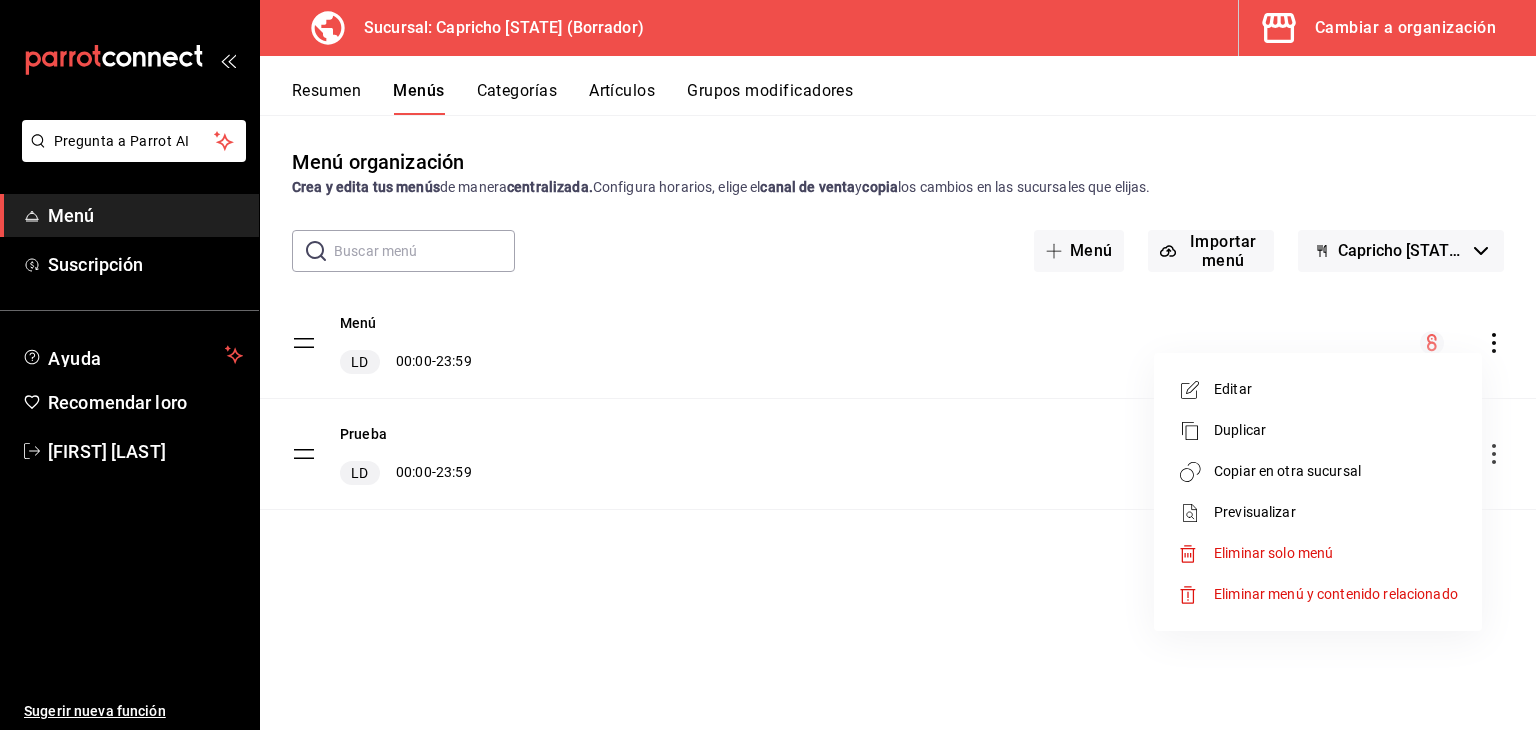 click on "Editar" at bounding box center [1233, 389] 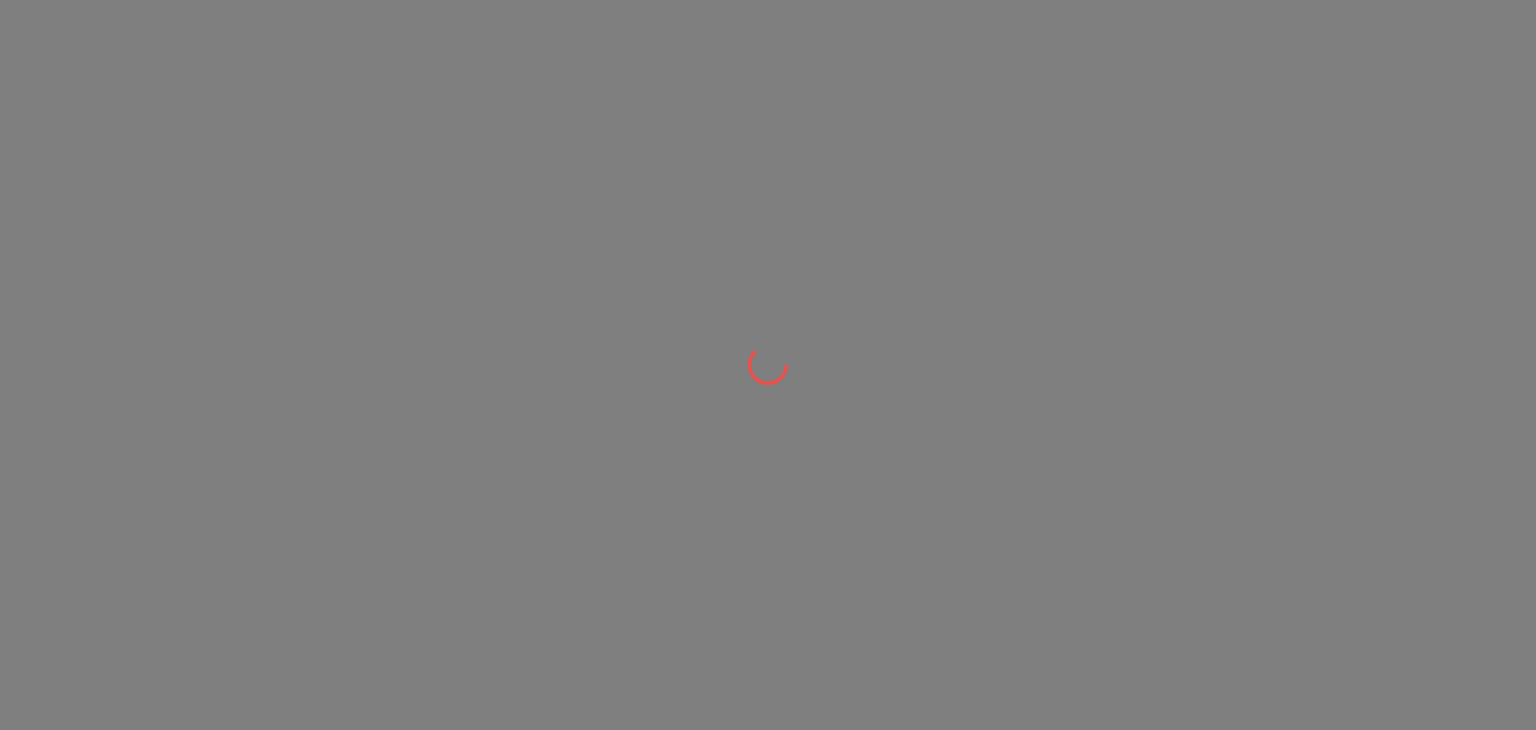 scroll, scrollTop: 0, scrollLeft: 0, axis: both 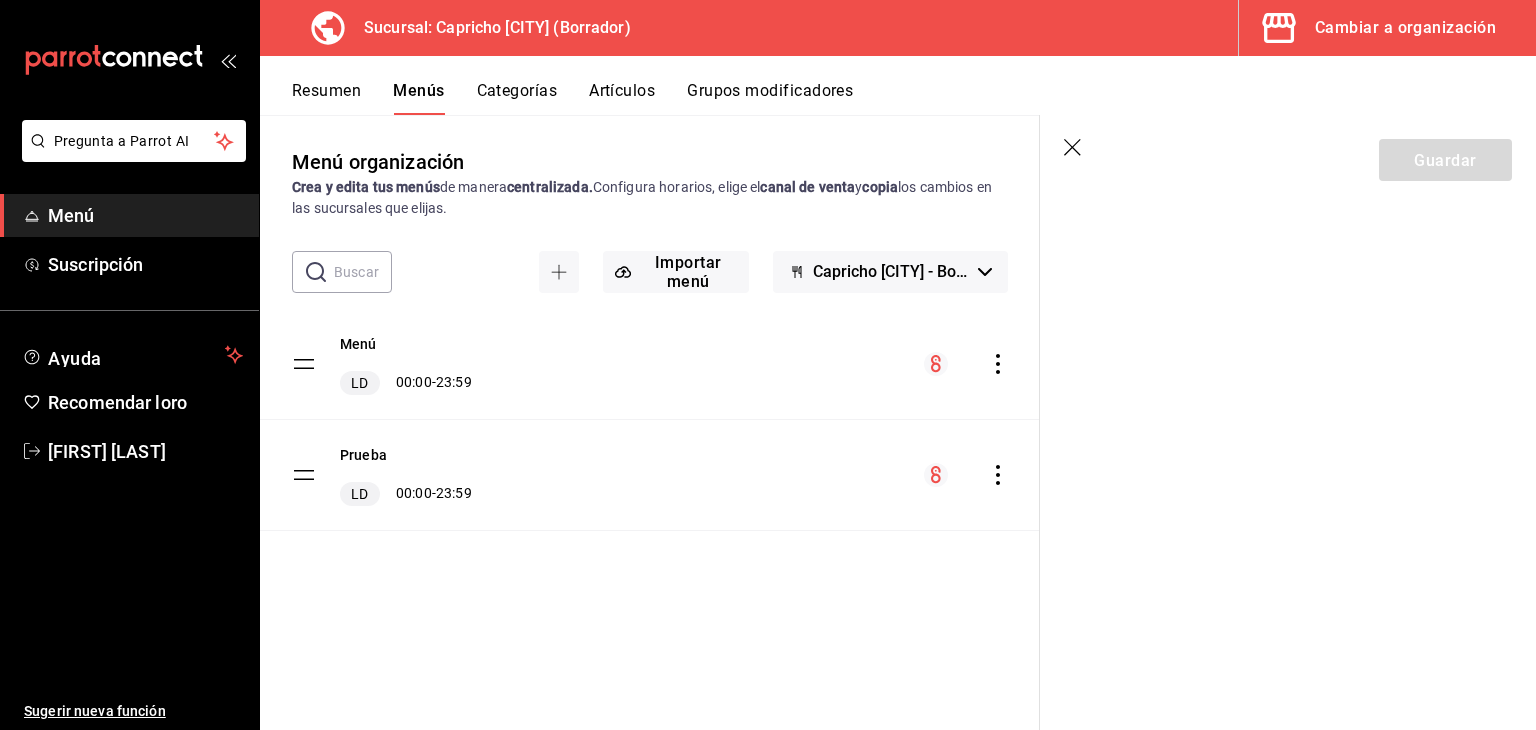 click on "Guardar" at bounding box center [1288, 422] 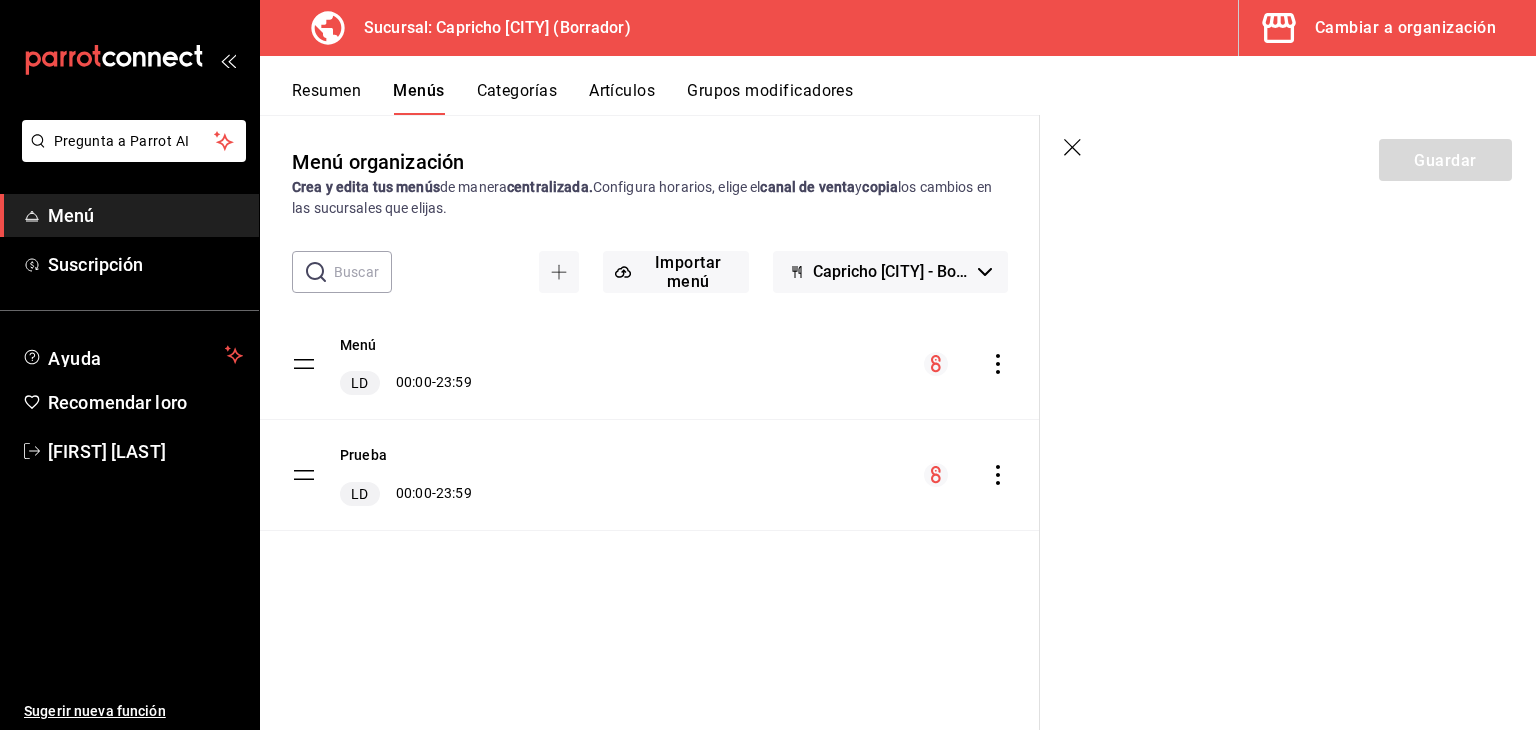 click on "Menú LD 00:00  -  23:59 Prueba LD 00:00  -  23:59" at bounding box center (650, 420) 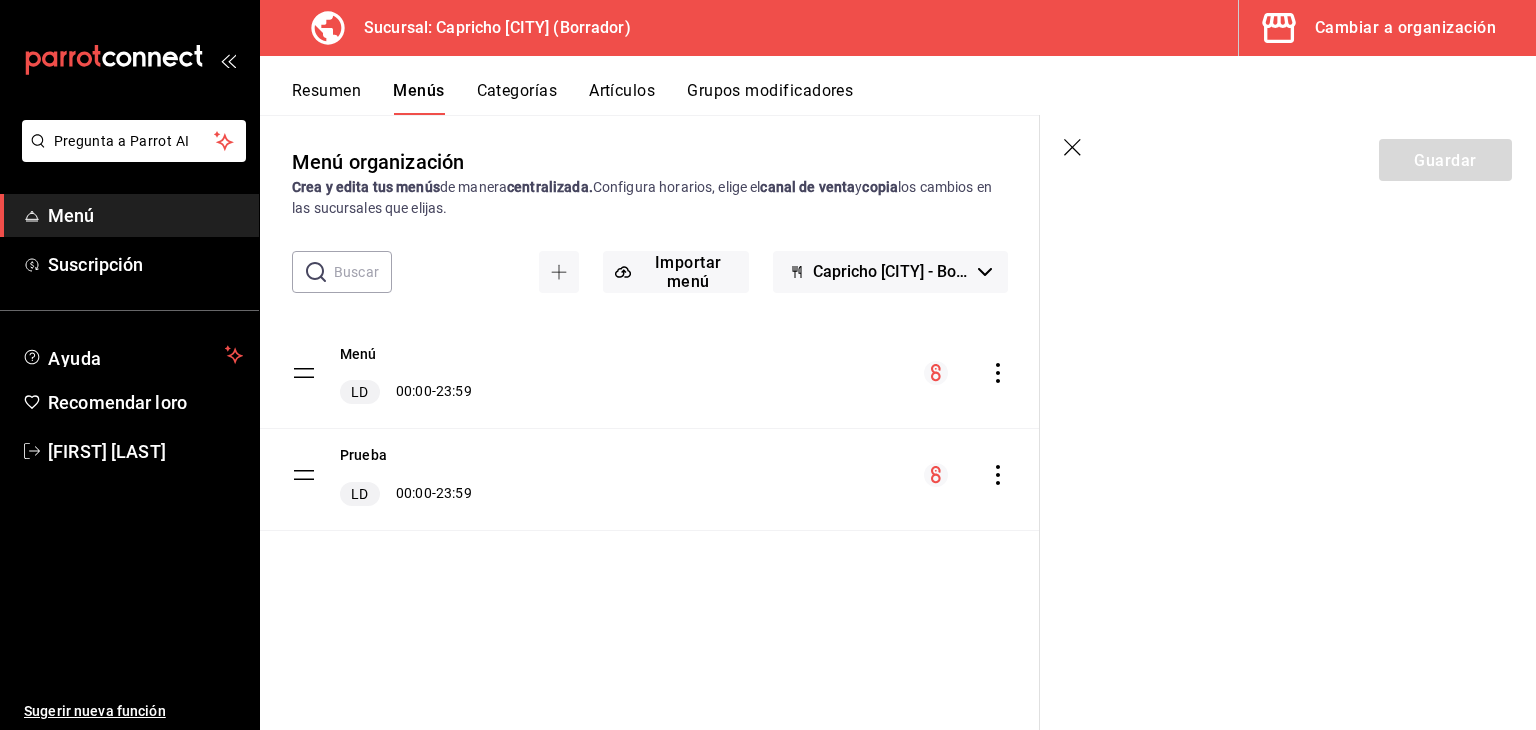 click on "Menú LD 00:00  -  23:59 Prueba LD 00:00  -  23:59" at bounding box center [650, 420] 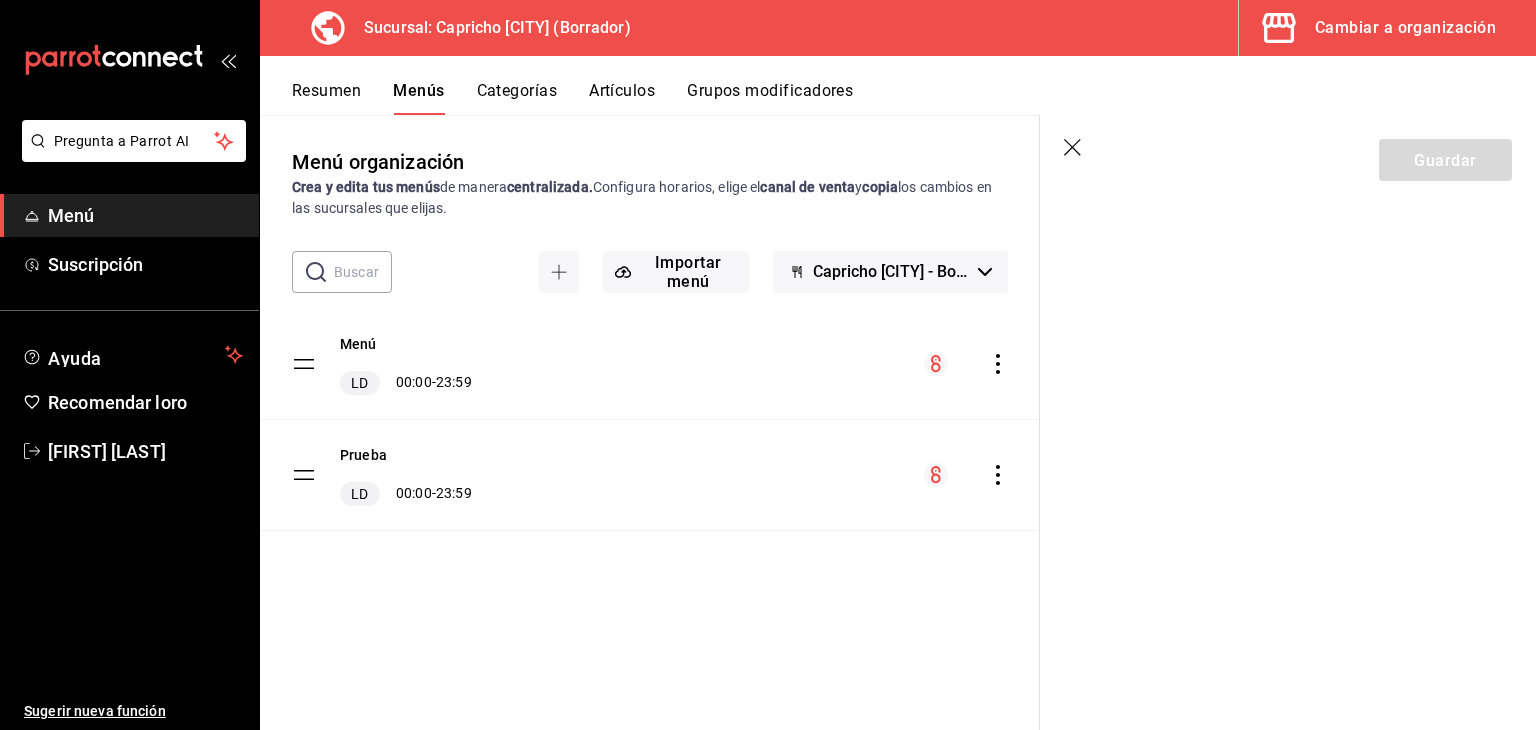 click 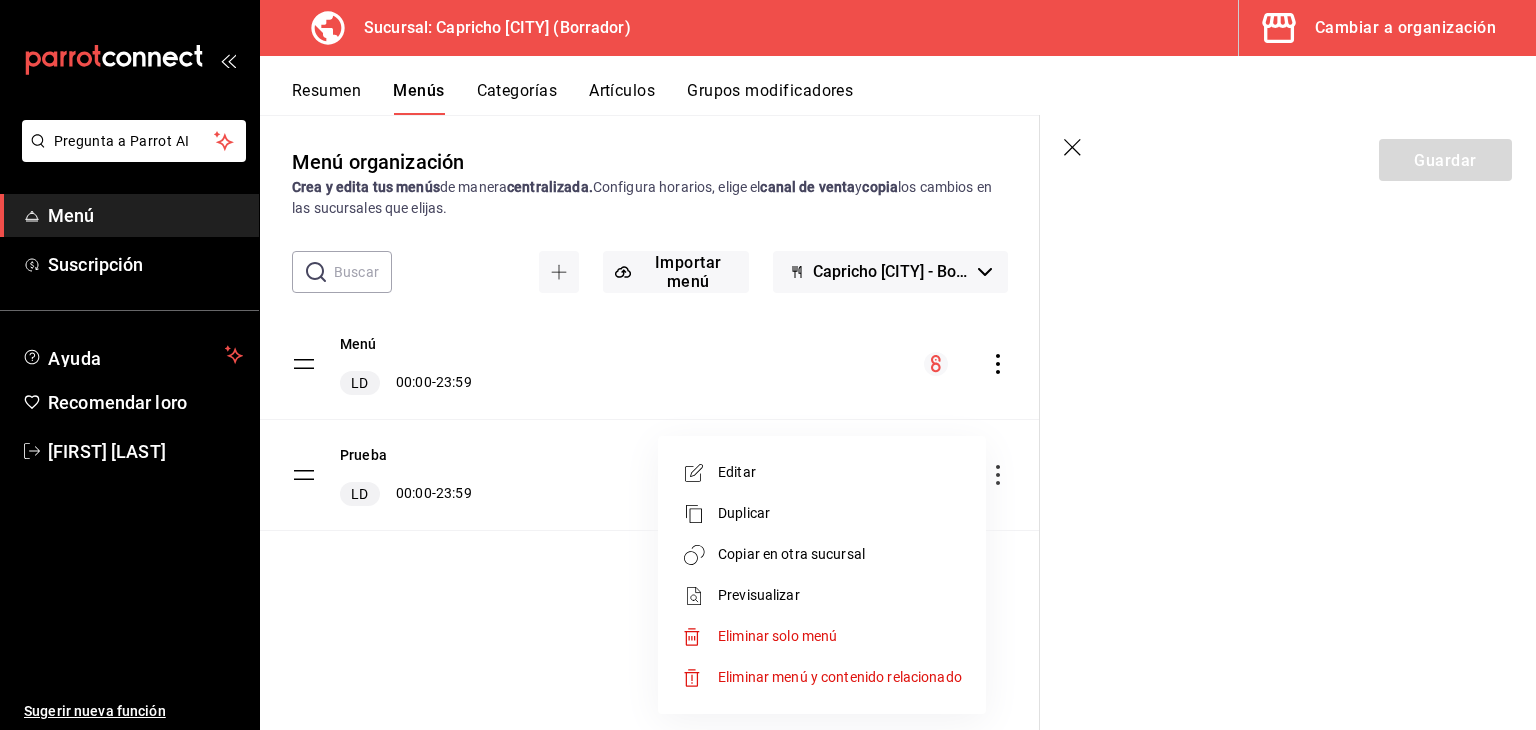 click at bounding box center [768, 365] 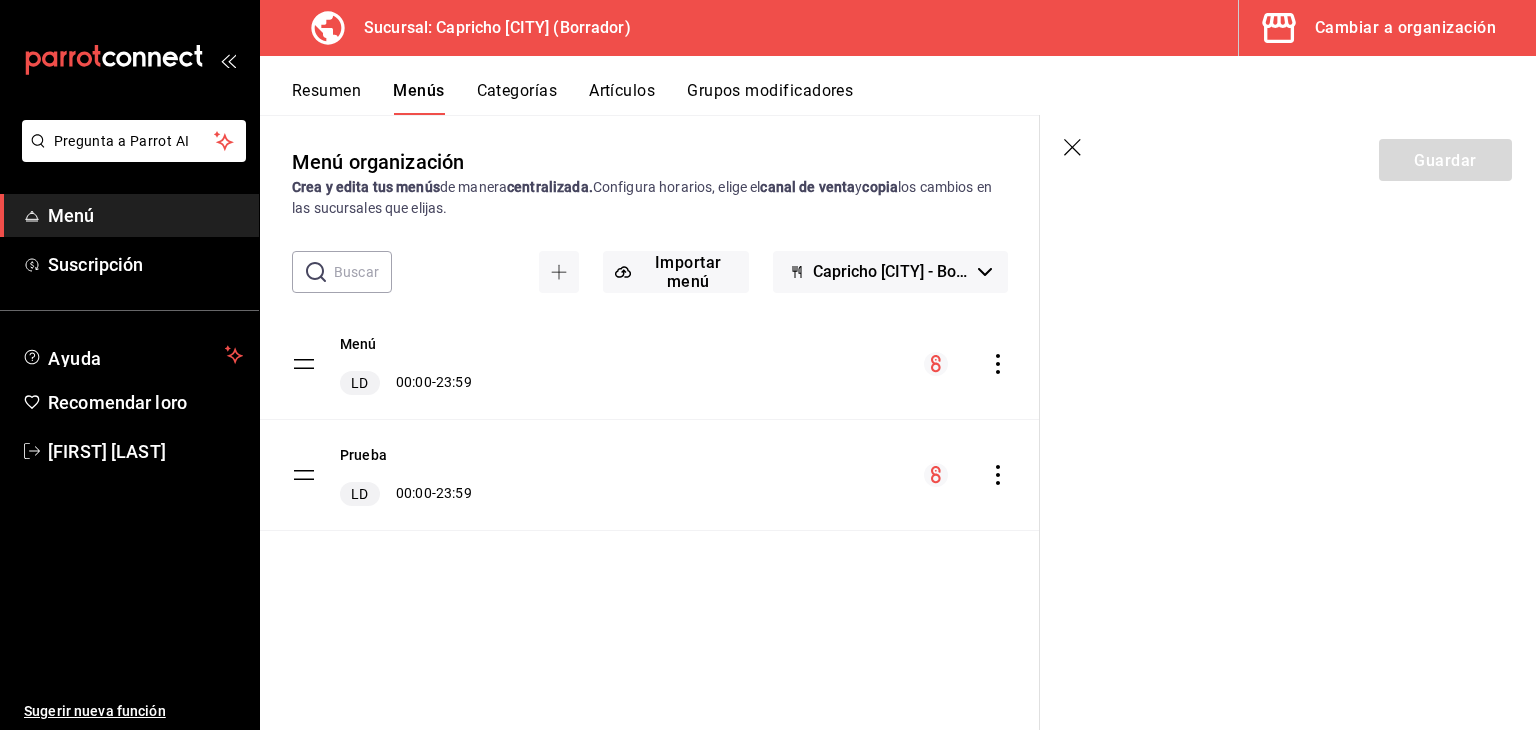 click 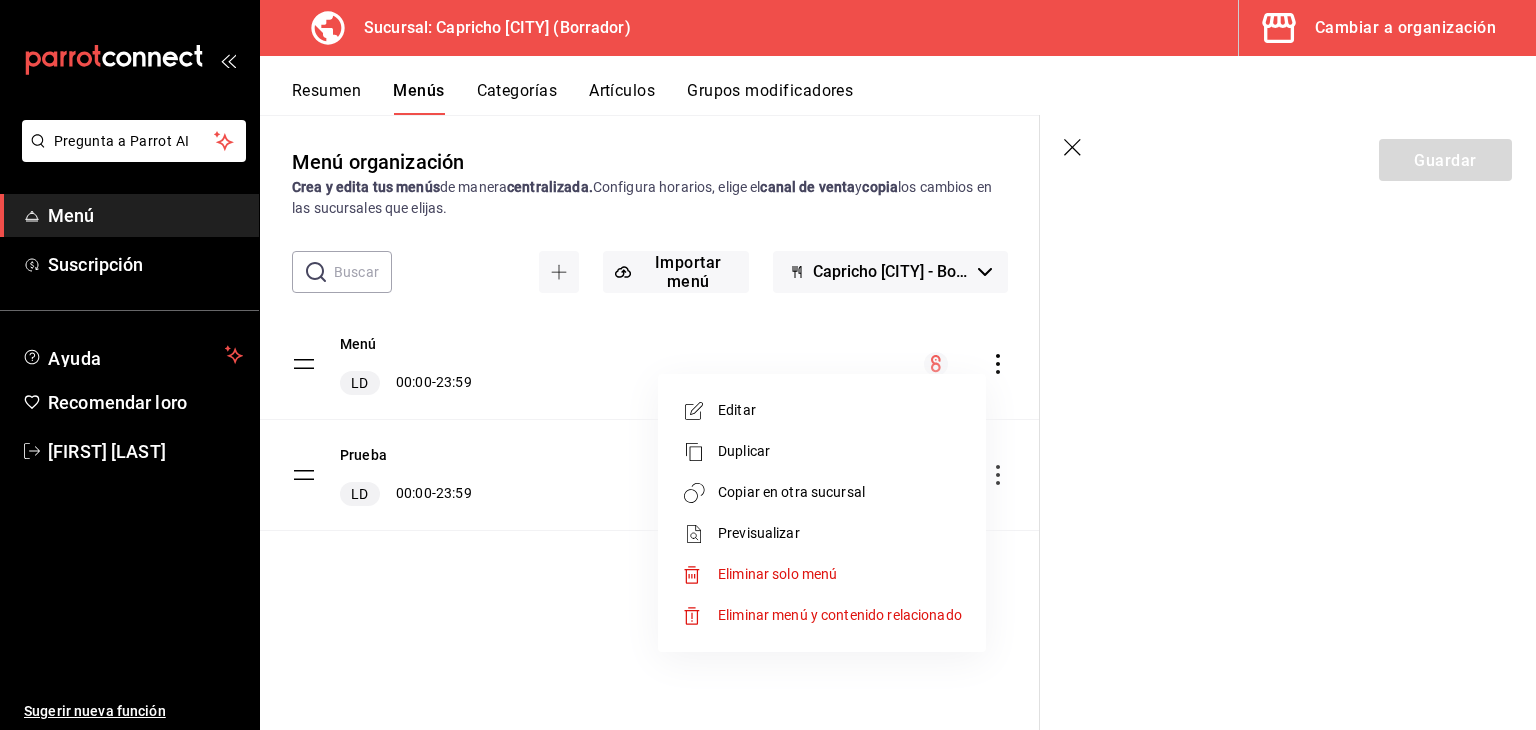 click on "Editar" at bounding box center [840, 410] 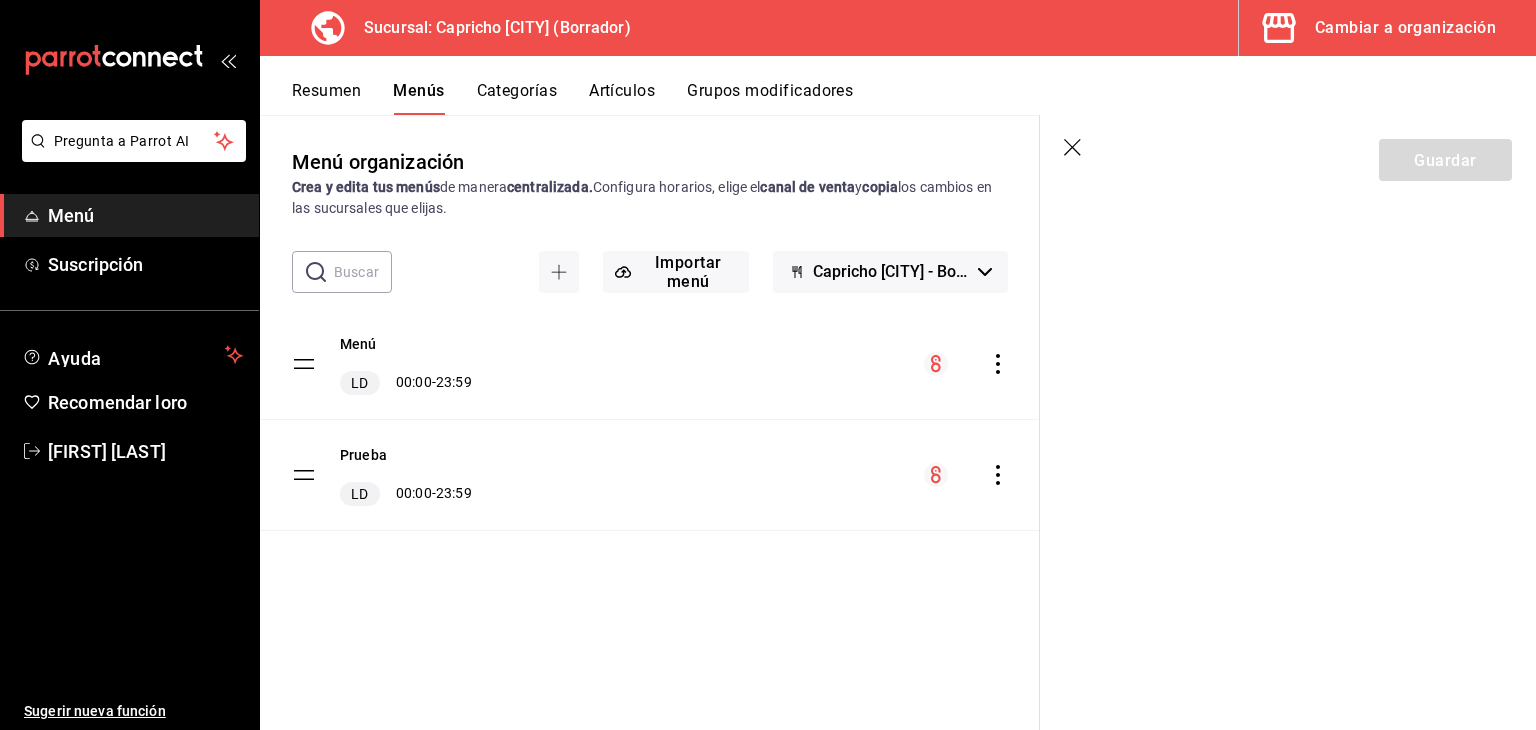 click on "Guardar" at bounding box center (1288, 422) 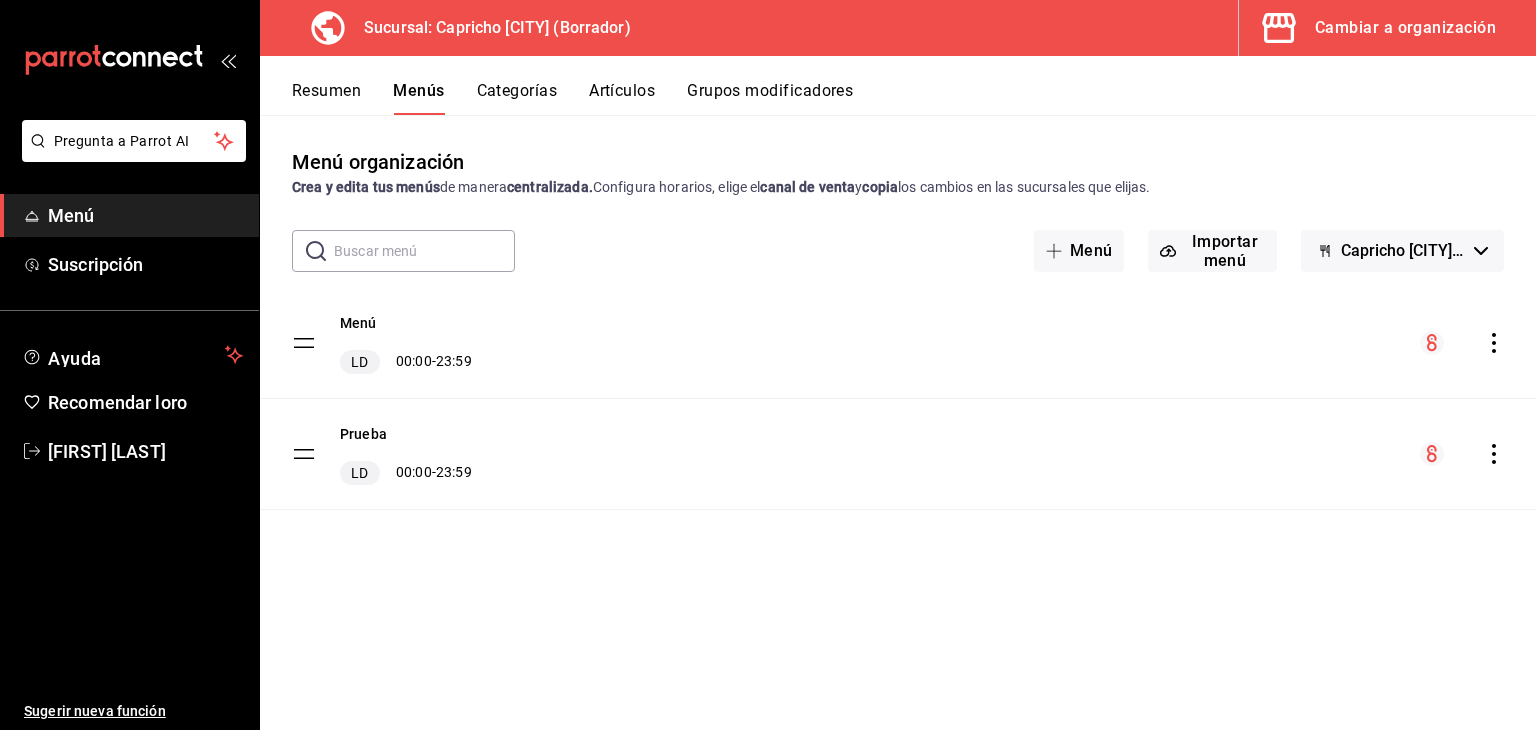 click on "LD" at bounding box center [359, 362] 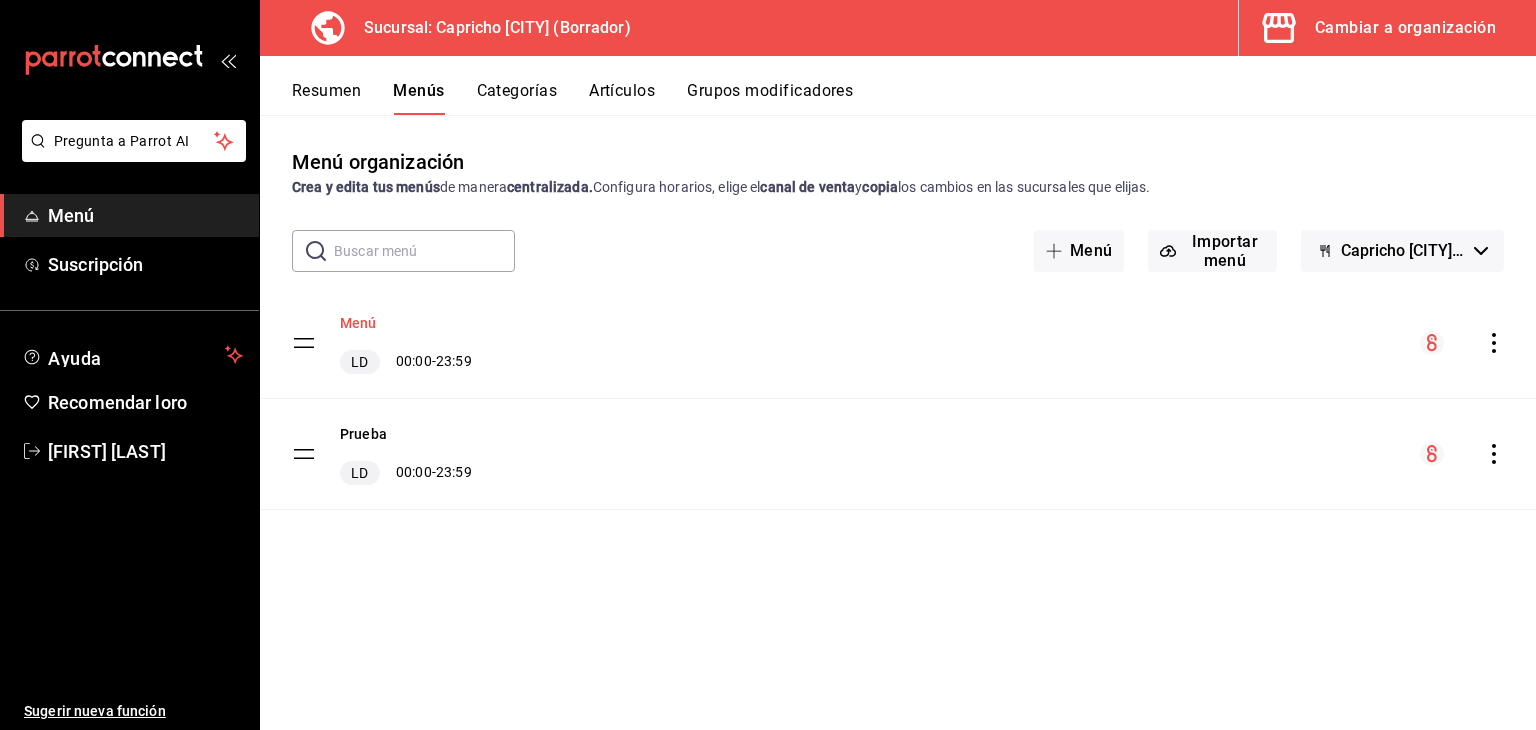 click on "Menú" at bounding box center [358, 324] 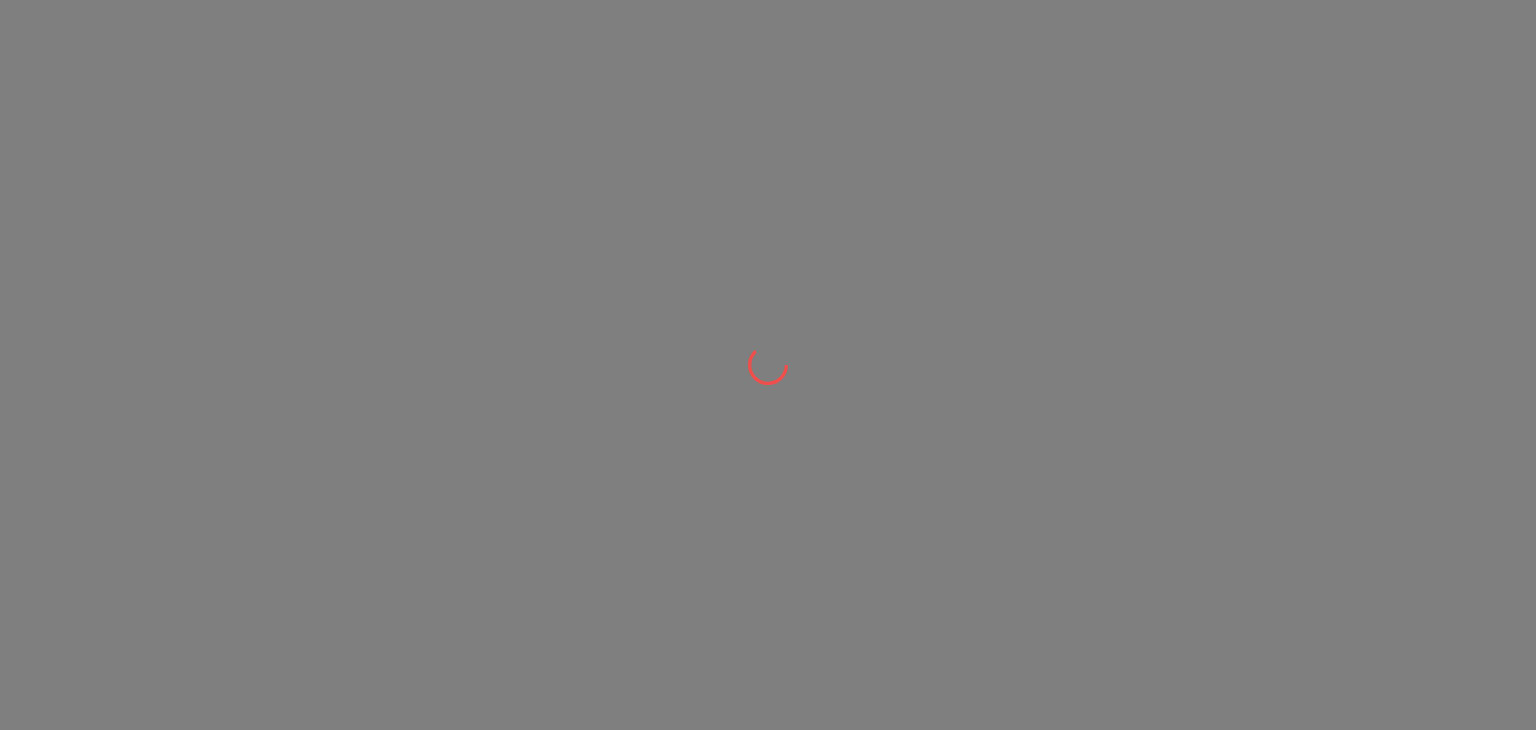scroll, scrollTop: 0, scrollLeft: 0, axis: both 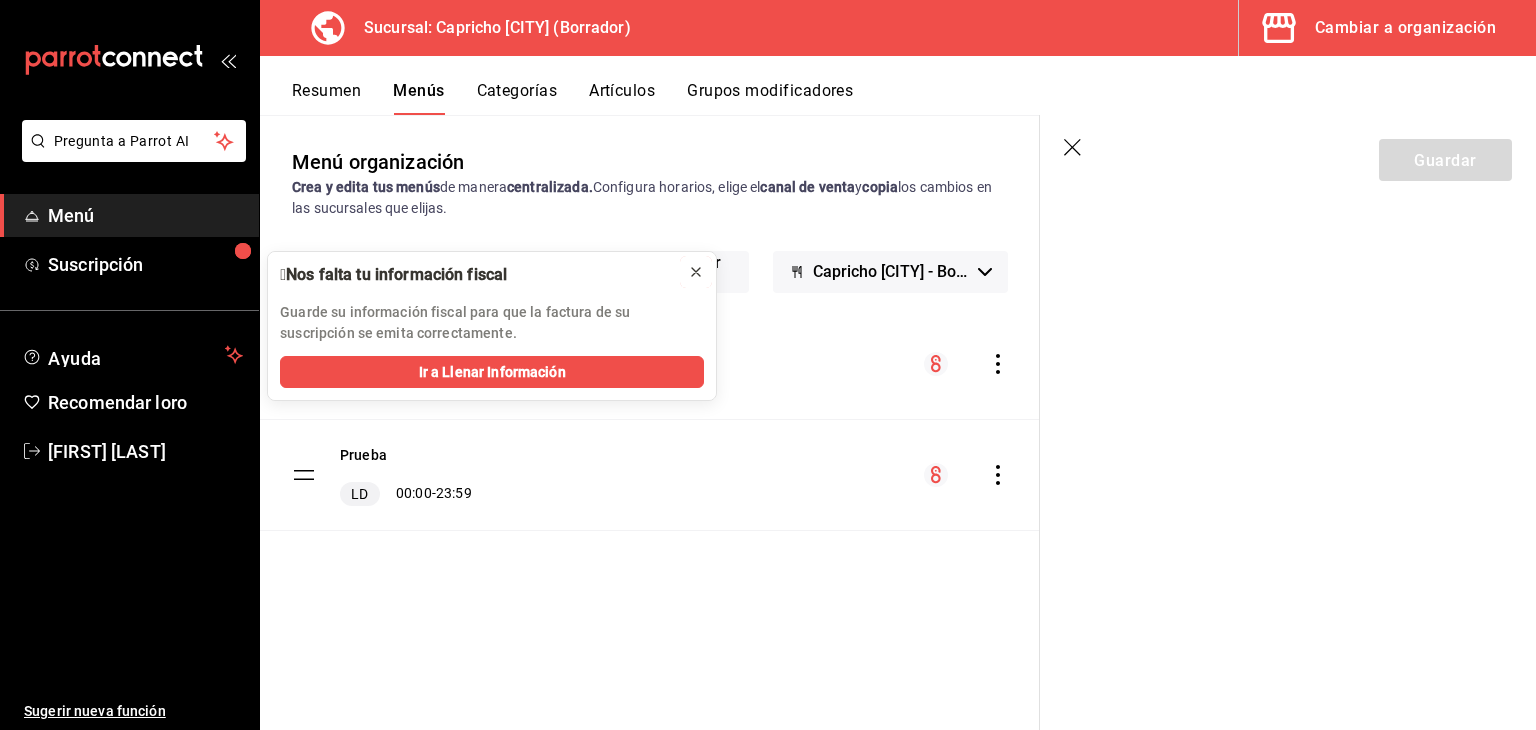 click 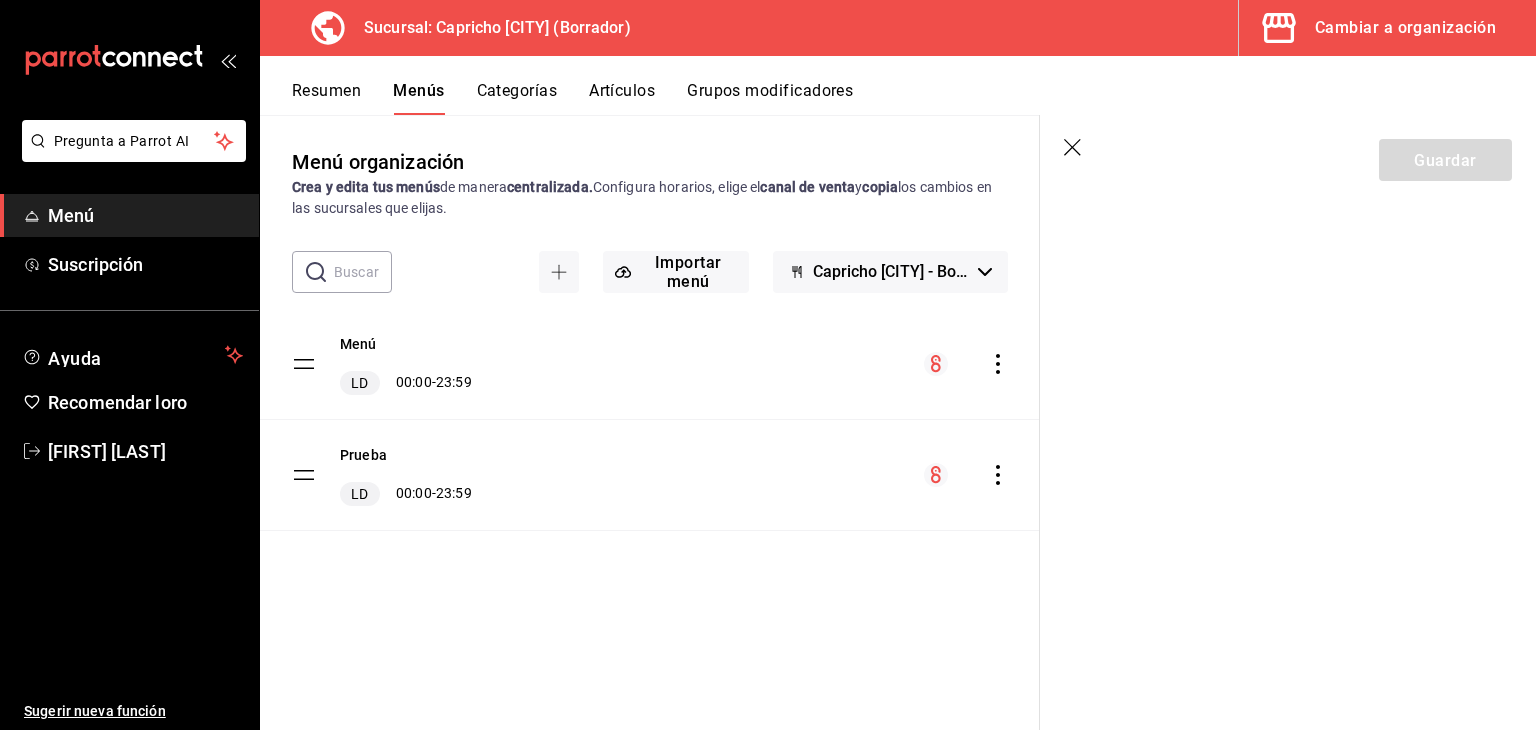 click on "Menú" at bounding box center [71, 215] 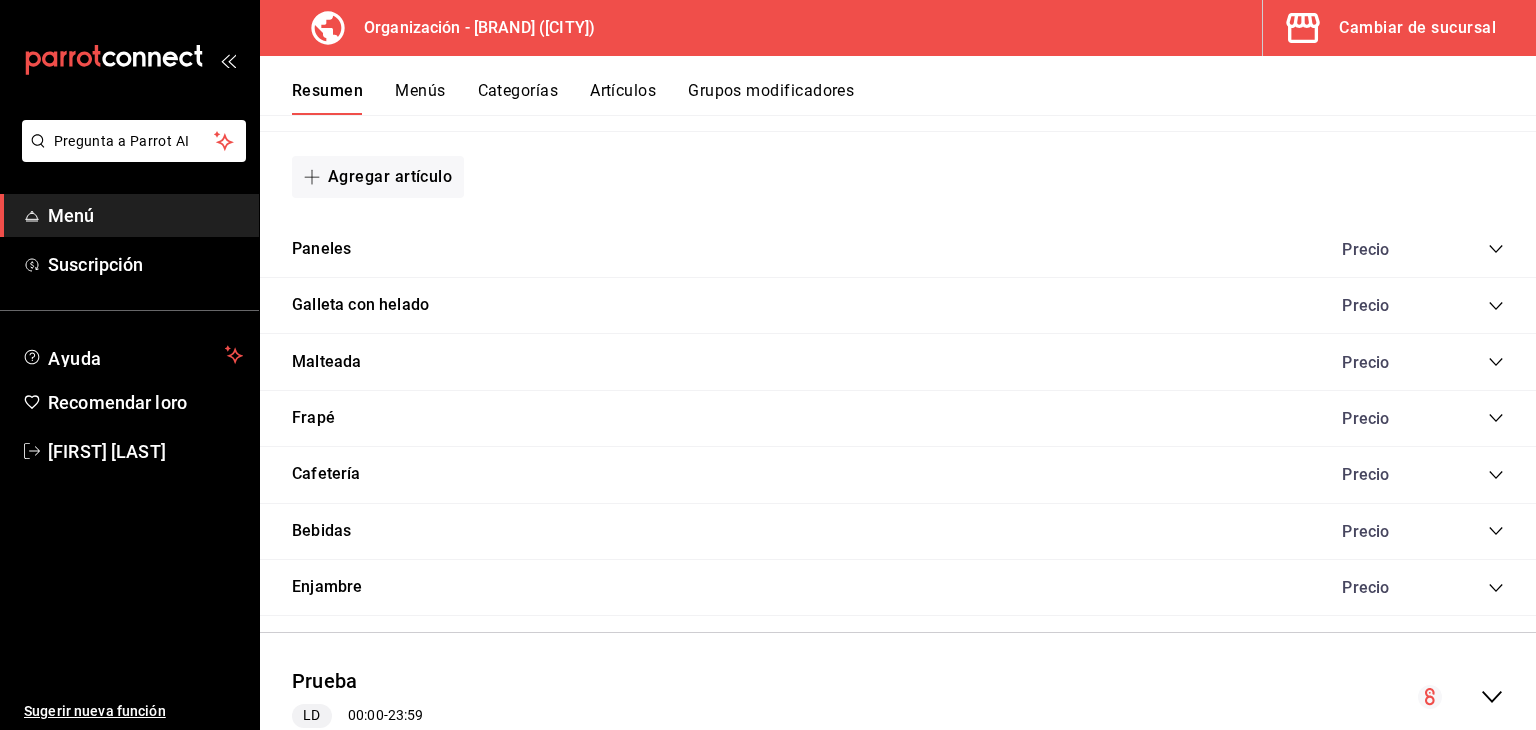 scroll, scrollTop: 1463, scrollLeft: 0, axis: vertical 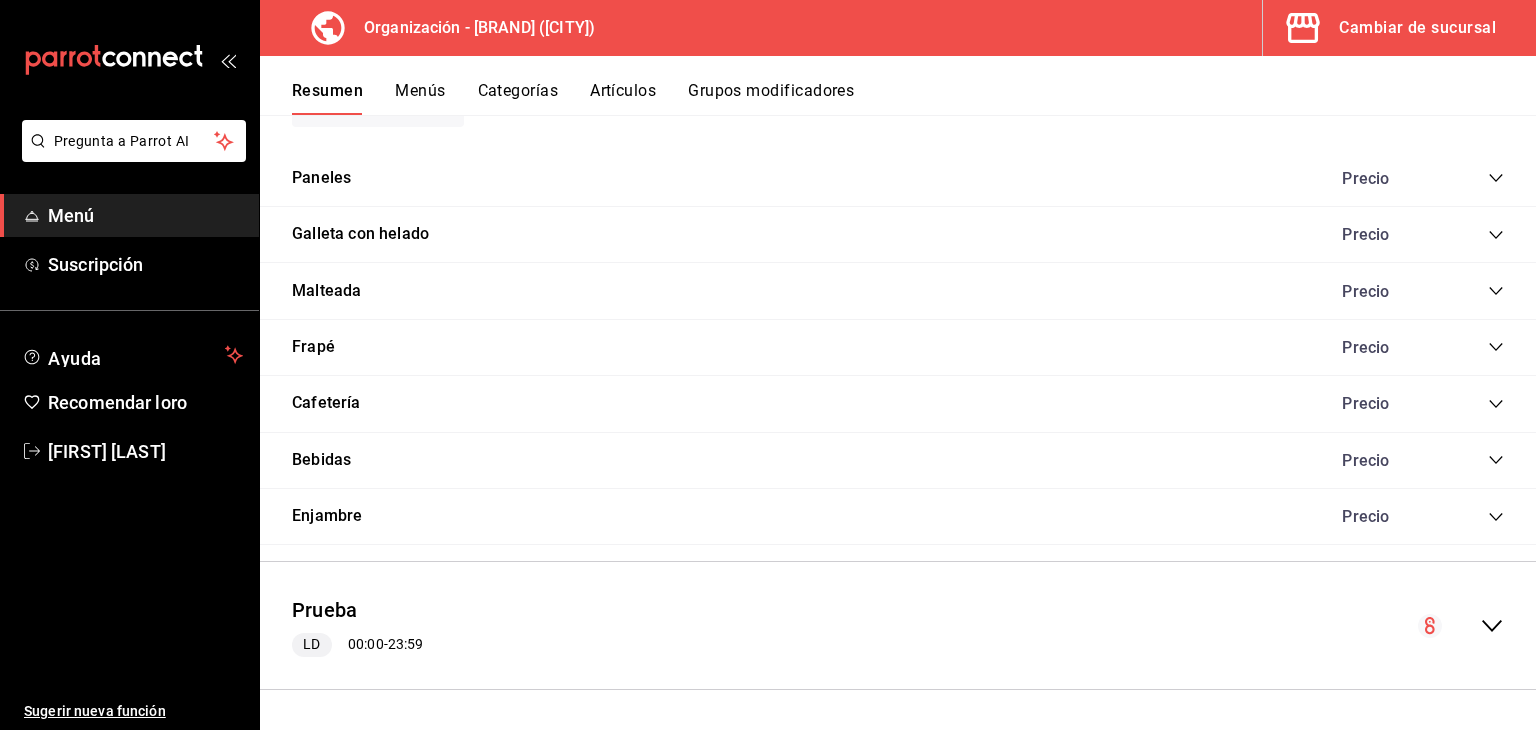 click 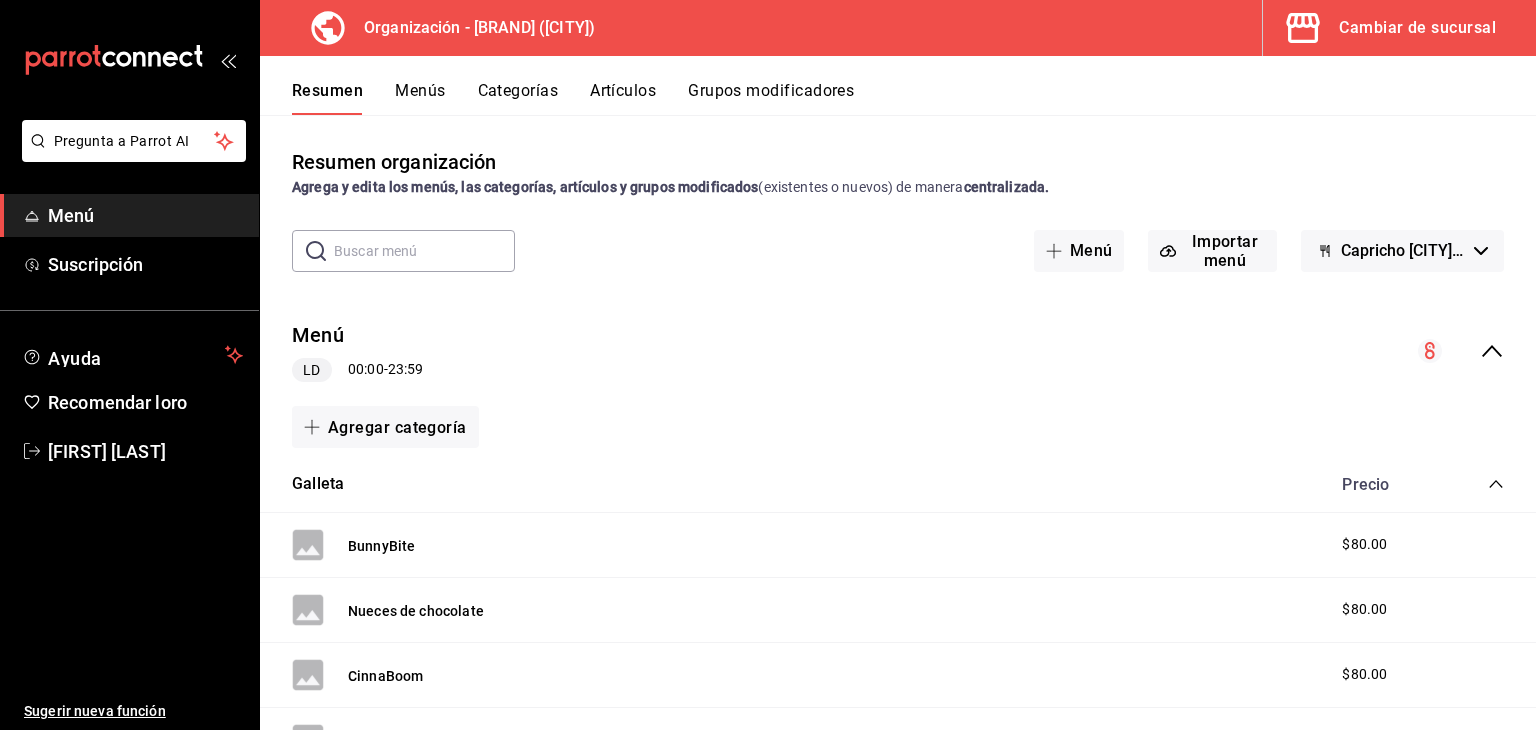 click on "Menú" at bounding box center (145, 215) 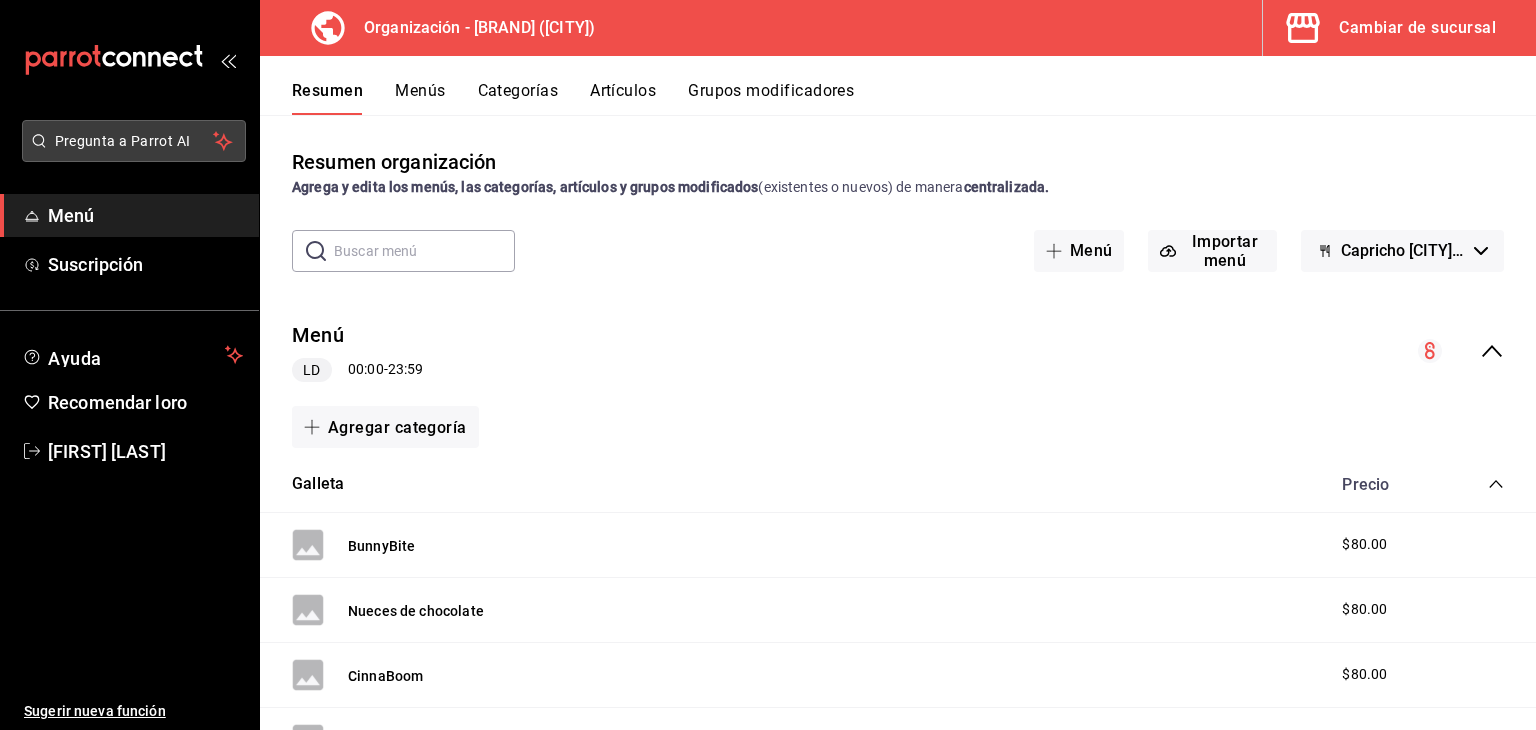 click on "Pregunta a Parrot AI" at bounding box center [123, 141] 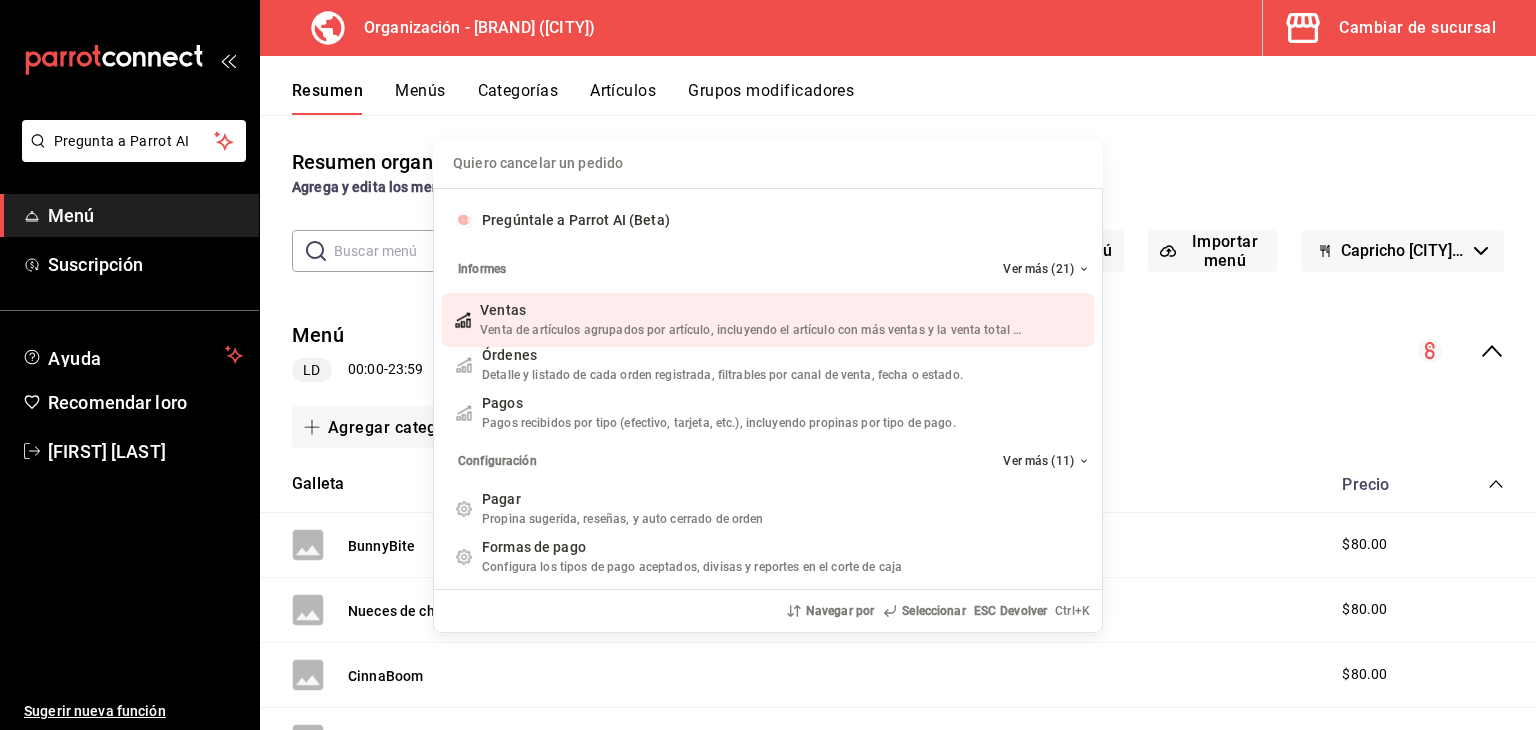 click on "Quiero cancelar un pedido Pregúntale a Parrot AI (Beta) Informes Ver más (21) Ventas Venta de artículos agrupados por artículo, incluyendo el artículo con más ventas y la venta total por período. Agregar acceso directo Órdenes Detalle y listado de cada orden registrada, filtrables por canal de venta, fecha o estado. Agregar acceso directo Pagos Pagos recibidos por tipo (efectivo, tarjeta, etc.), incluyendo propinas por tipo de pago. Agregar acceso directo Configuración Ver más (11) Pagar Propina sugerida, reseñas, y auto cerrado de orden Agregar acceso directo Formas de pago Configura los tipos de pago aceptados, divisas y reportes en el corte de caja Agregar acceso directo Descuentos Configure los descuentos aplicables a órdenes o artículos en el restaurante. Agregar acceso directo Personal Roles Administra los roles de permisos disponibles en tu restaurante Agregar acceso directo Usuarios Administra los usuarios, sus accesos y permisos así como notificaciones. Agregar acceso directo Referidos" at bounding box center [768, 365] 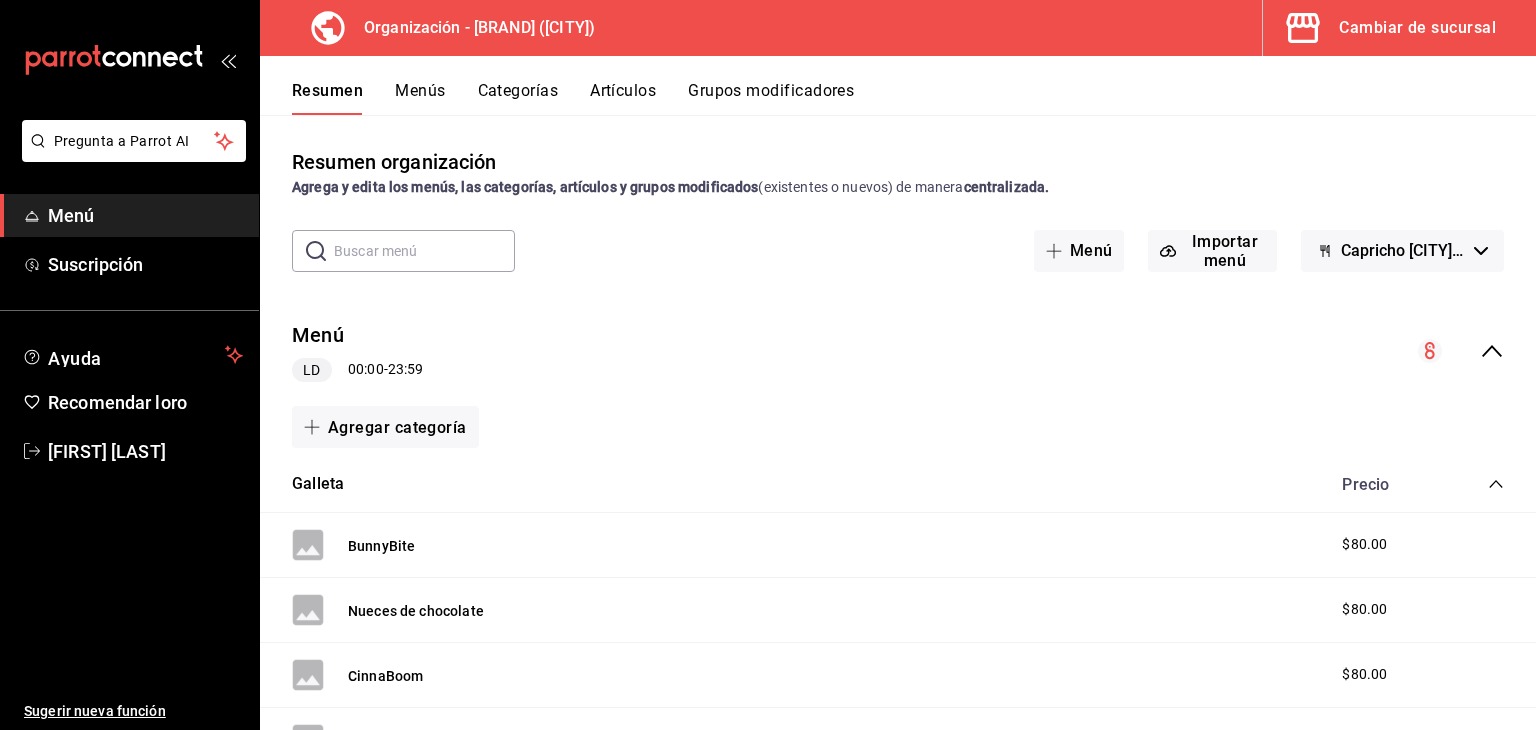 click on "Grupos modificadores" at bounding box center [771, 90] 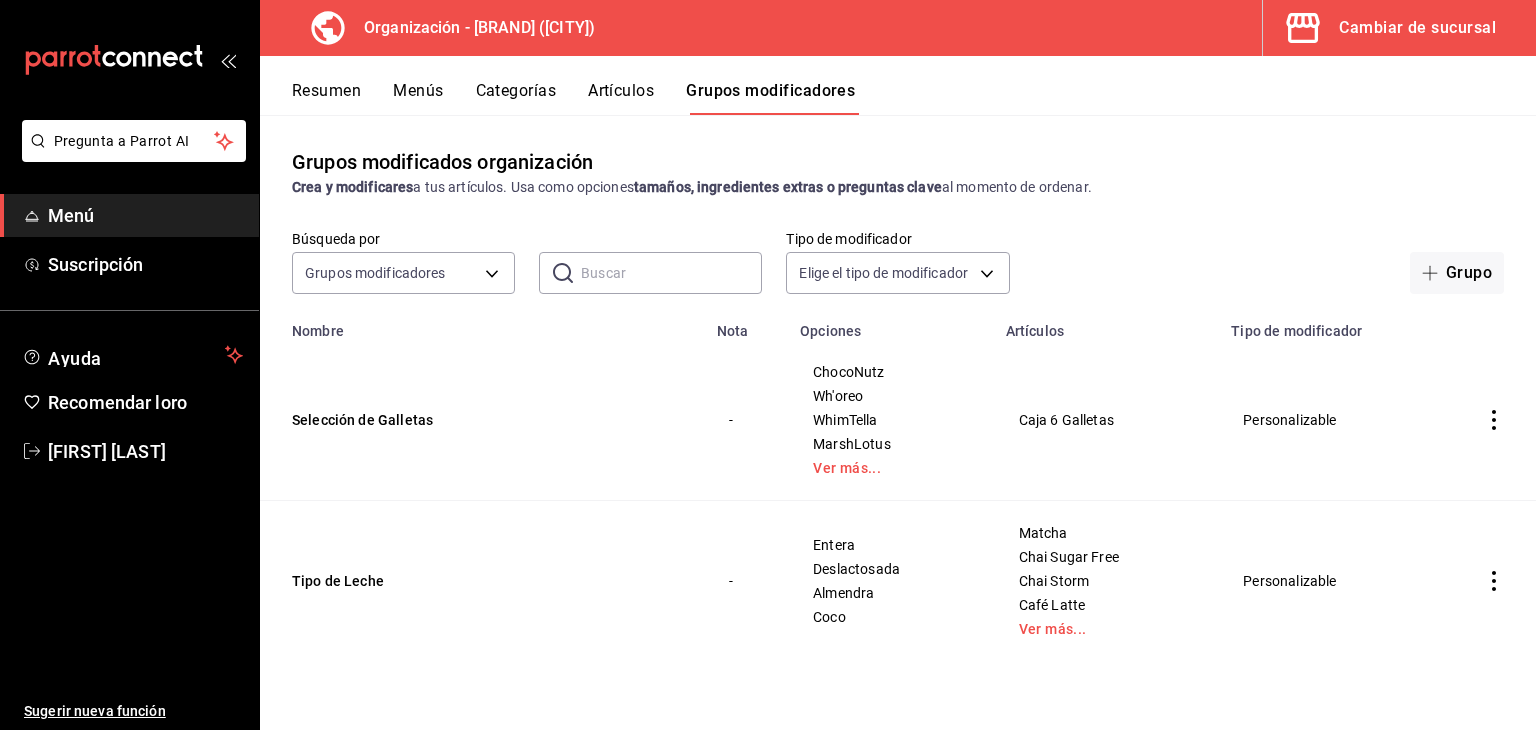 click on "Resumen" at bounding box center (326, 90) 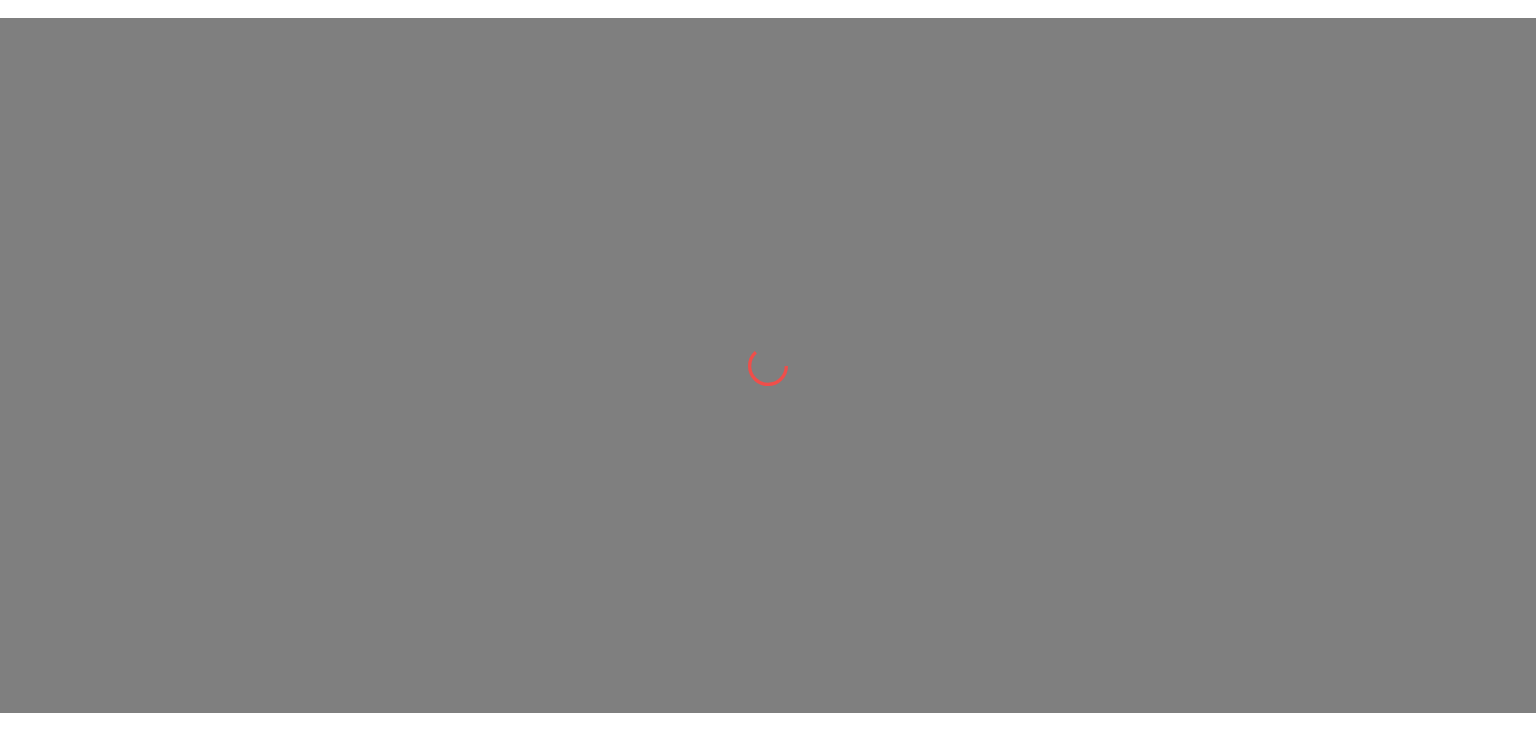 scroll, scrollTop: 0, scrollLeft: 0, axis: both 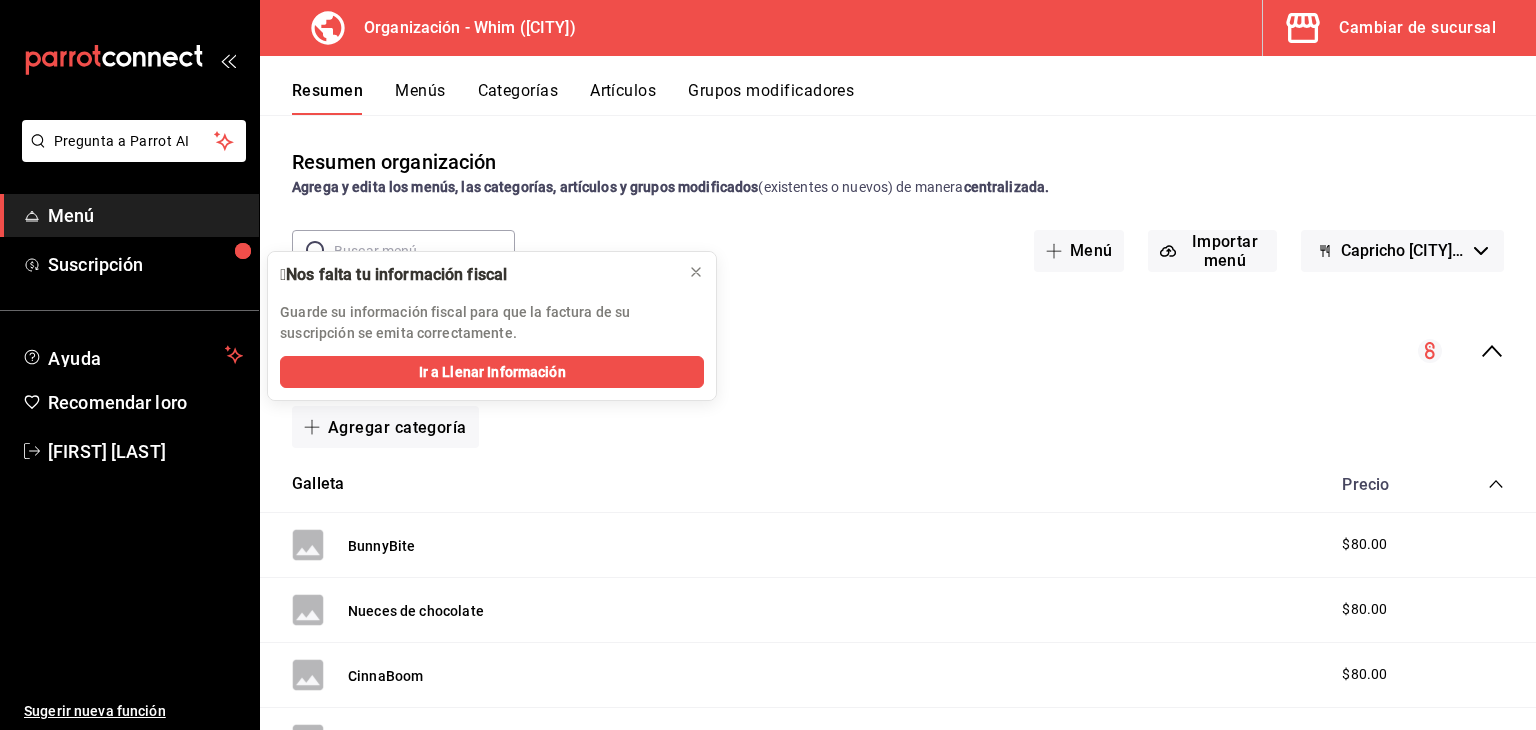 click on "Menú" at bounding box center (71, 215) 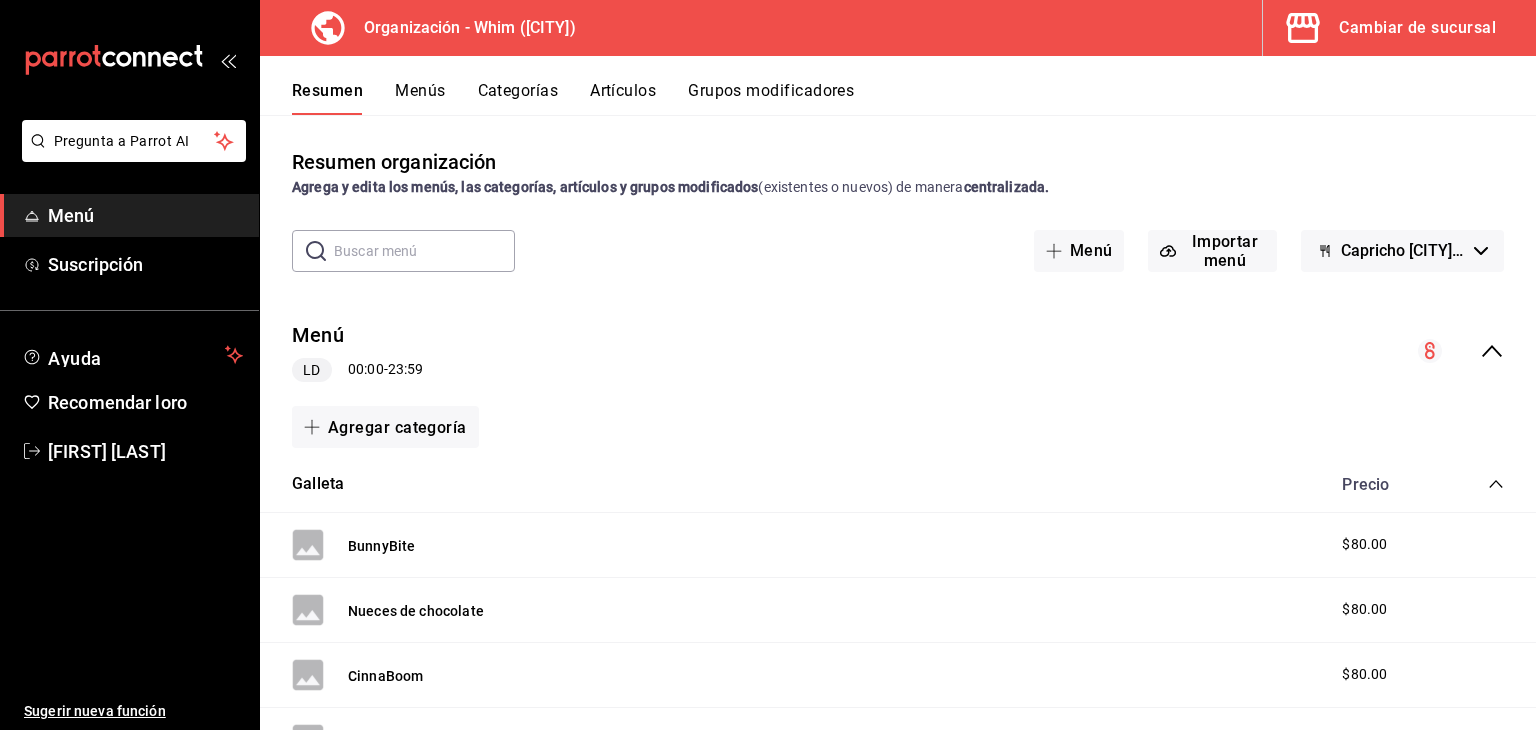click 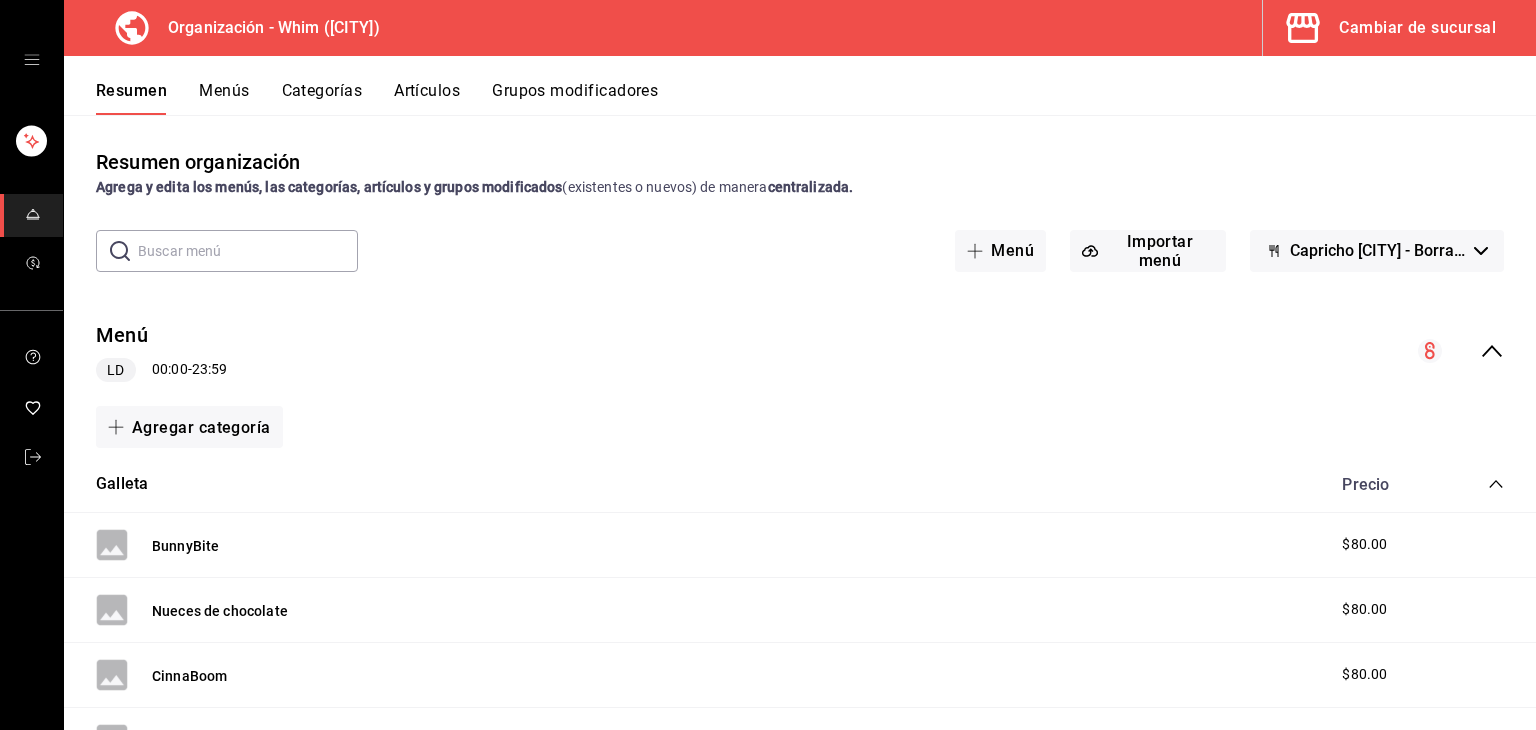 click 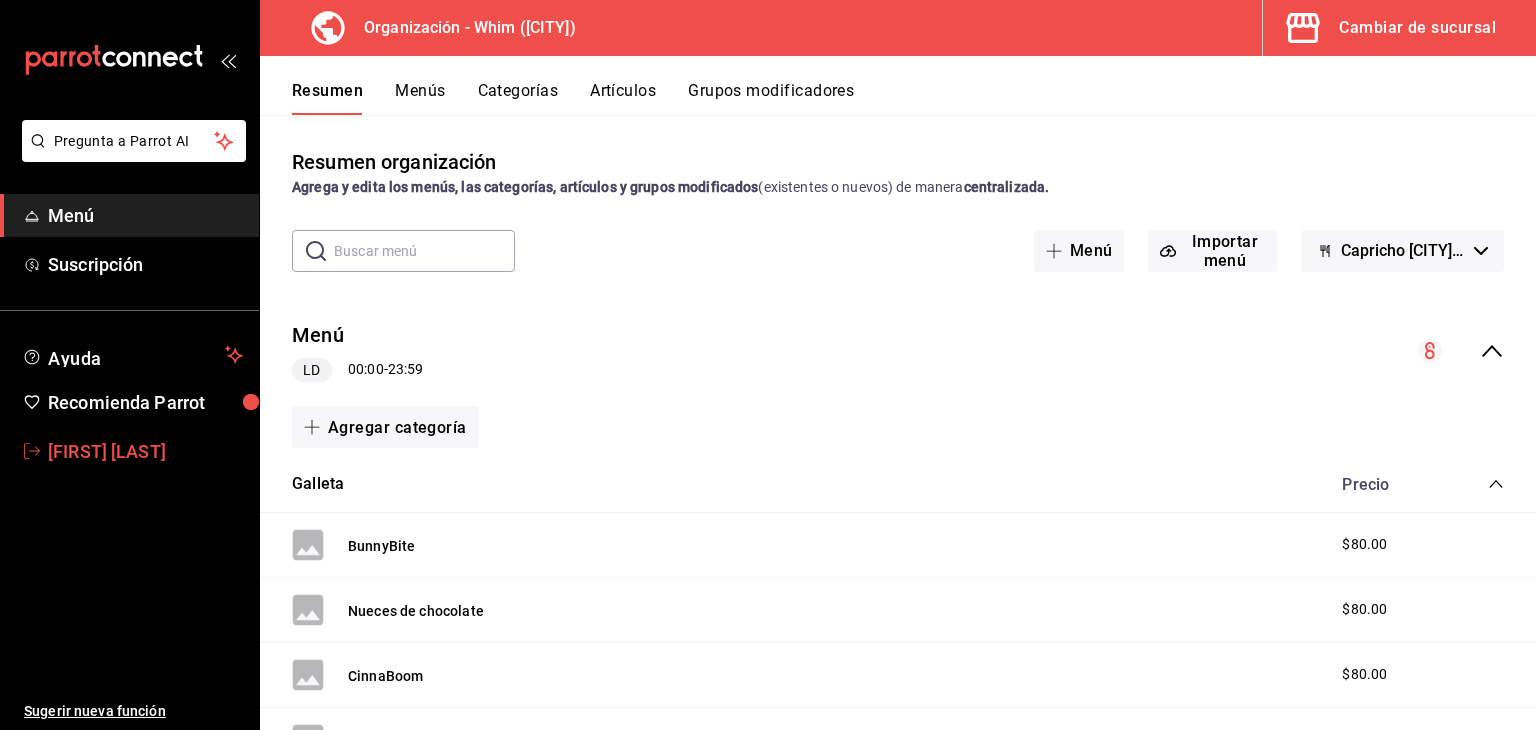 click on "[FIRST] [LAST]" at bounding box center (145, 451) 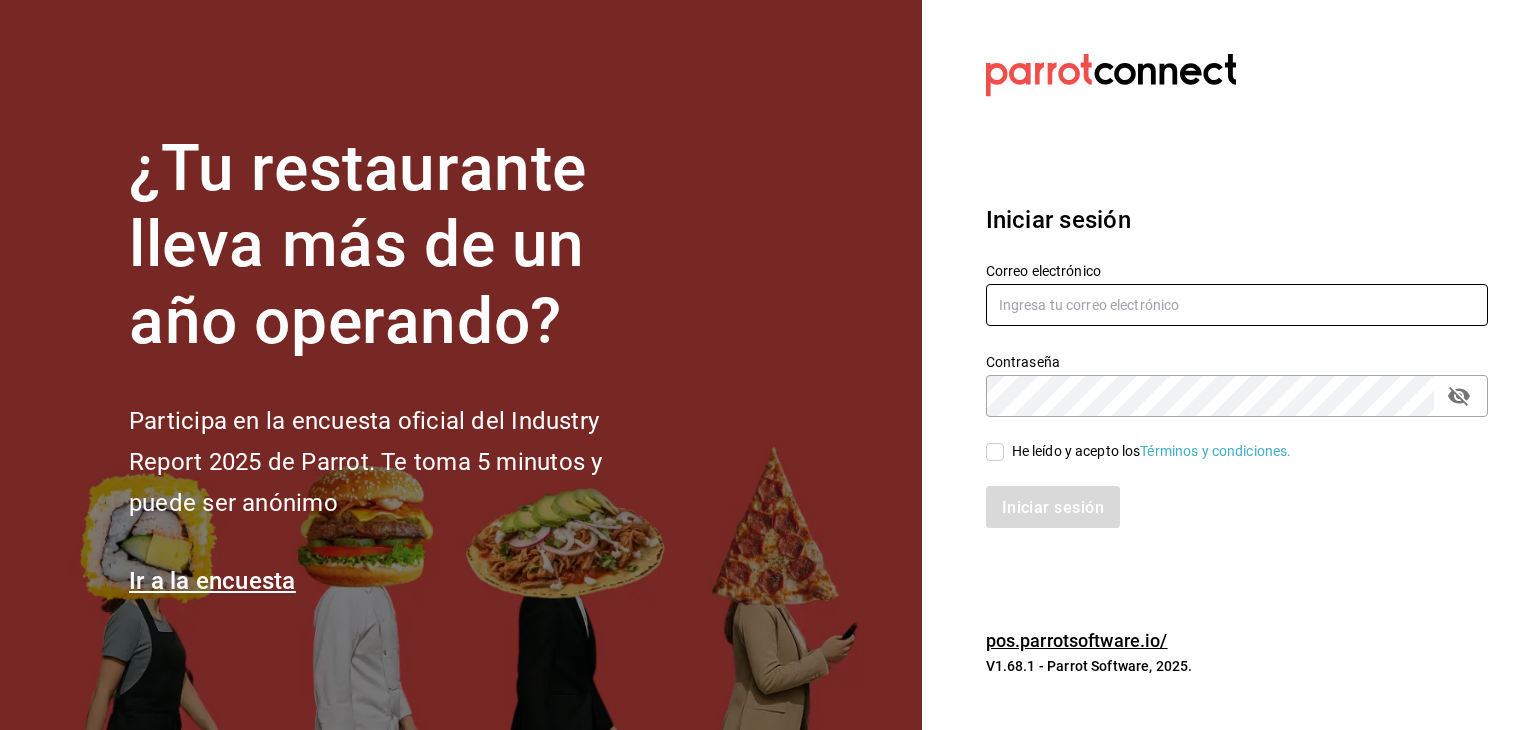 click at bounding box center [1237, 305] 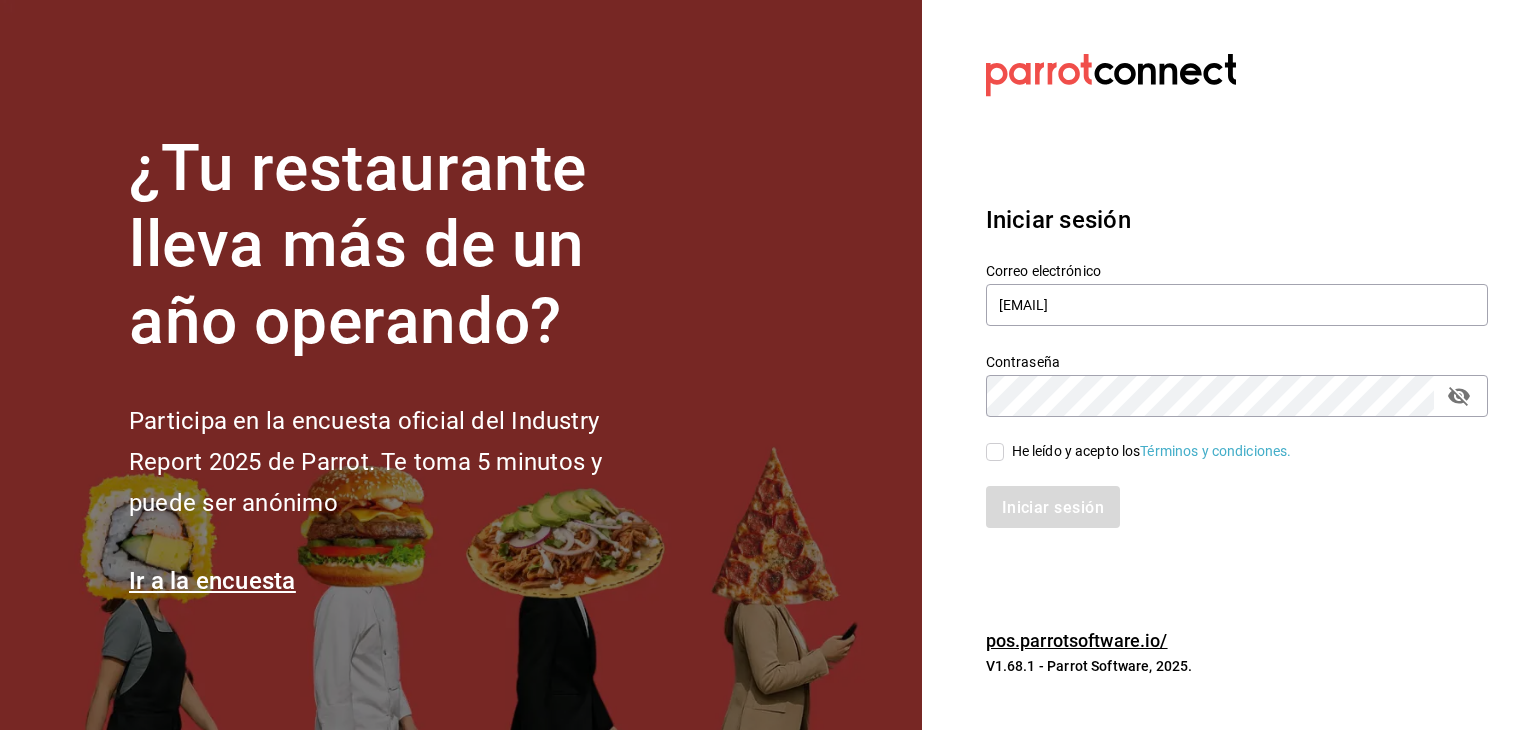 click on "He leído y acepto los  Términos y condiciones." at bounding box center [1148, 451] 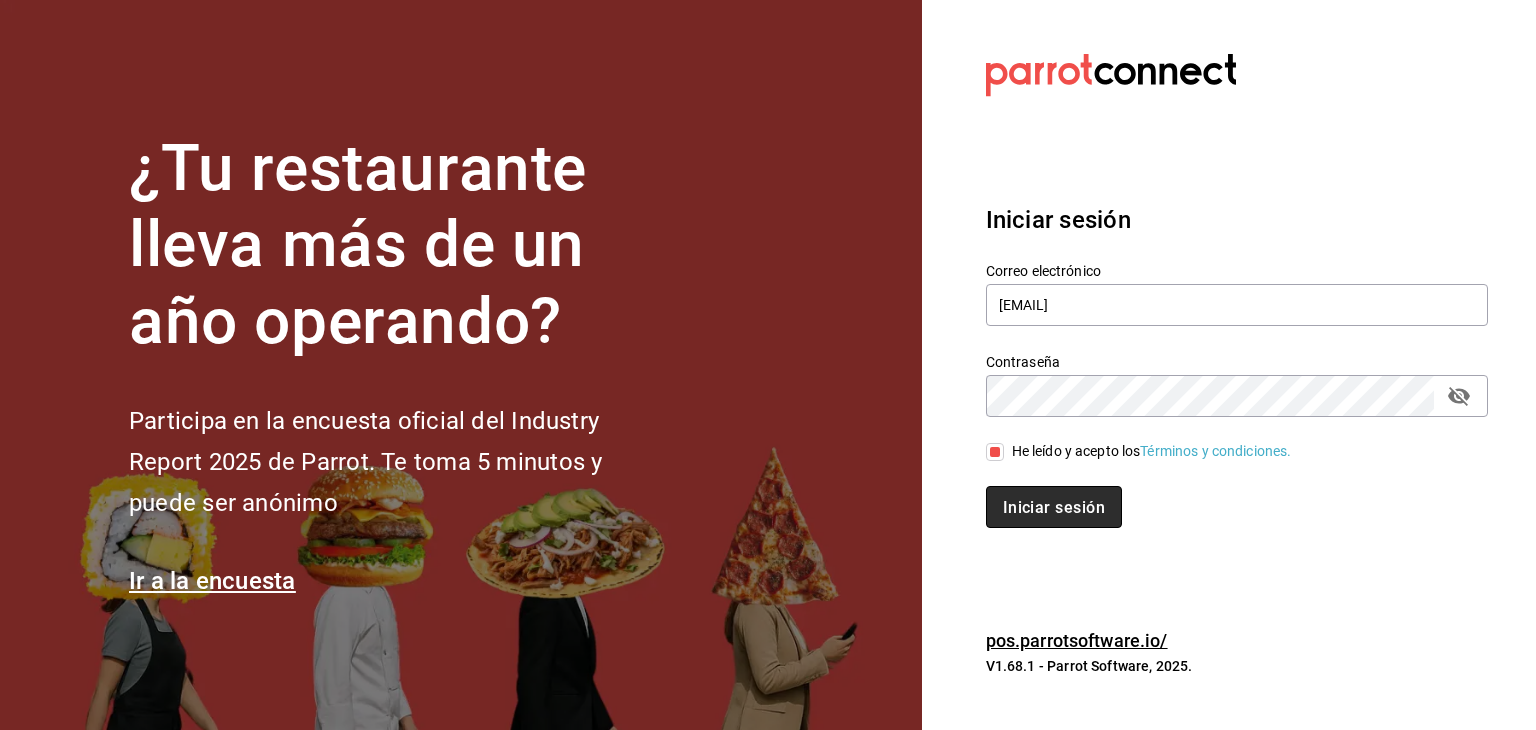 click on "Iniciar sesión" at bounding box center (1054, 507) 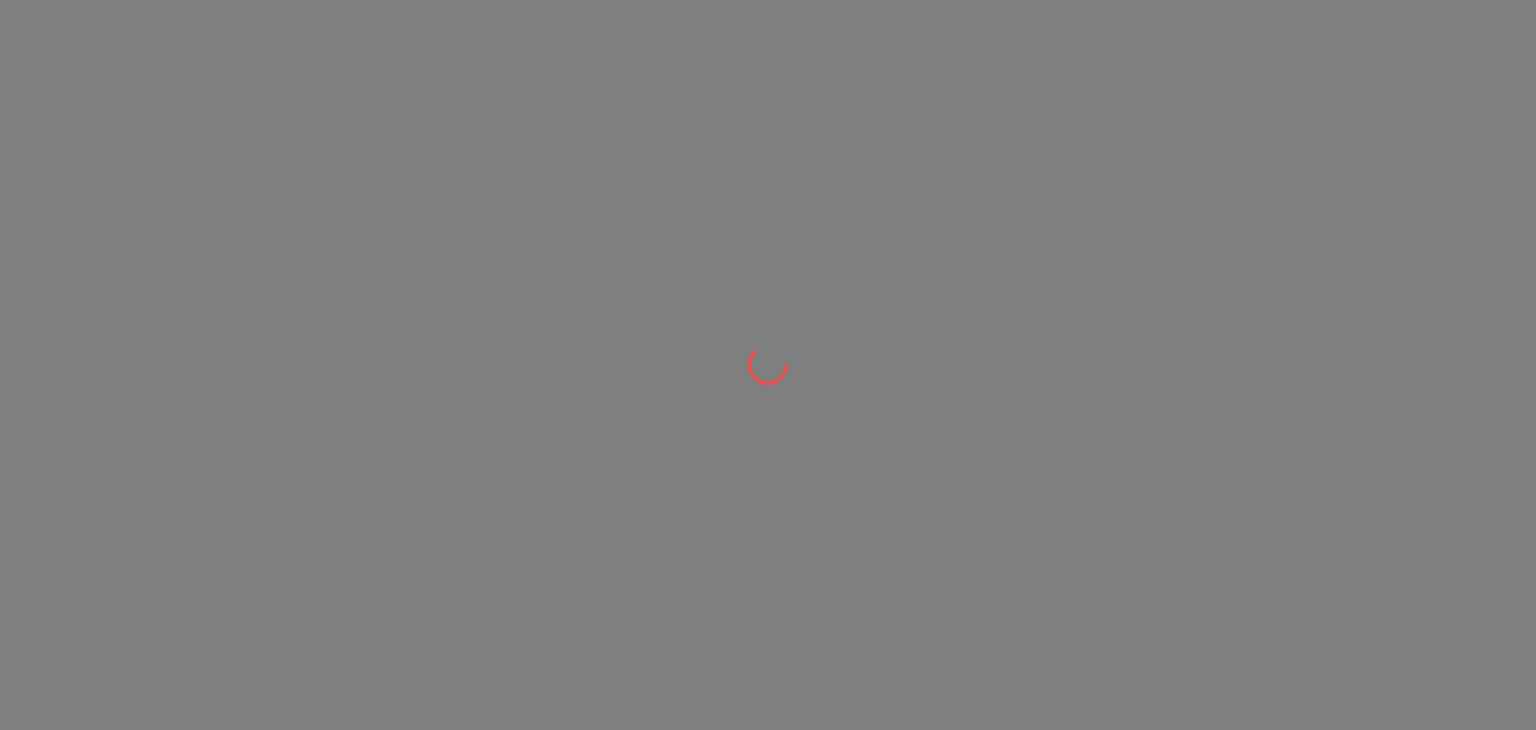 scroll, scrollTop: 0, scrollLeft: 0, axis: both 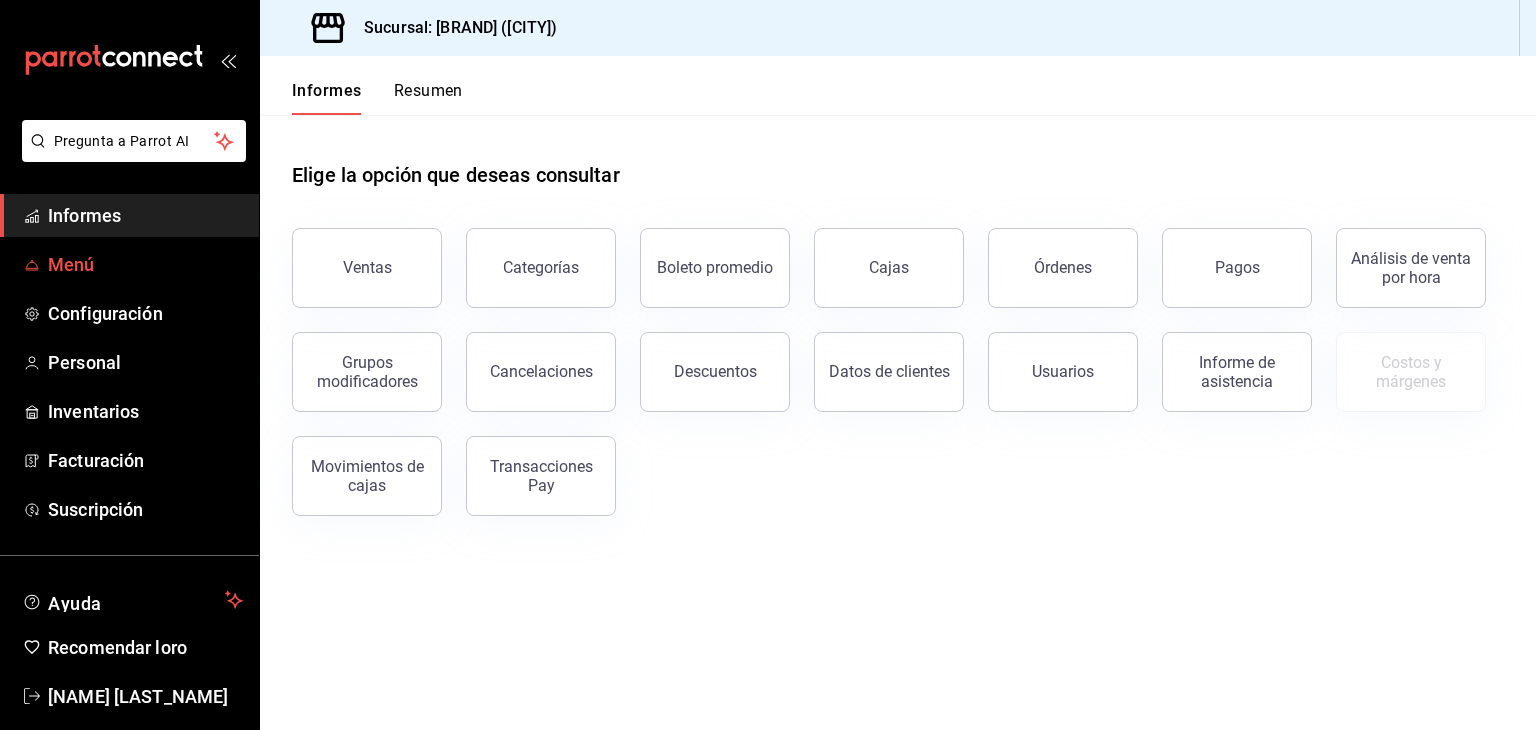 click on "Menú" at bounding box center [71, 264] 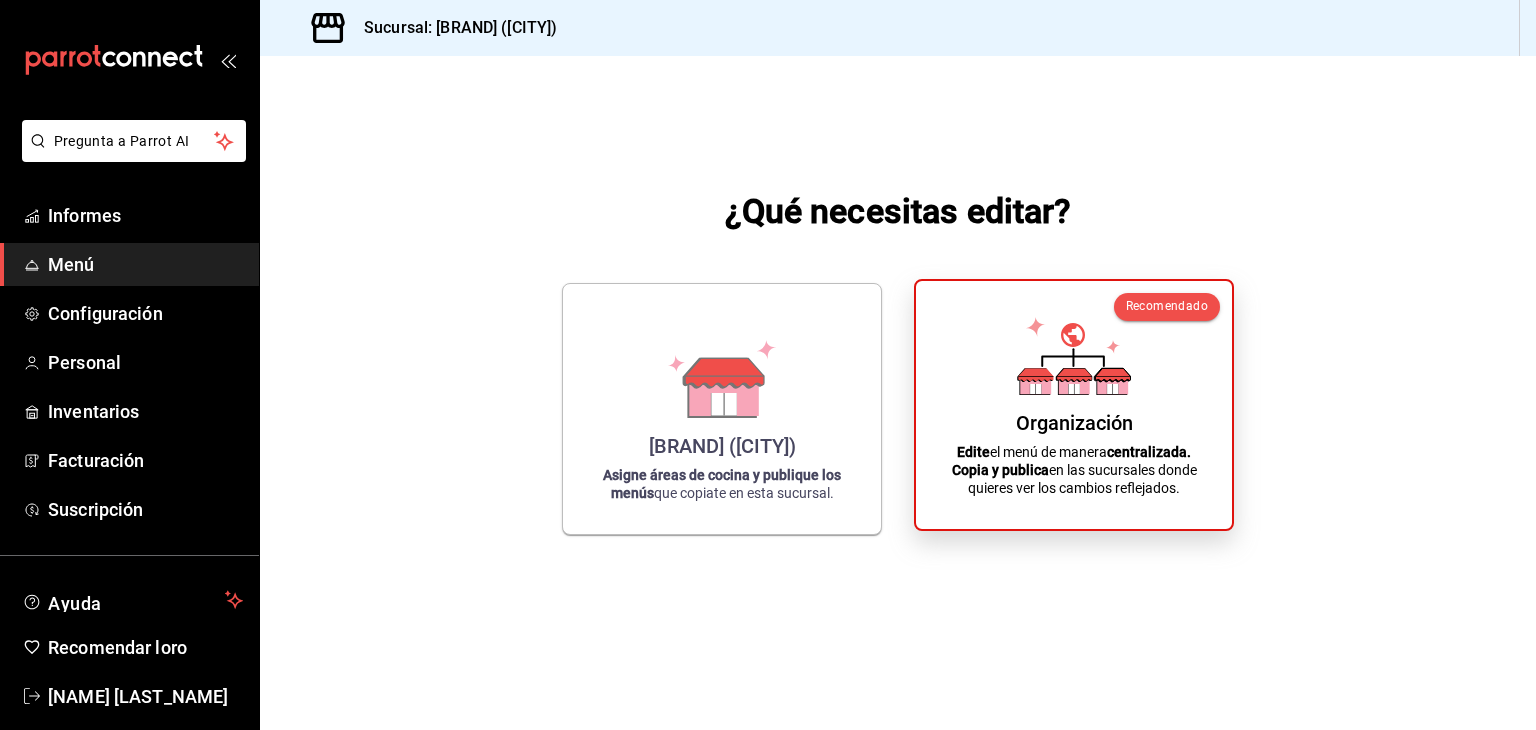 click on "Organización Edite  el menú de manera  centralizada.      Copia y publica  en las sucursales donde quieres ver los cambios reflejados." at bounding box center [1074, 405] 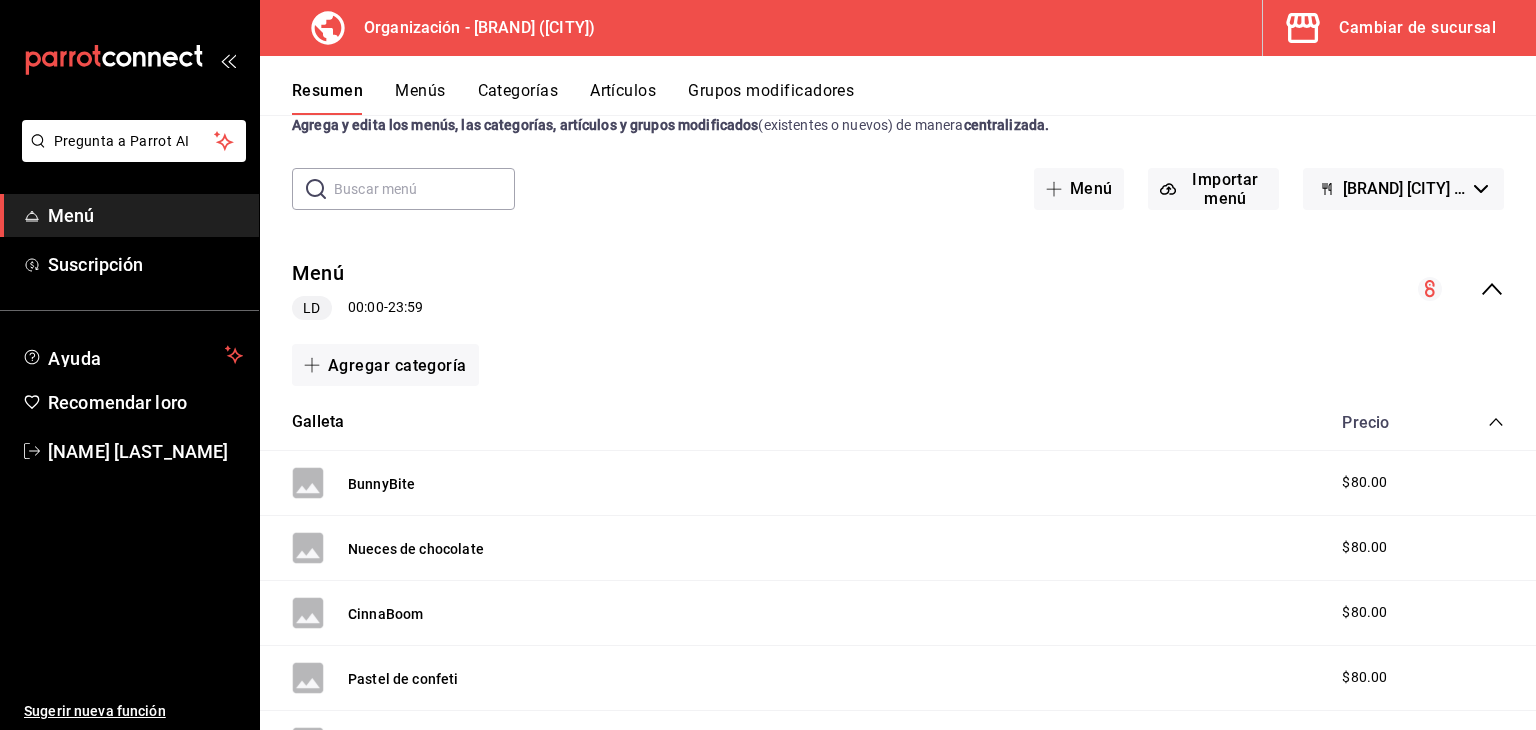 scroll, scrollTop: 60, scrollLeft: 0, axis: vertical 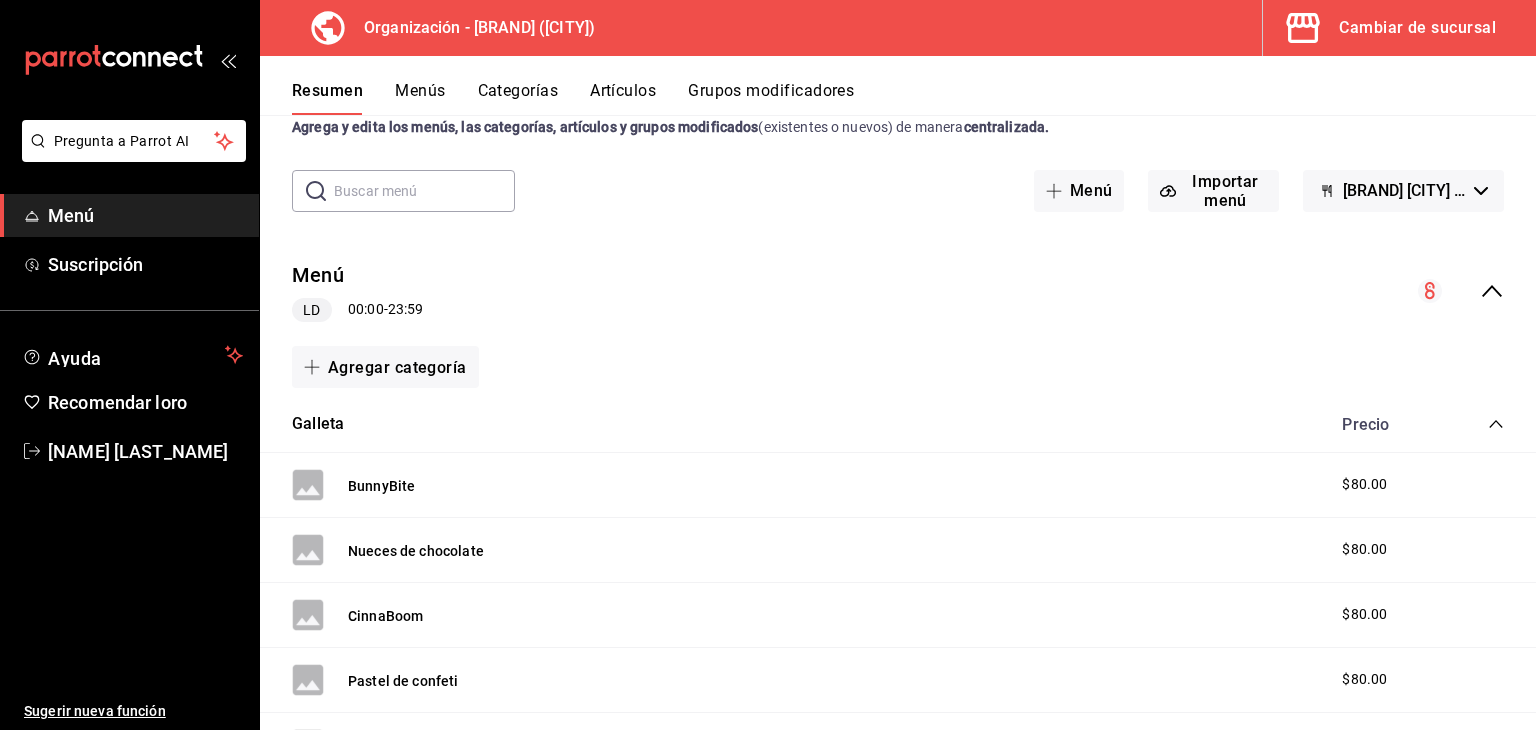 click 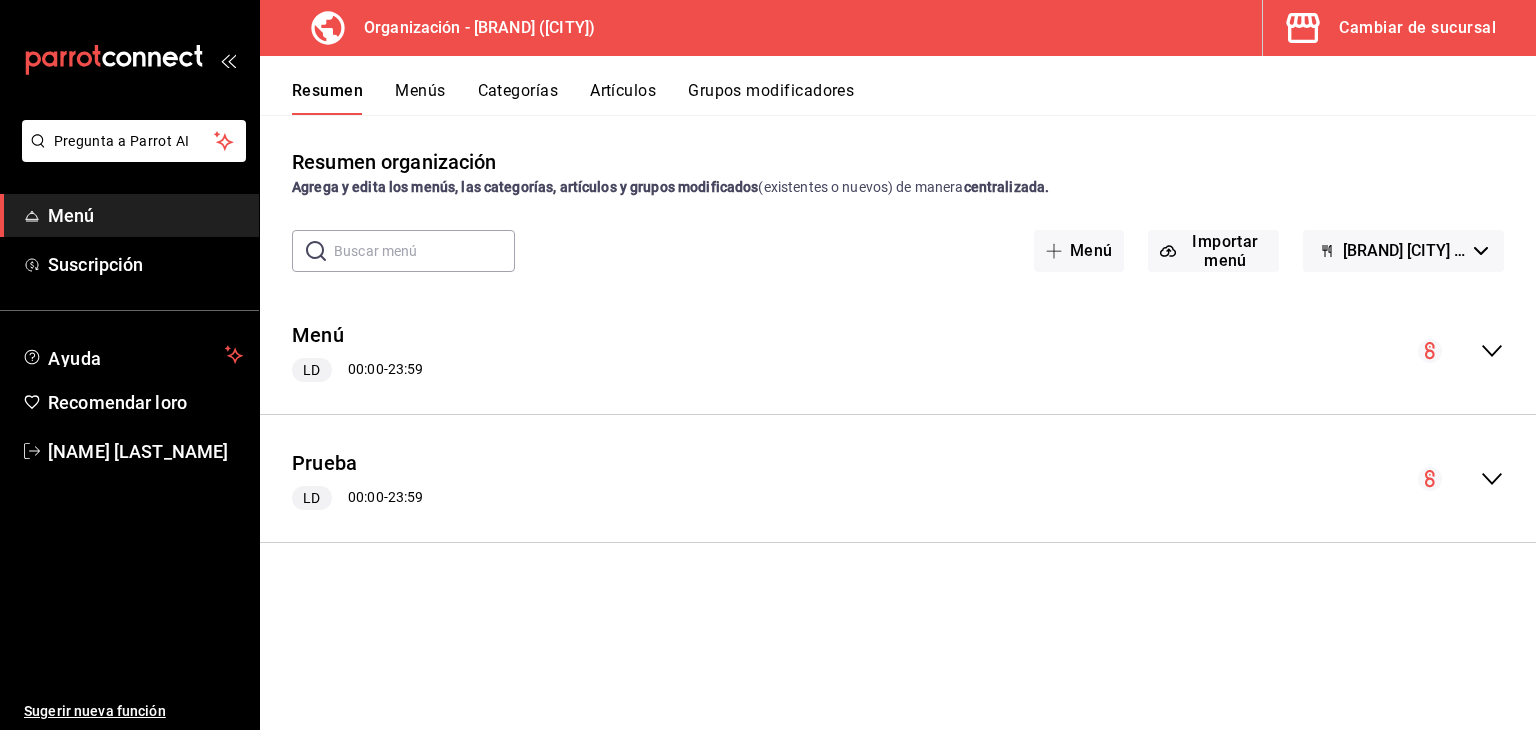 scroll, scrollTop: 0, scrollLeft: 0, axis: both 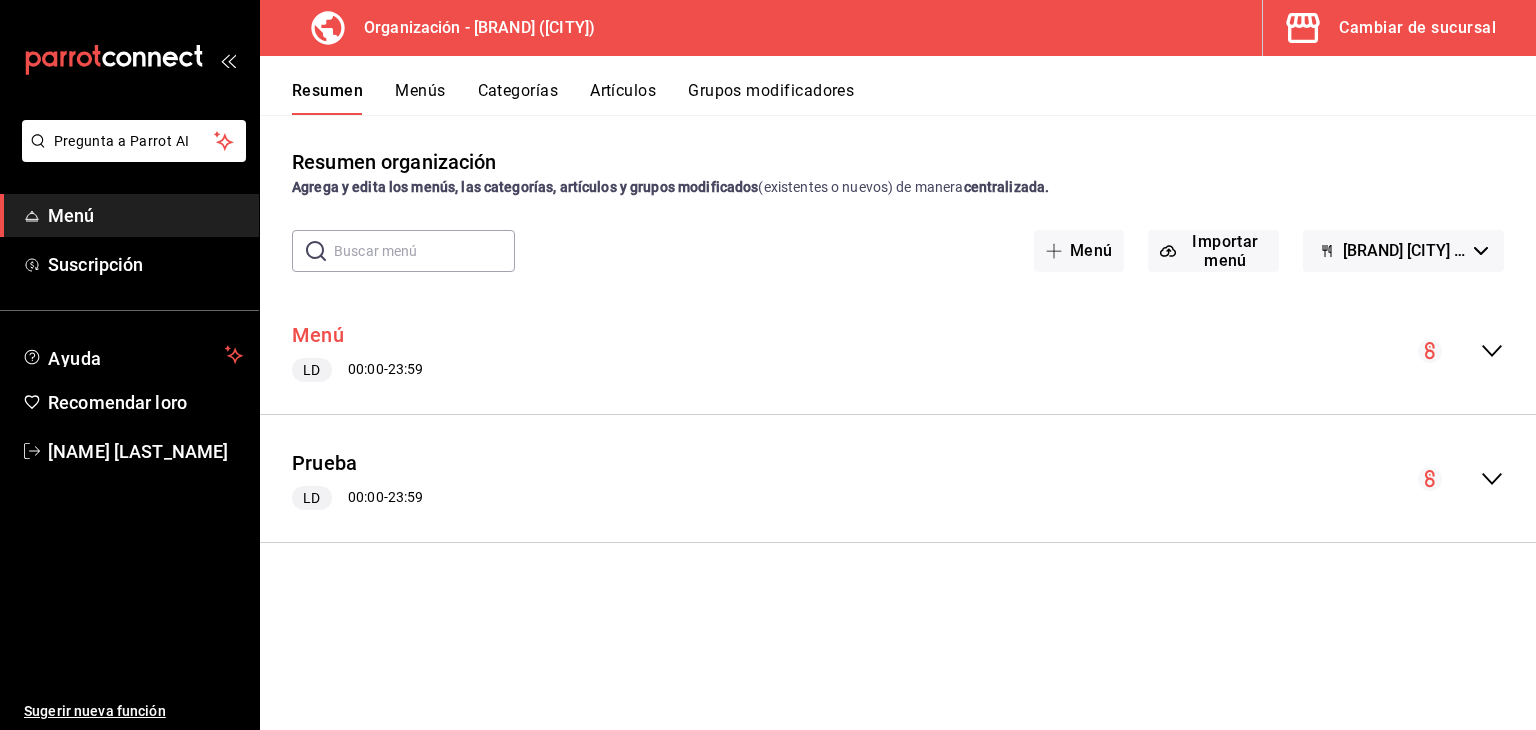 click on "Menú" at bounding box center (318, 336) 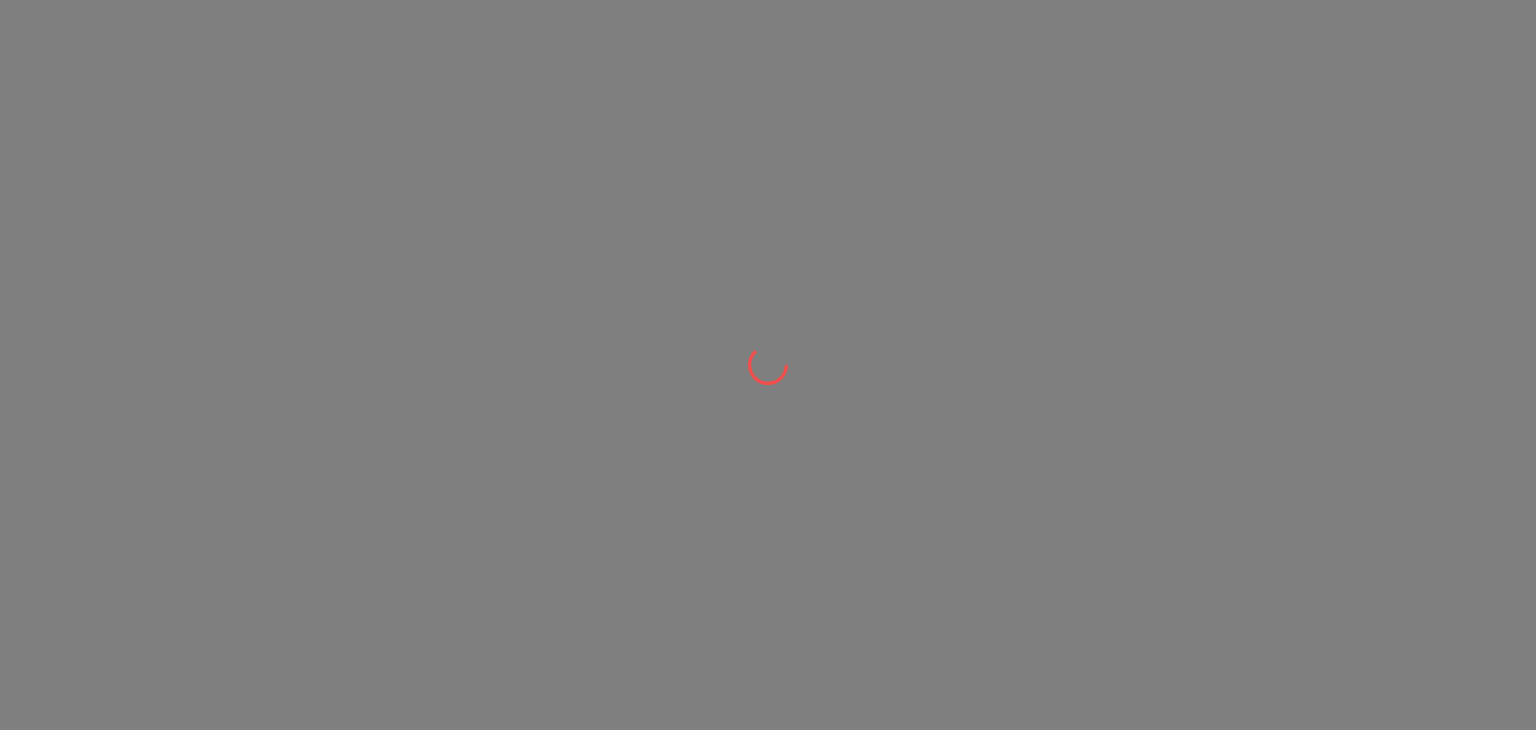 scroll, scrollTop: 0, scrollLeft: 0, axis: both 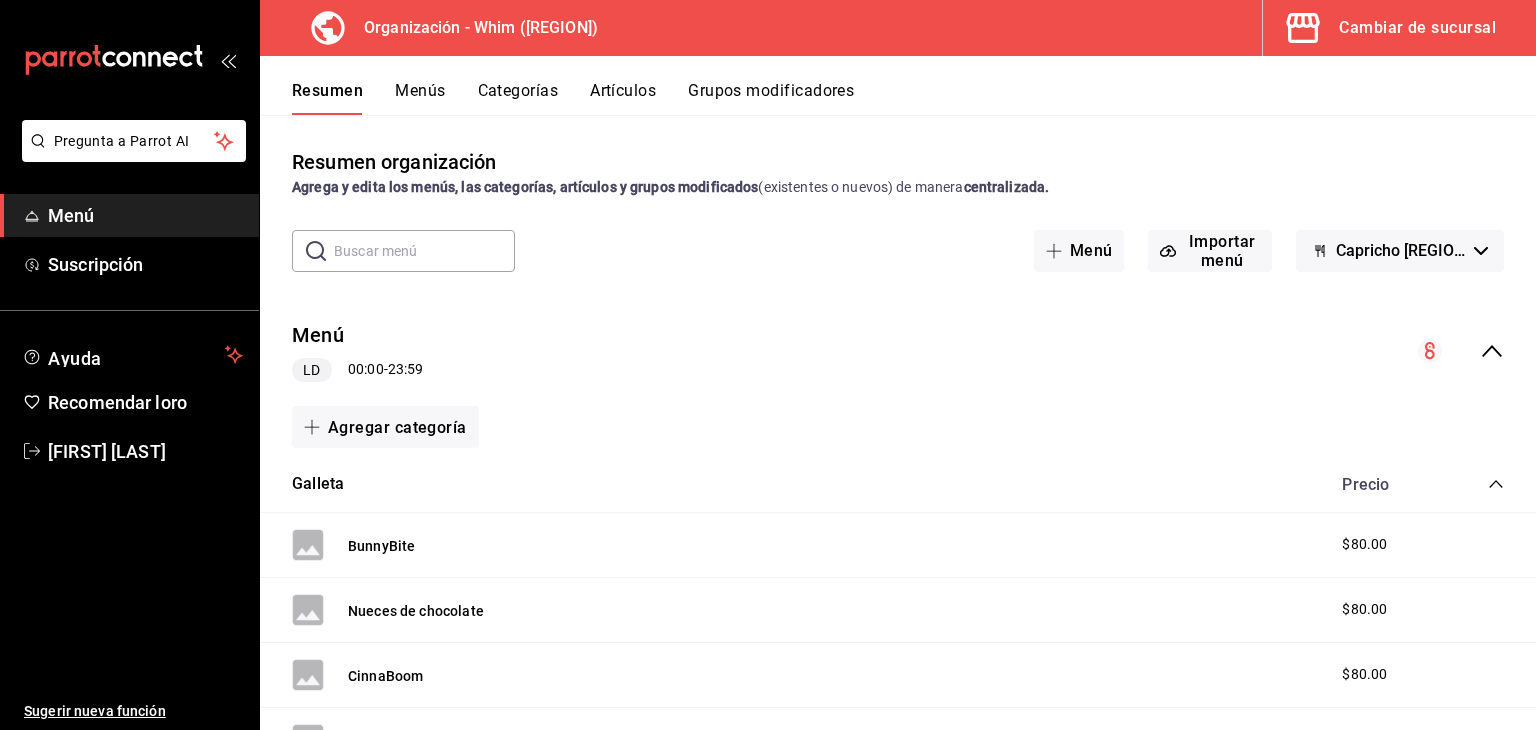 click 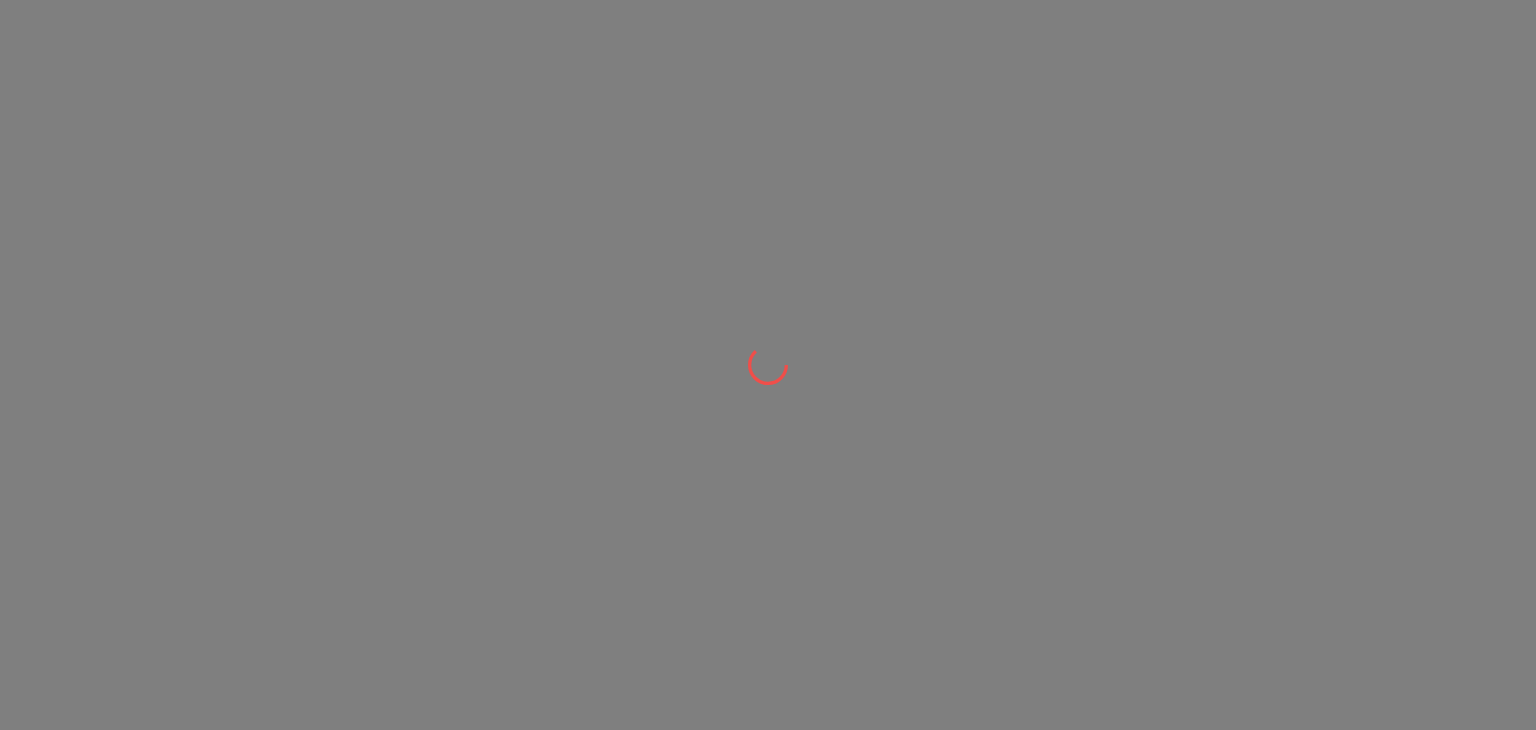 scroll, scrollTop: 0, scrollLeft: 0, axis: both 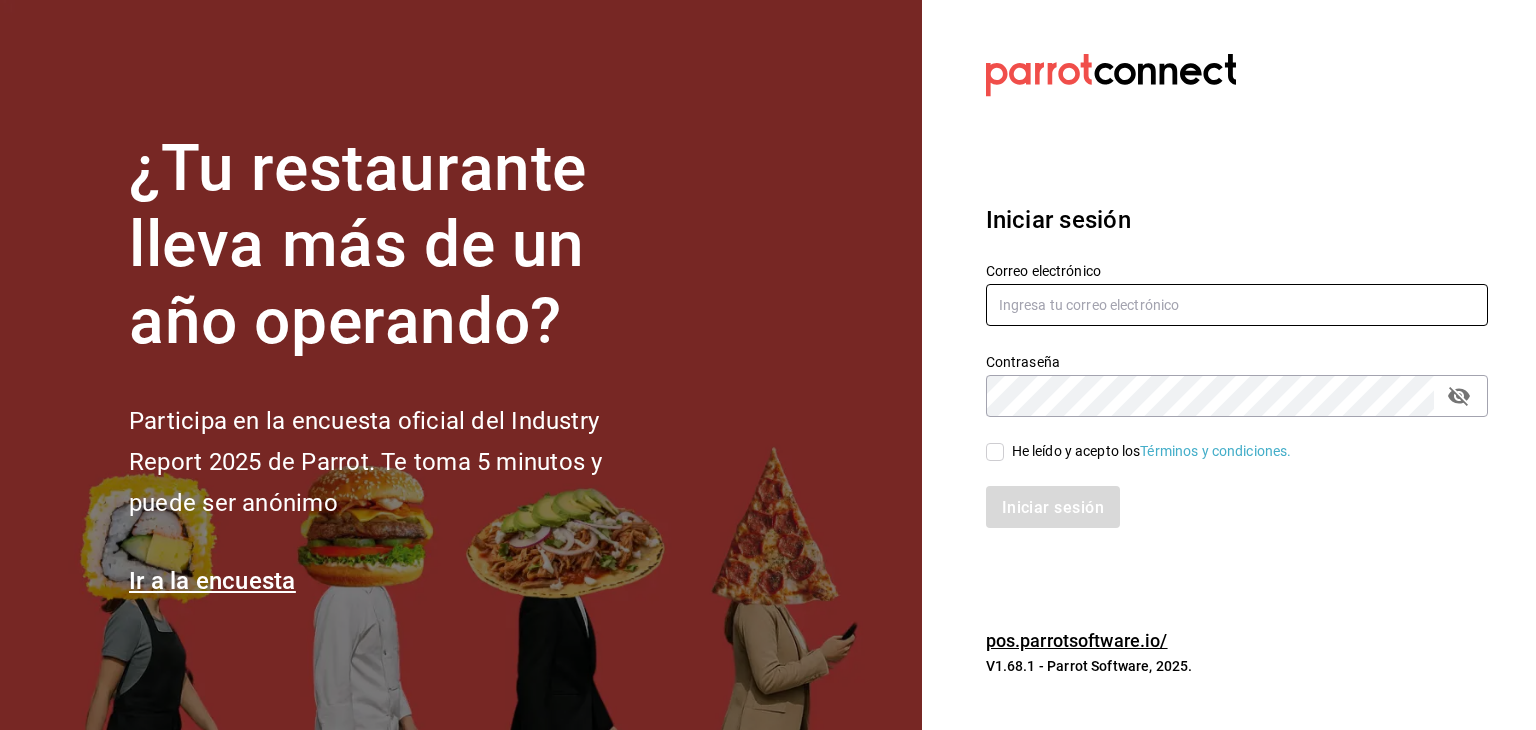 click at bounding box center [1237, 305] 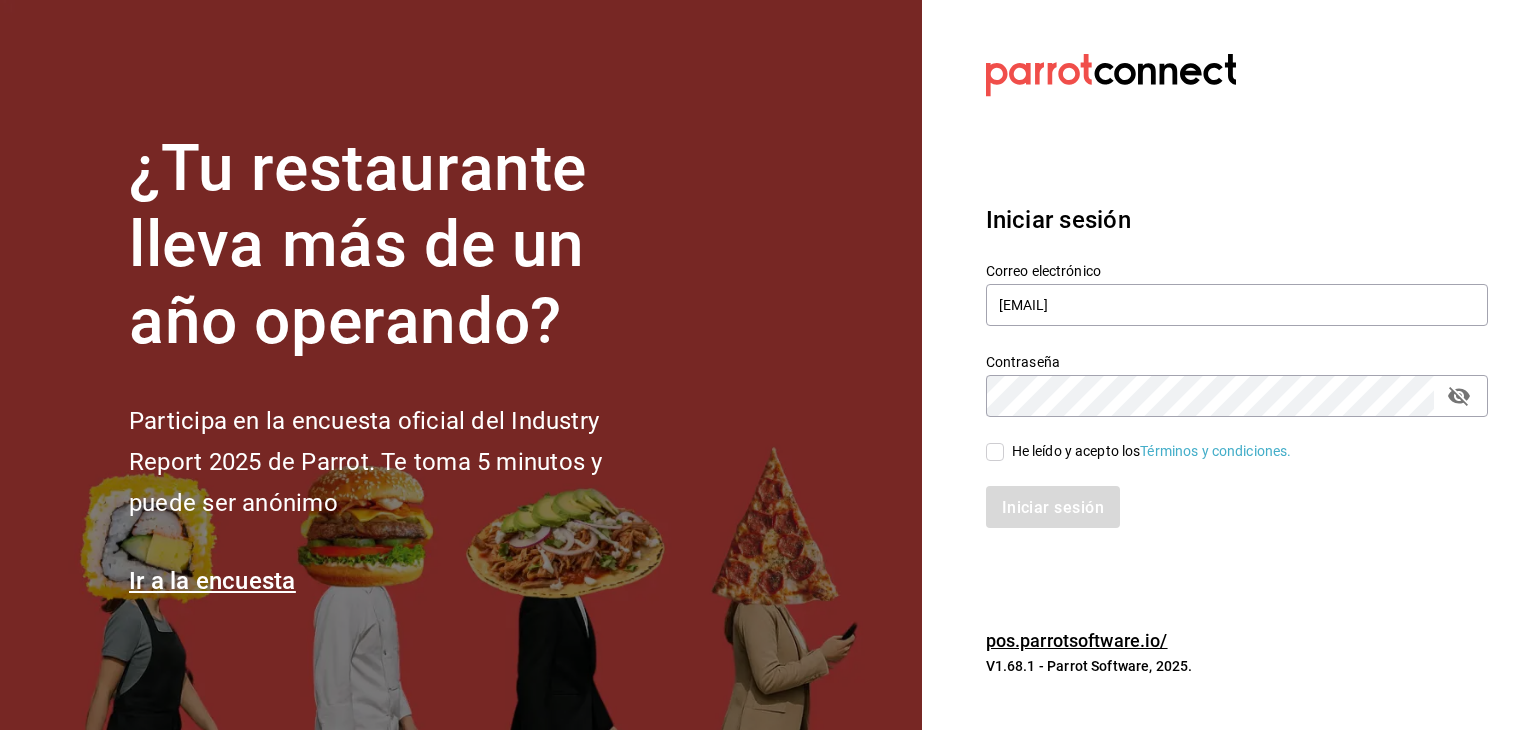 click on "He leído y acepto los  Términos y condiciones." at bounding box center (995, 452) 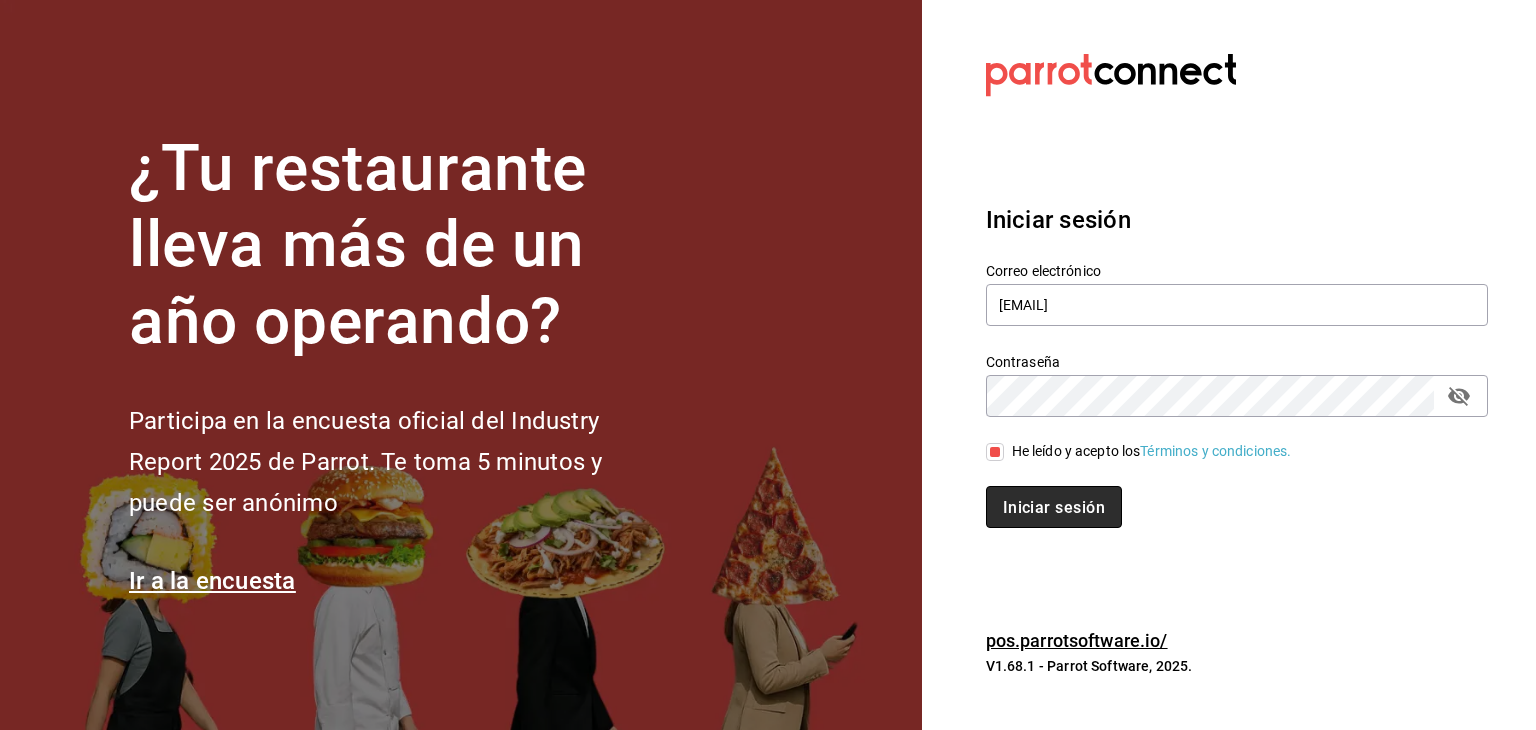 click on "Iniciar sesión" at bounding box center (1054, 507) 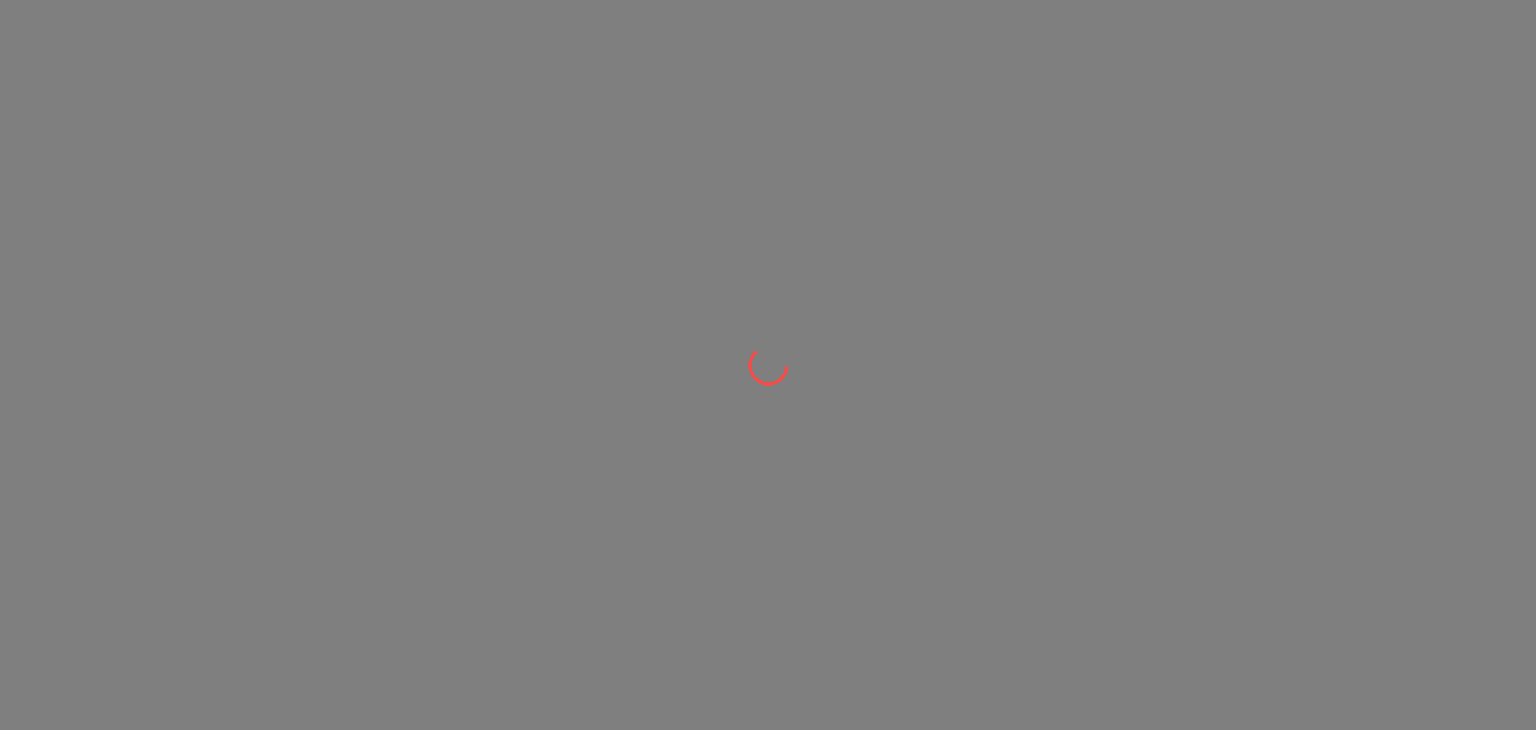 scroll, scrollTop: 0, scrollLeft: 0, axis: both 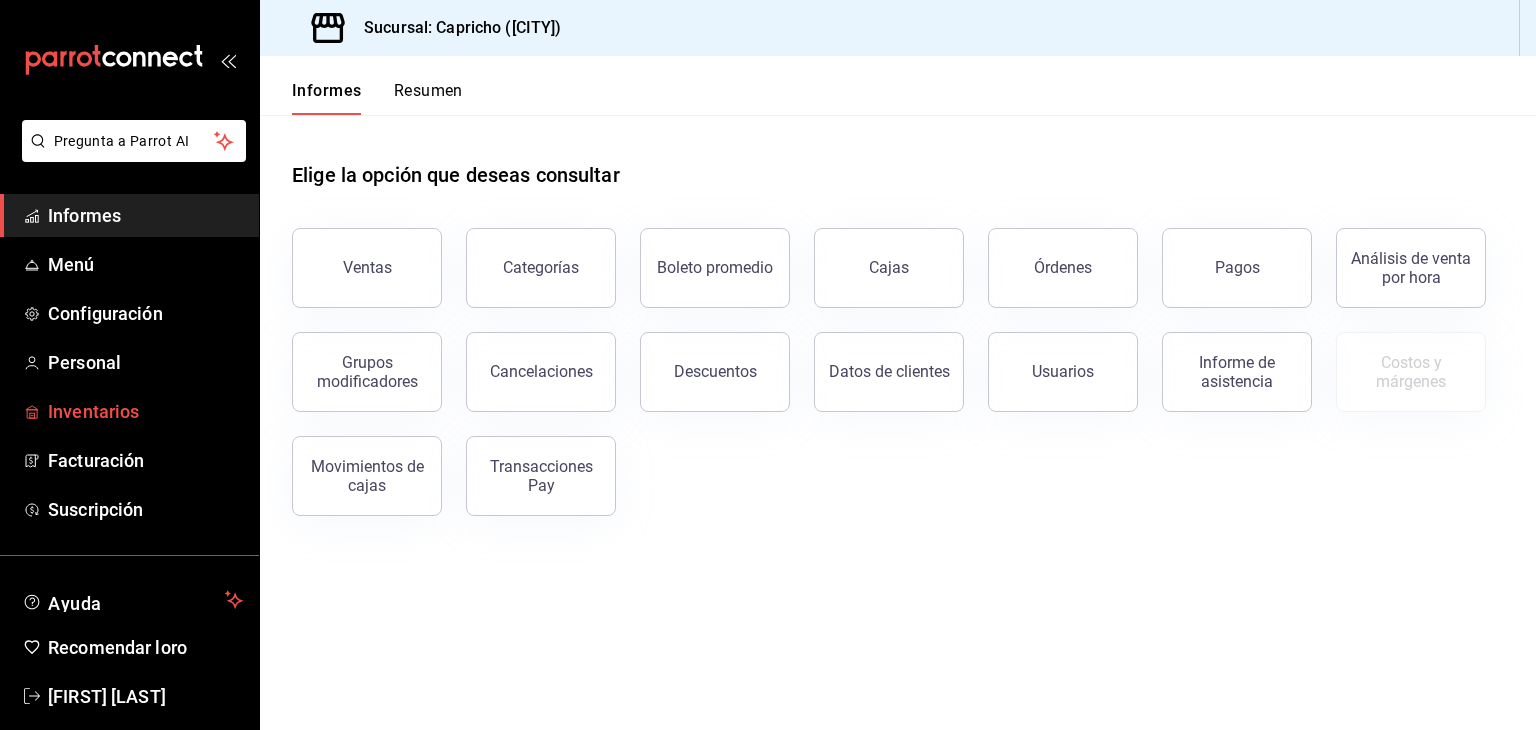 click on "Inventarios" at bounding box center [93, 411] 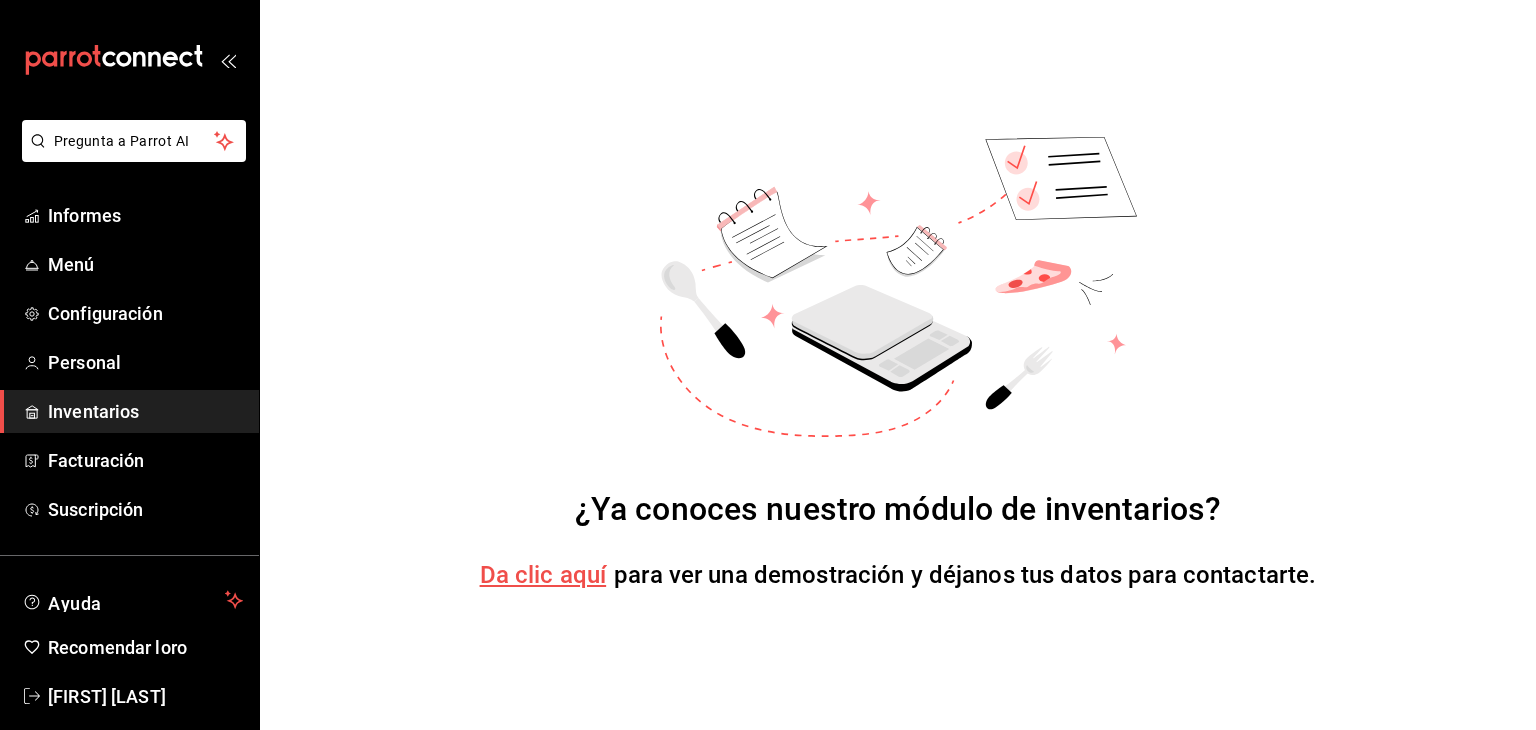 click on "Da clic aquí" at bounding box center (543, 575) 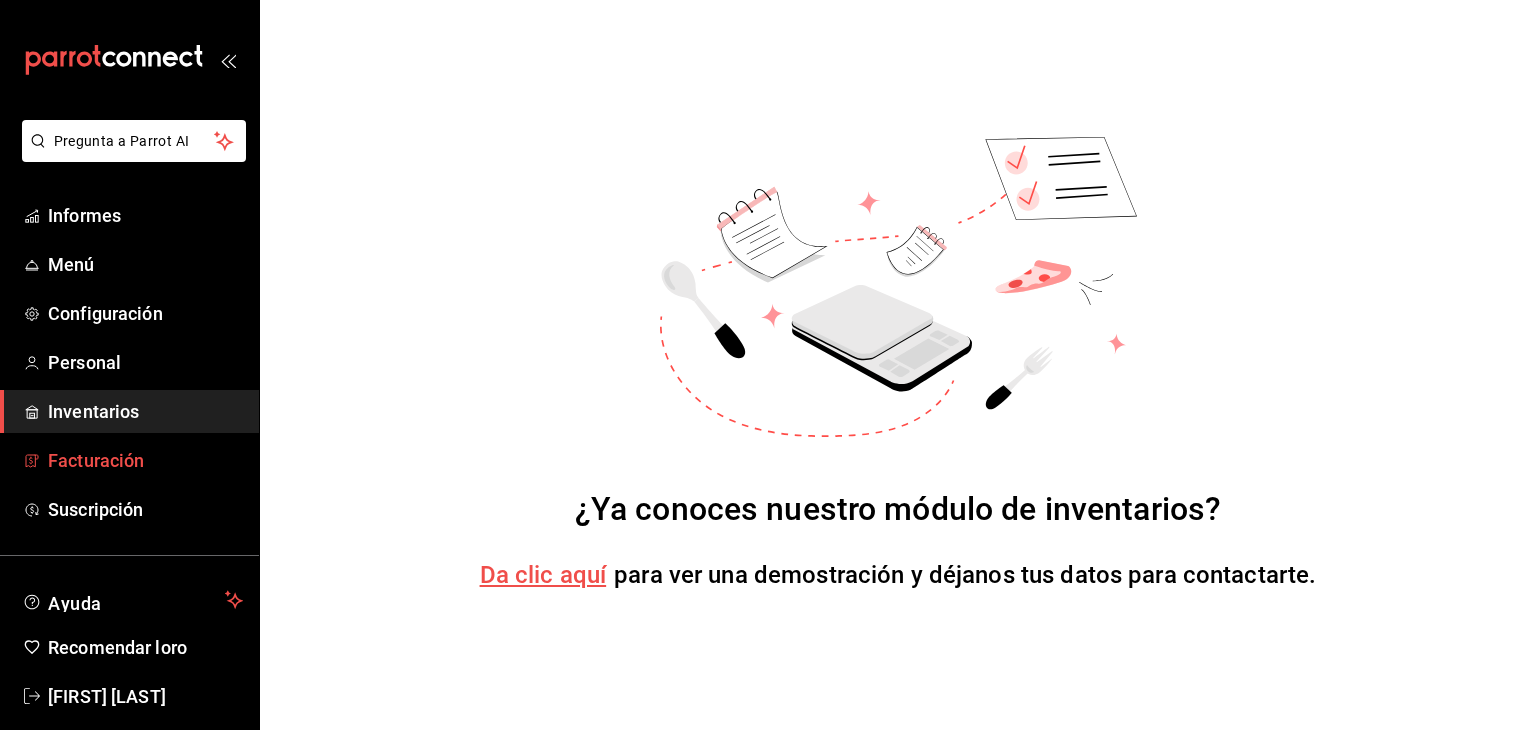 click on "Facturación" at bounding box center (145, 460) 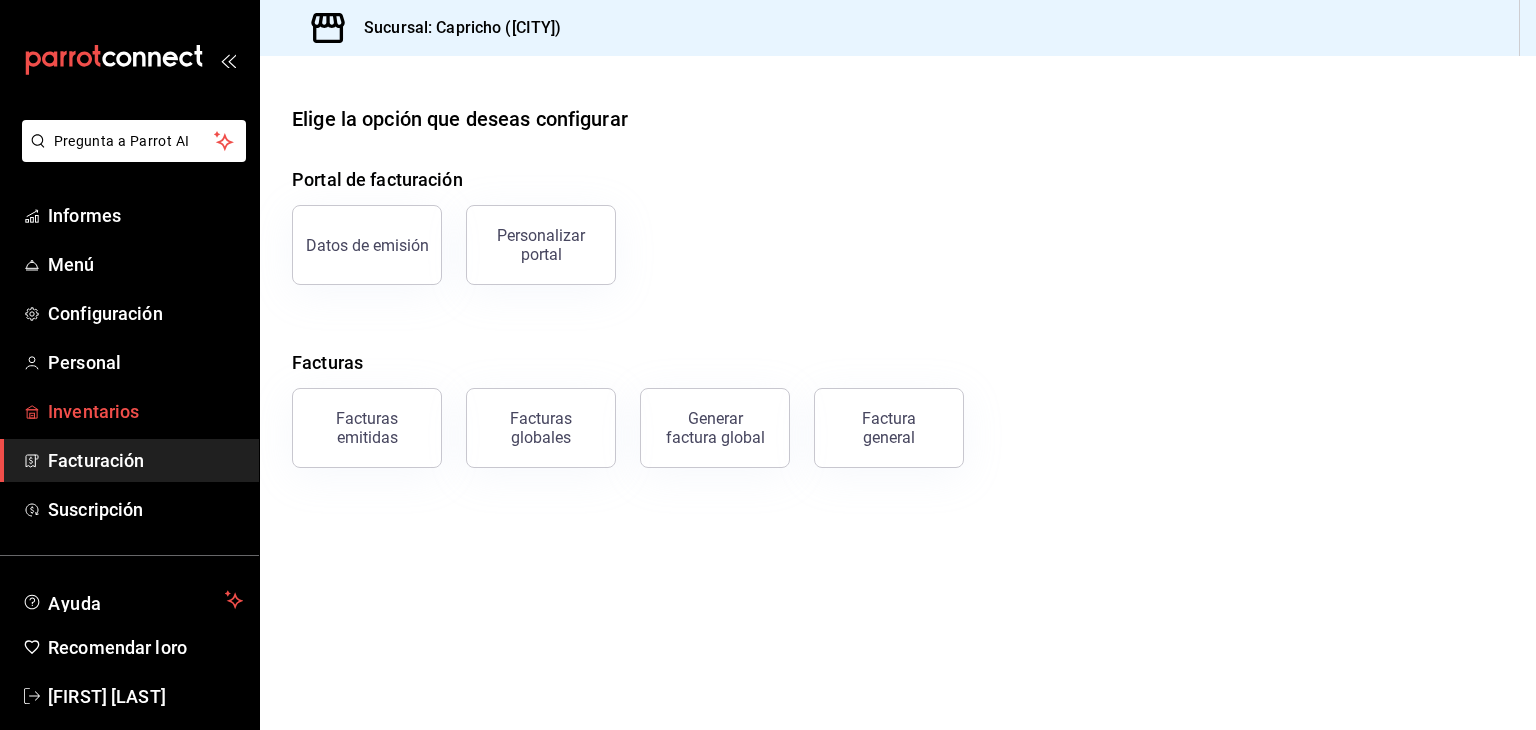 click on "Inventarios" at bounding box center (93, 411) 